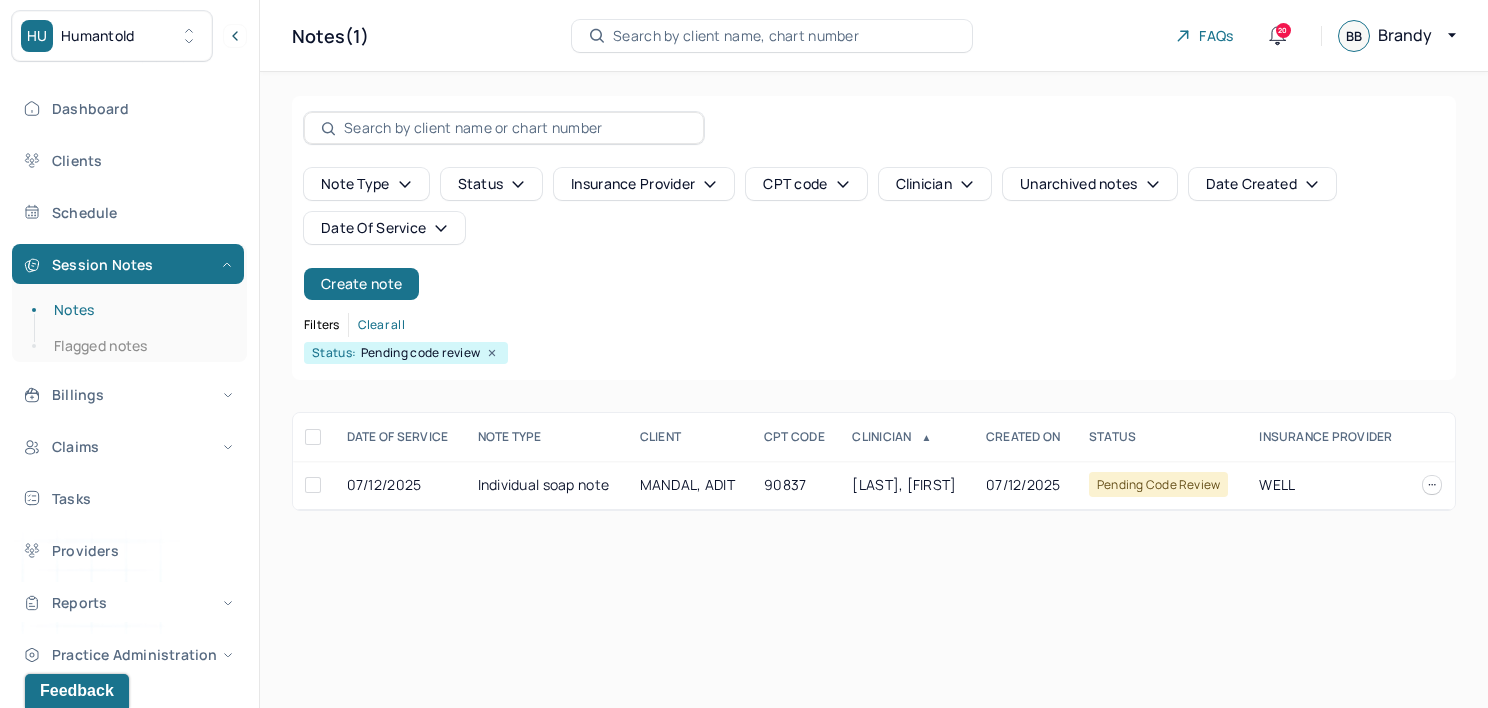 scroll, scrollTop: 0, scrollLeft: 0, axis: both 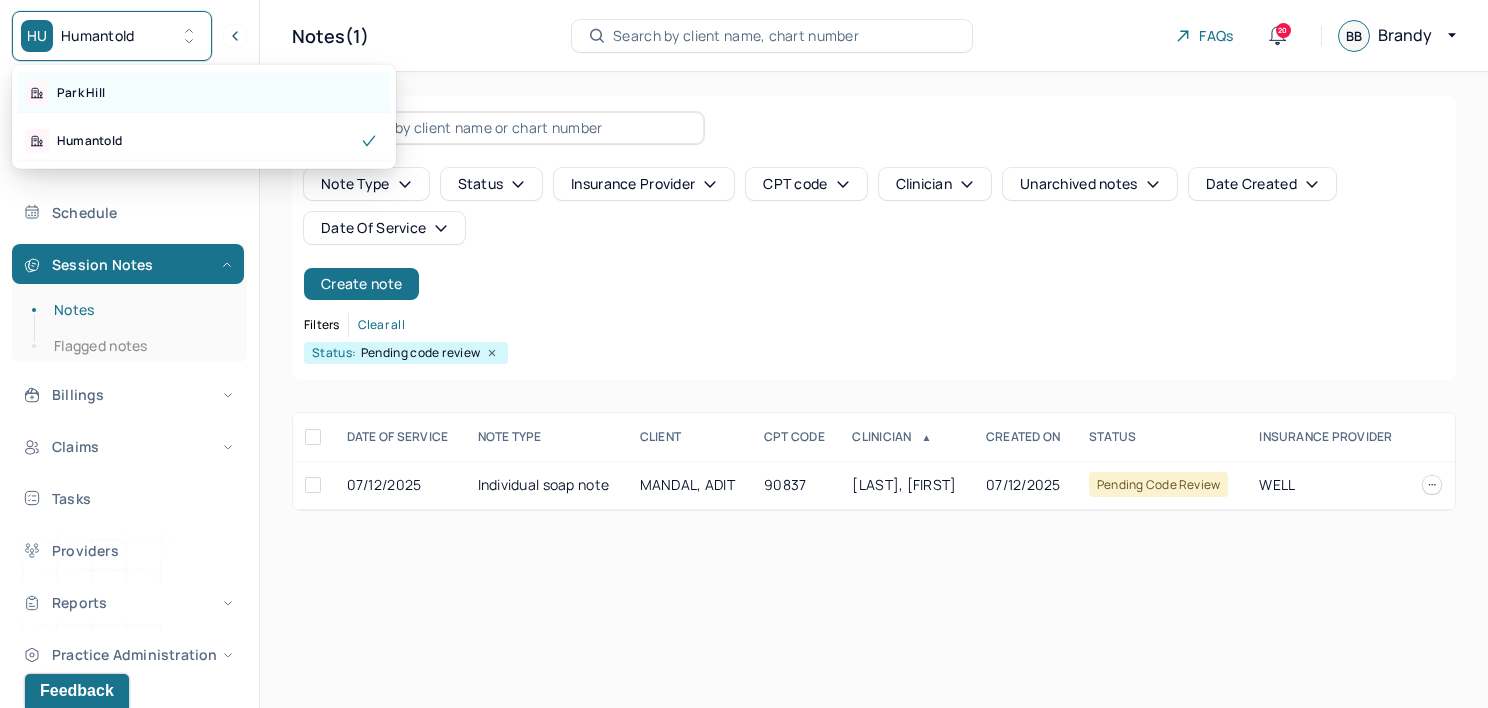 click on "Park Hill" at bounding box center [204, 93] 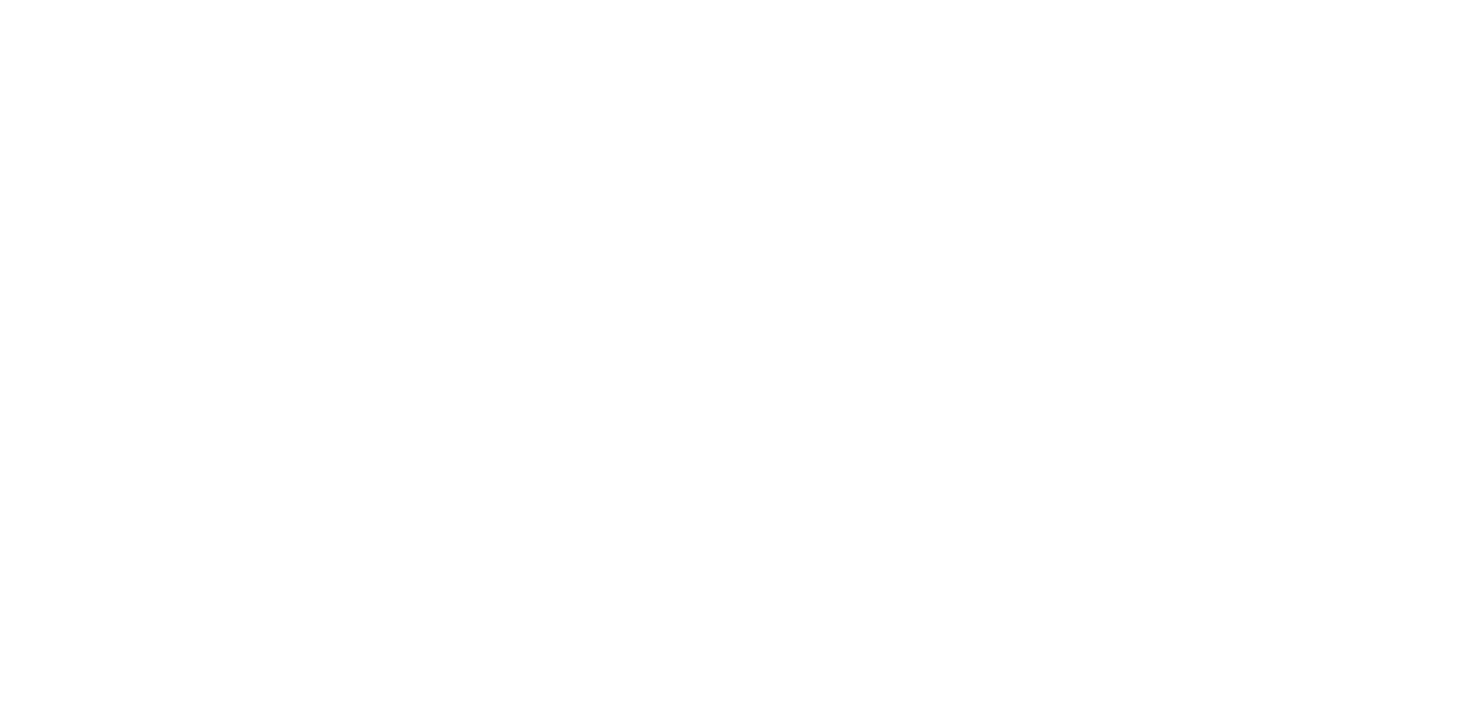 scroll, scrollTop: 0, scrollLeft: 0, axis: both 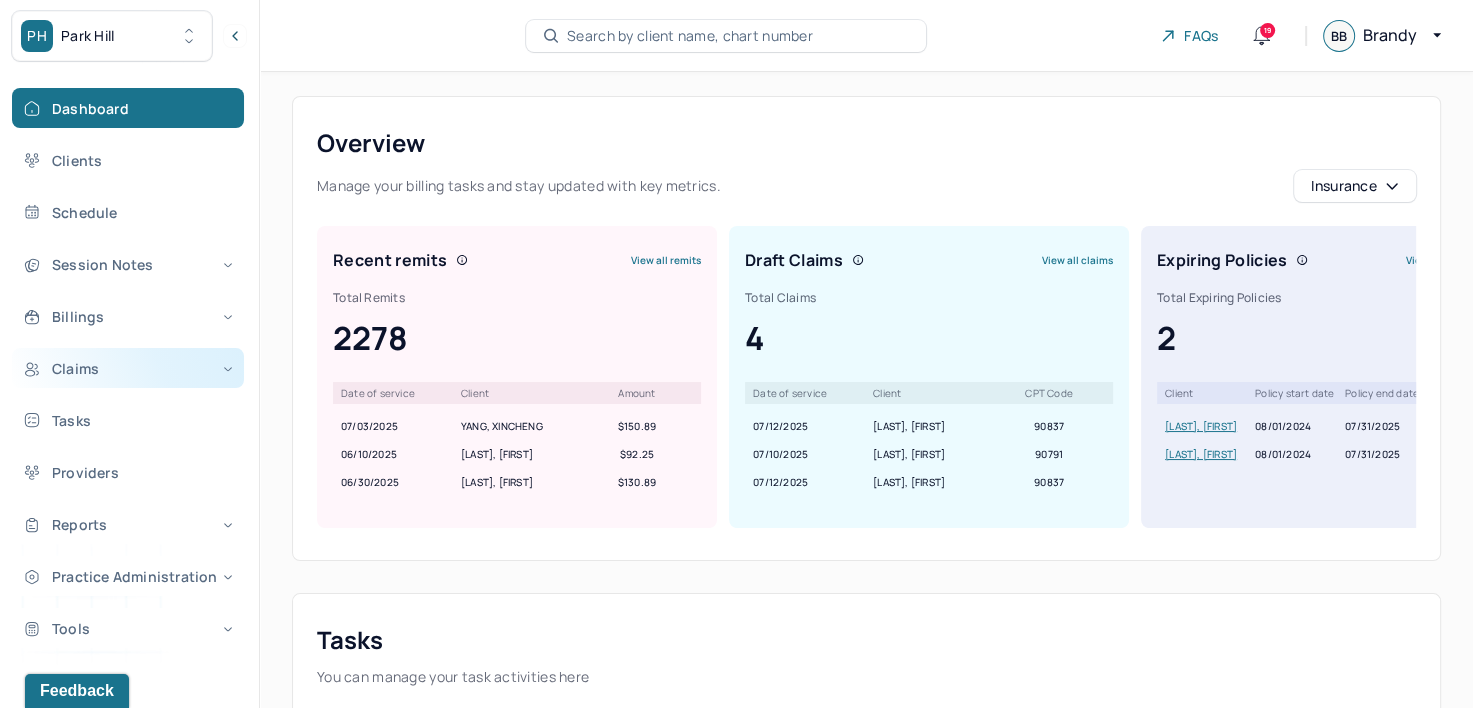 click on "Claims" at bounding box center (128, 368) 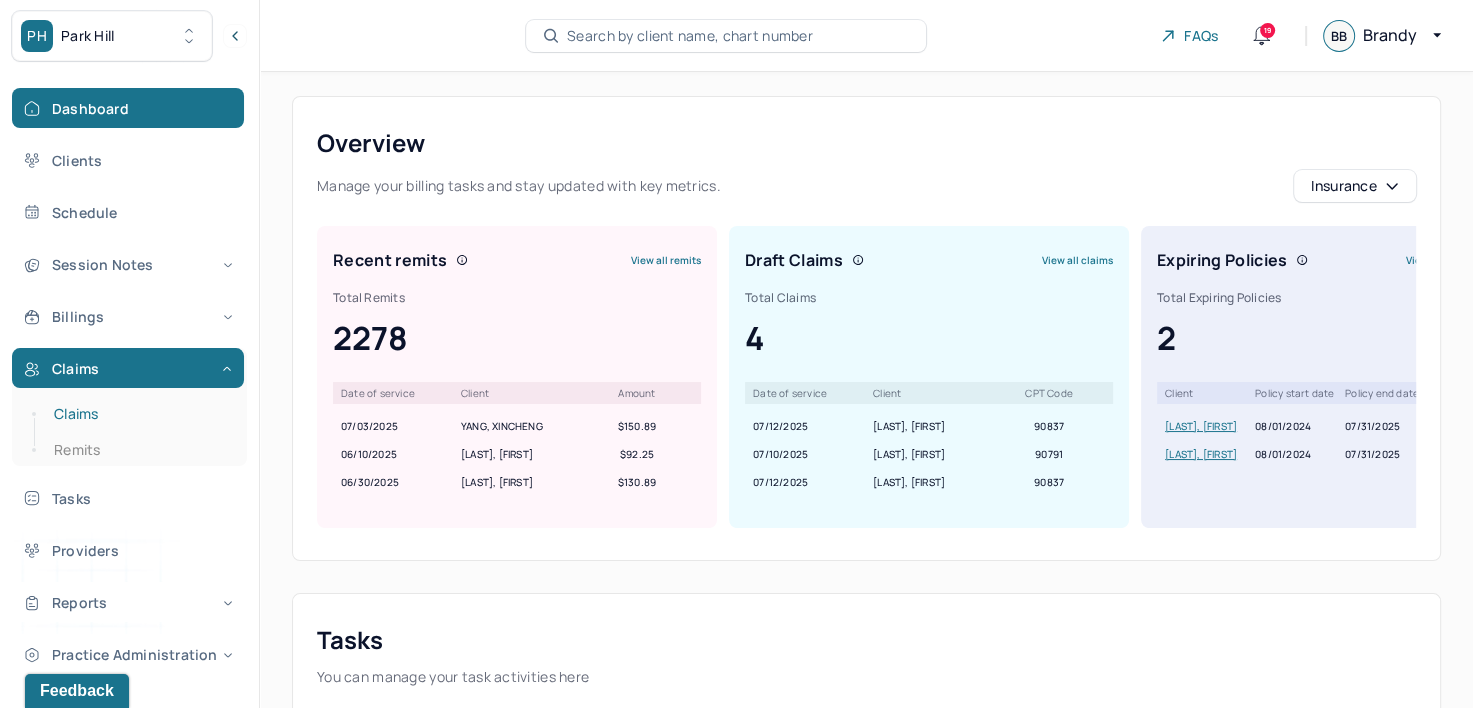 click on "Claims" at bounding box center (139, 414) 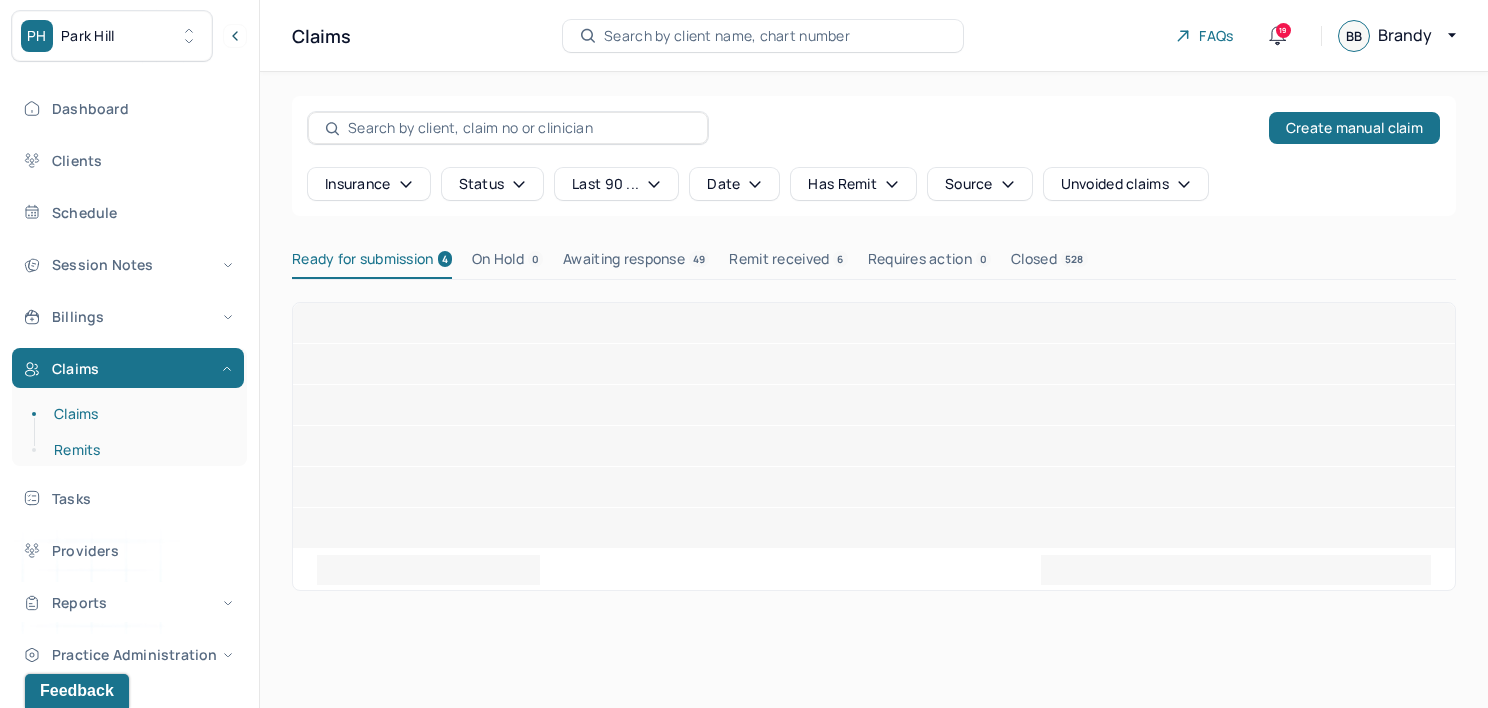 click on "Remits" at bounding box center [139, 450] 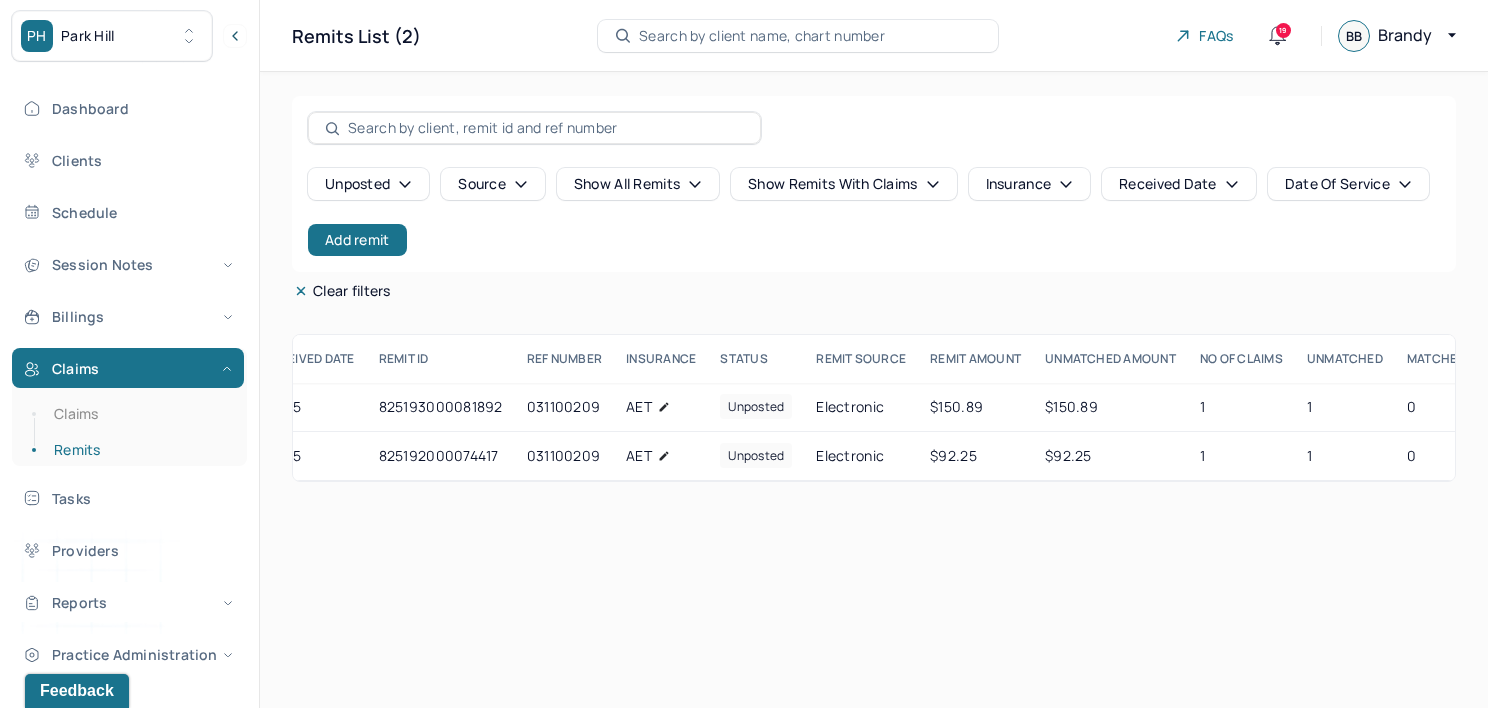 scroll, scrollTop: 0, scrollLeft: 185, axis: horizontal 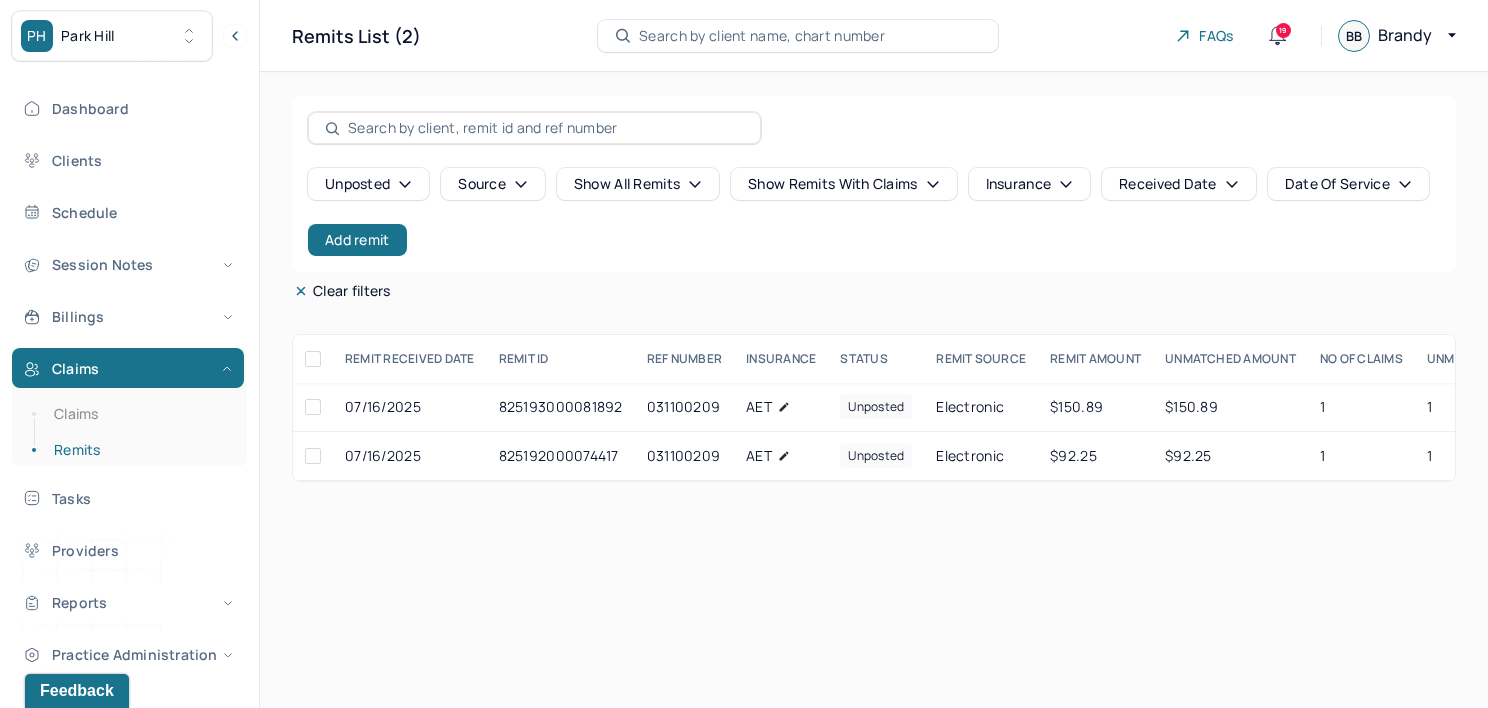 click on "Search by client name, chart number" at bounding box center [762, 36] 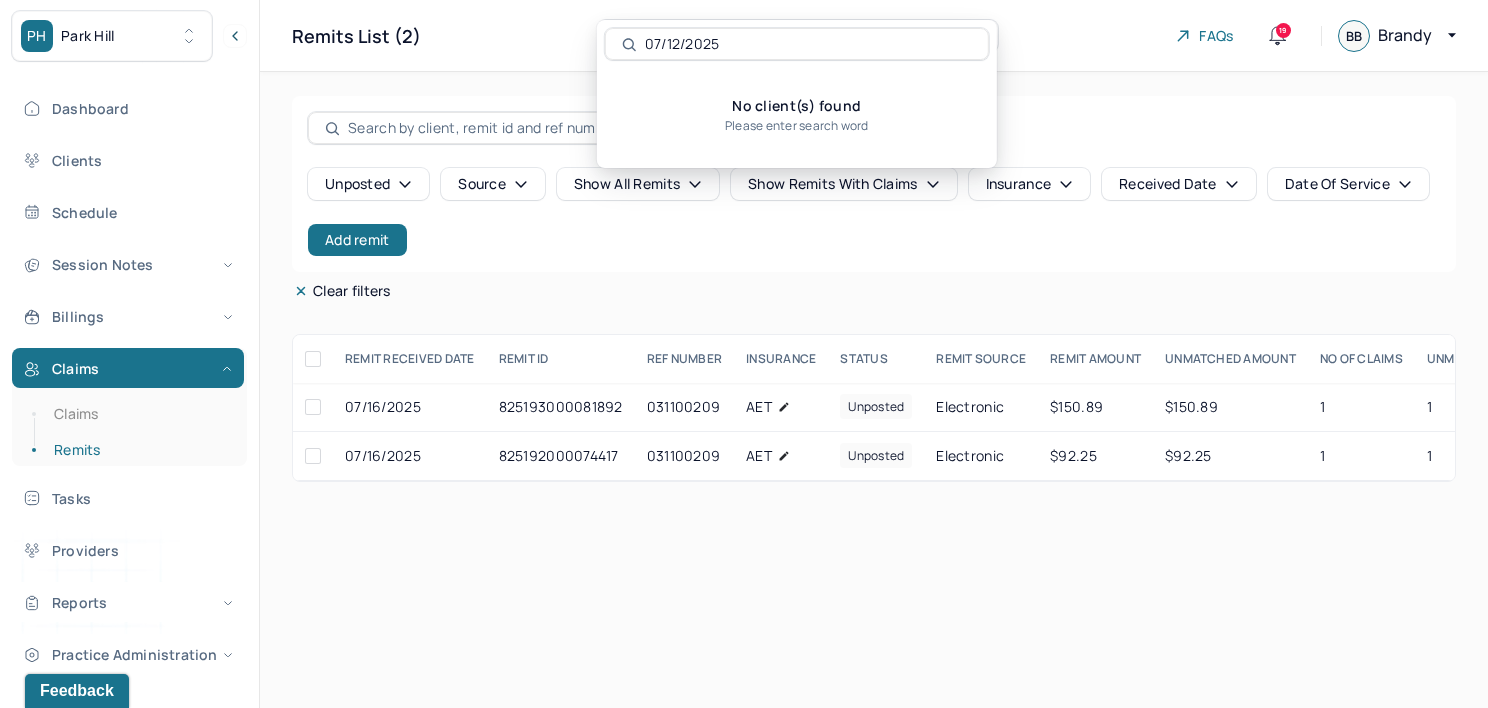 drag, startPoint x: 733, startPoint y: 46, endPoint x: 512, endPoint y: 41, distance: 221.05655 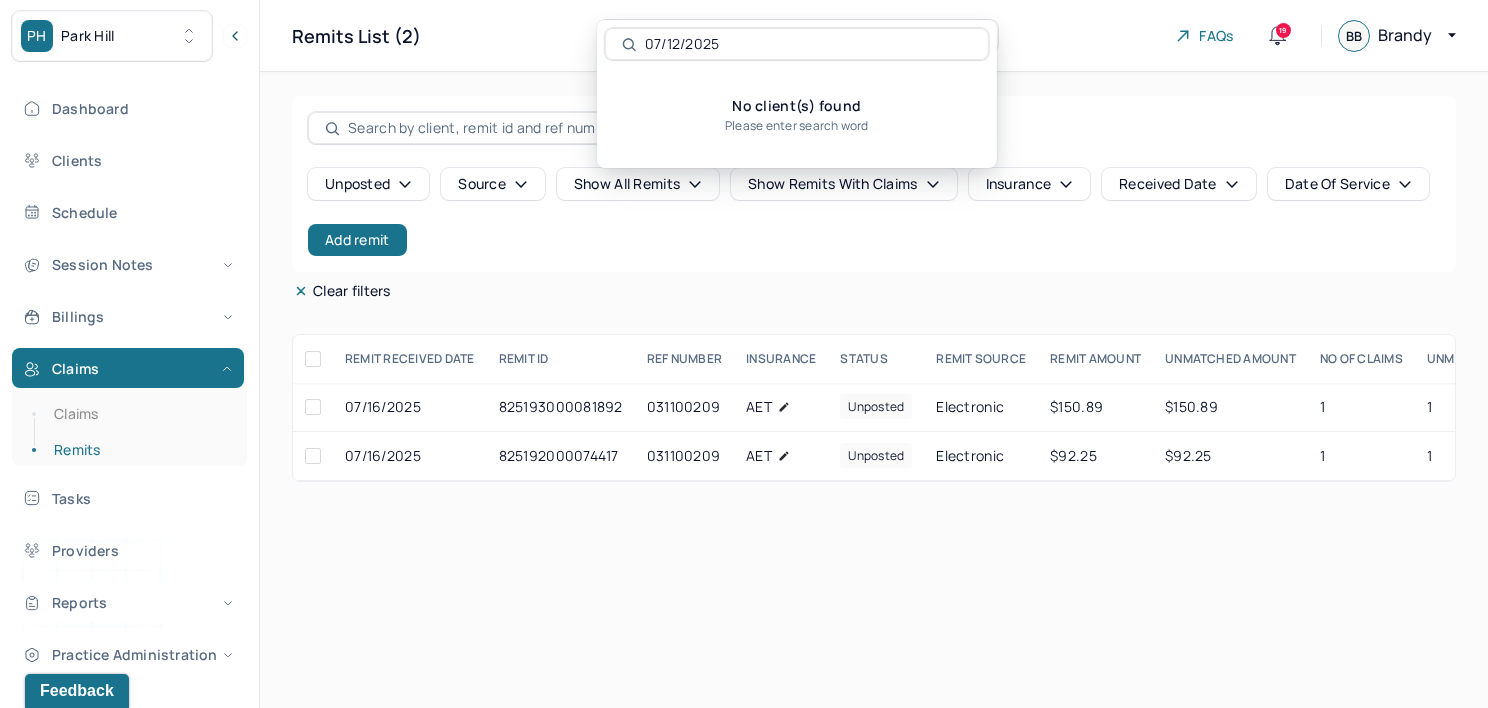 click on "BB Brandy    Barnes biller,clientsupport,coder   Logout Remits List (2)   Search by client name, chart number     FAQs   19   BB Brandy    unposted     Source     Show all remits     Show remits with claims     Insurance     Received Date     Date of service     Add remit      Clear filters   REMIT RECEIVED DATE REMIT ID Ref Number INSURANCE STATUS REMIT SOURCE REMIT AMOUNT UNMATCHED AMOUNT NO OF CLAIMS UNMATCHED MATCHED [MM]/[DD]/[YYYY] 825193000081892 031100209 AET     unposted Electronic $[AMOUNT] $[AMOUNT] 1 1 0     [MM]/[DD]/[YYYY] 825192000074417 031100209 AET     unposted Electronic $[AMOUNT] $[AMOUNT] 1 1 0
[MM]/[DD]/[YYYY] No client(s) found Please enter search word" at bounding box center [744, 354] 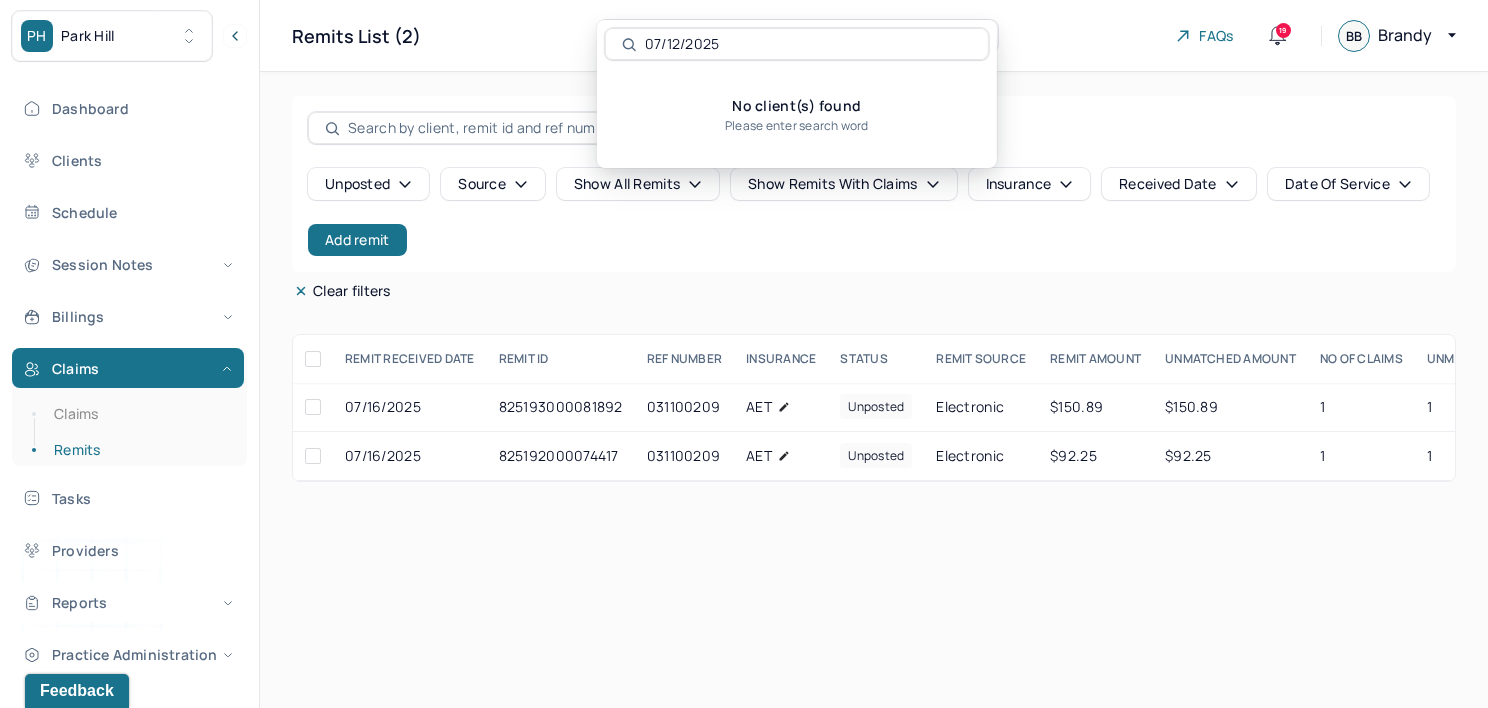 drag, startPoint x: 767, startPoint y: 47, endPoint x: 645, endPoint y: 36, distance: 122.494896 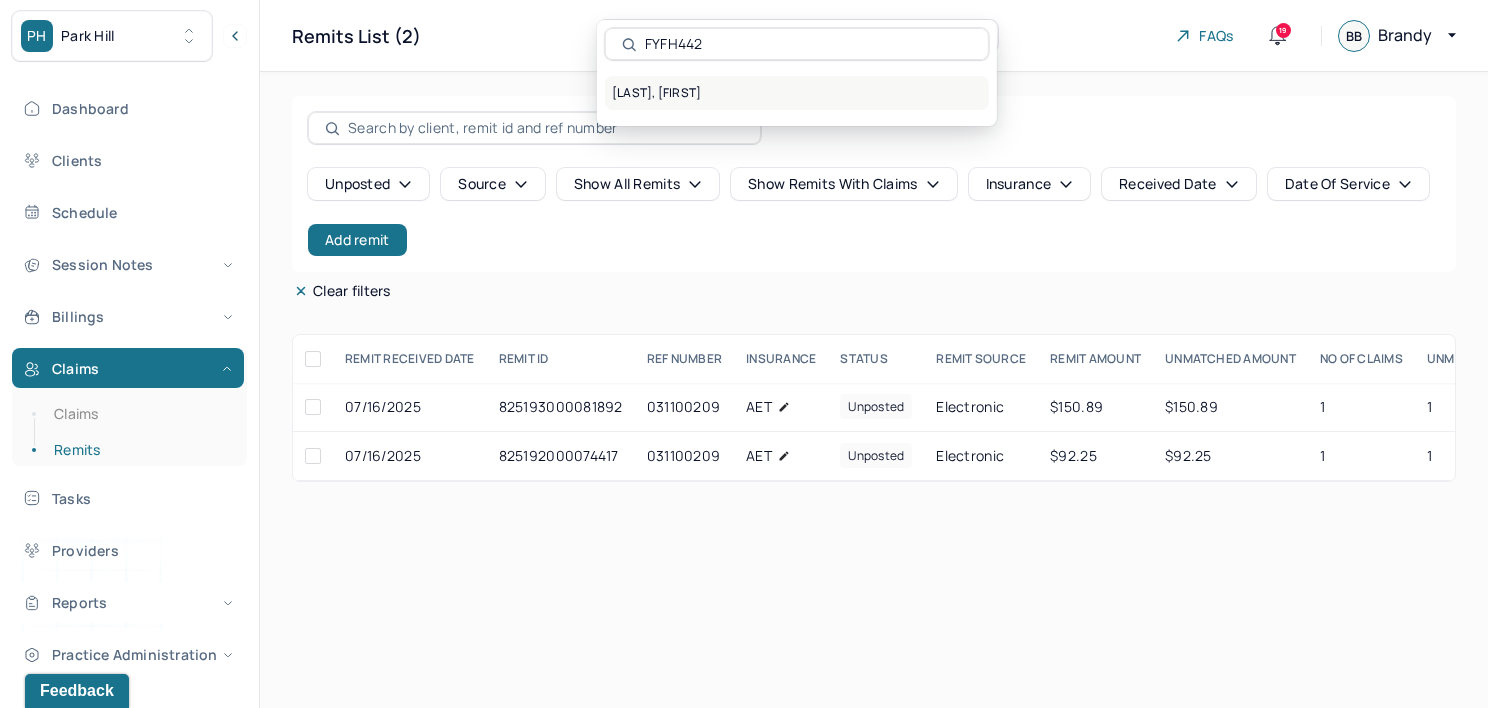 type on "FYFH442" 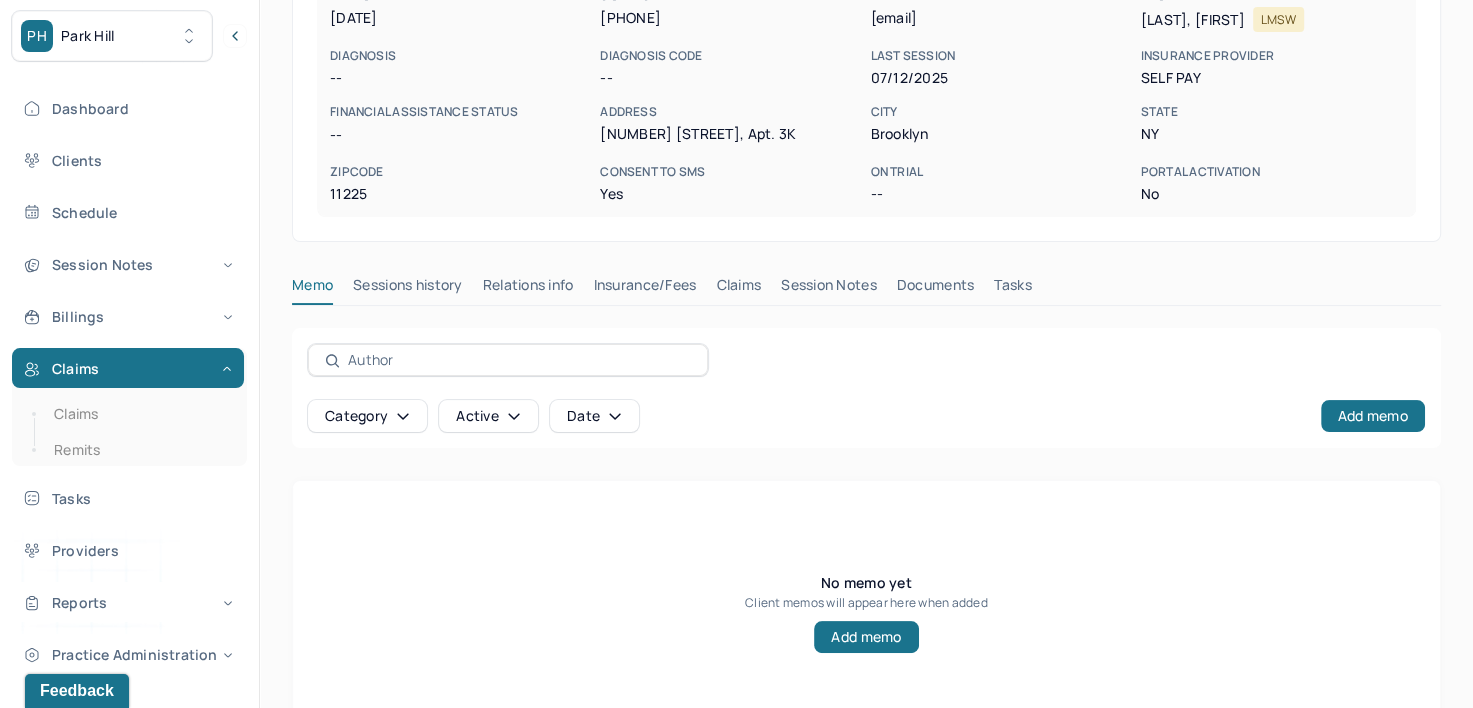 scroll, scrollTop: 300, scrollLeft: 0, axis: vertical 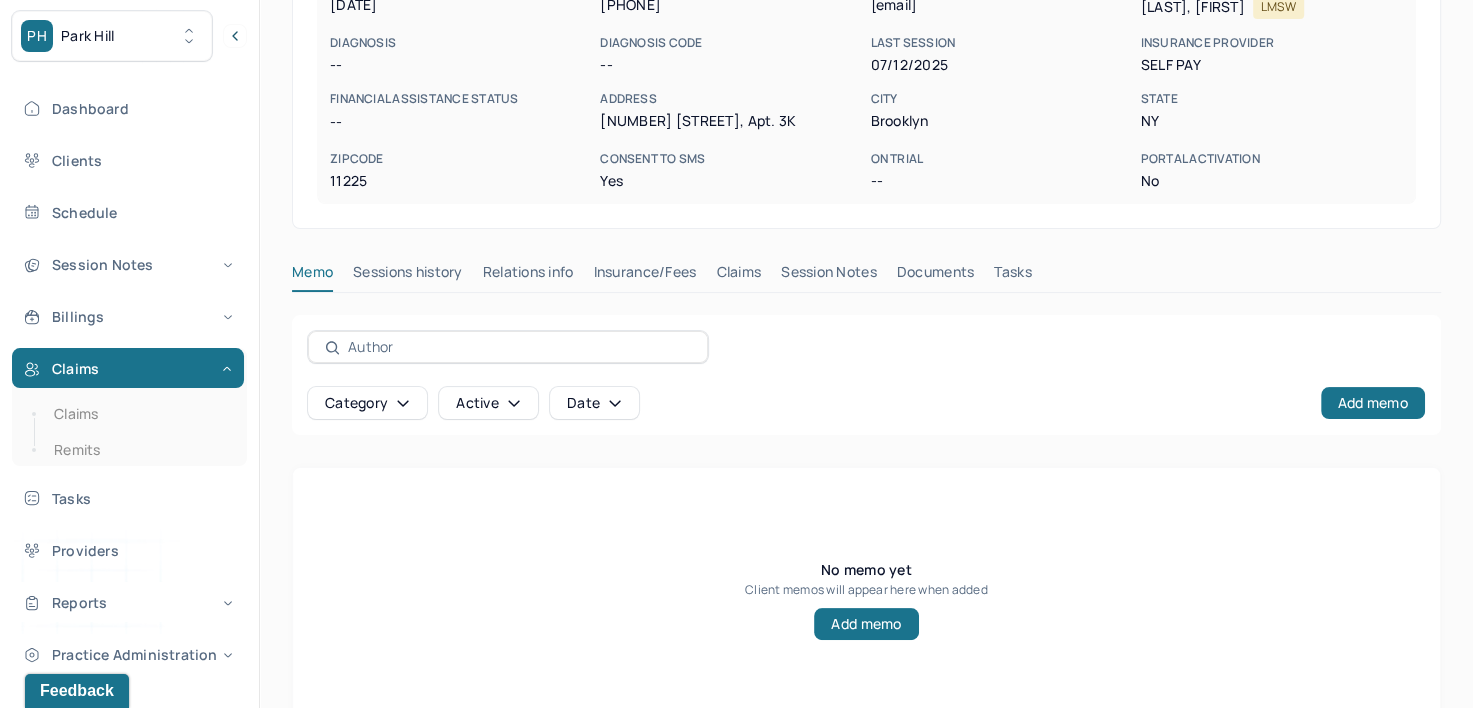 click on "Insurance/Fees" at bounding box center (645, 276) 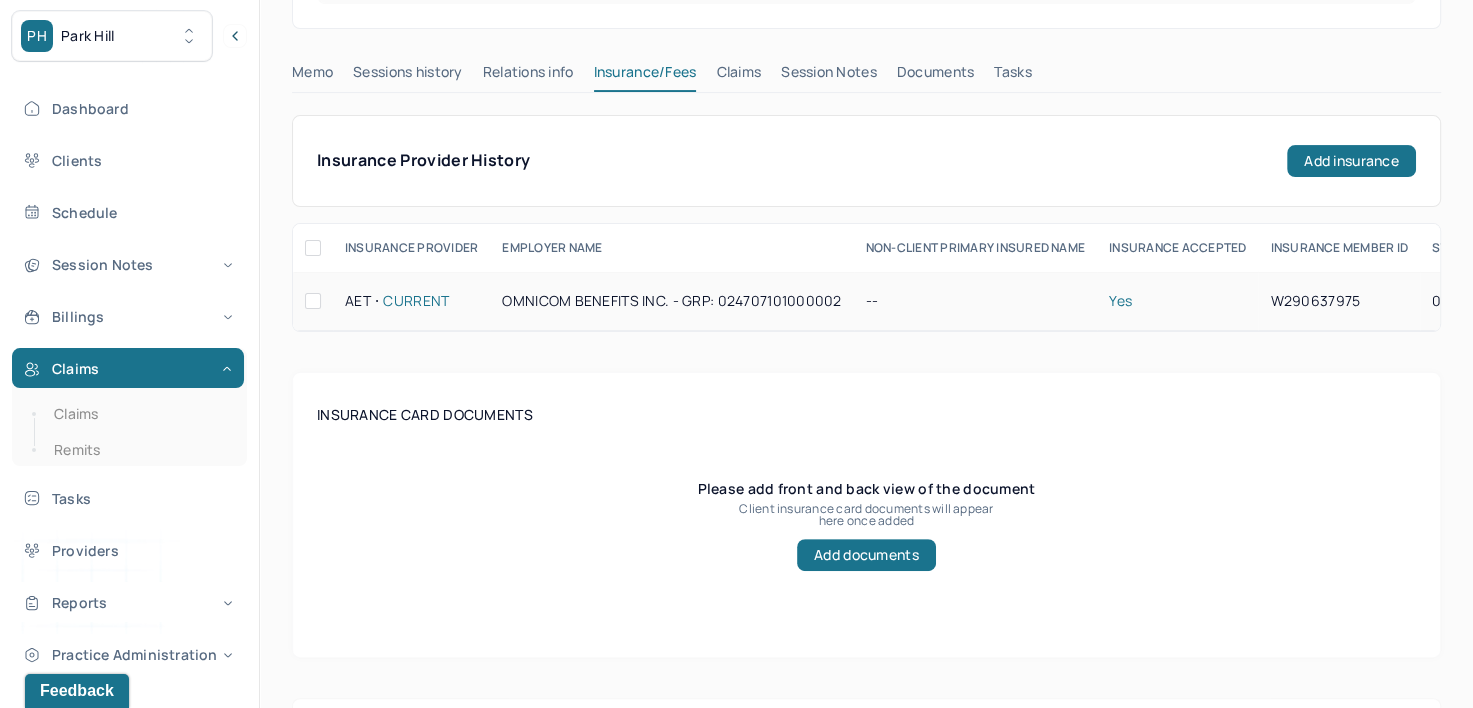scroll, scrollTop: 200, scrollLeft: 0, axis: vertical 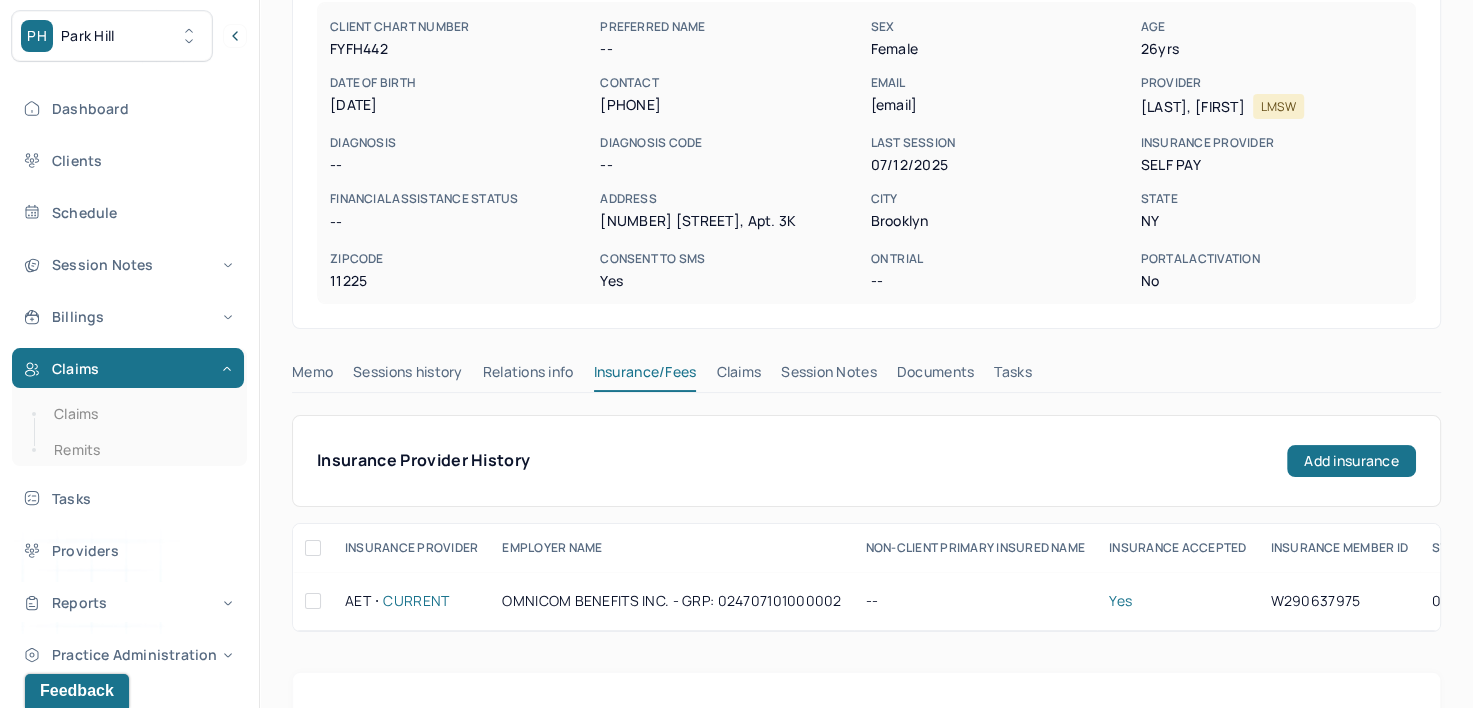click on "Claims" at bounding box center (738, 376) 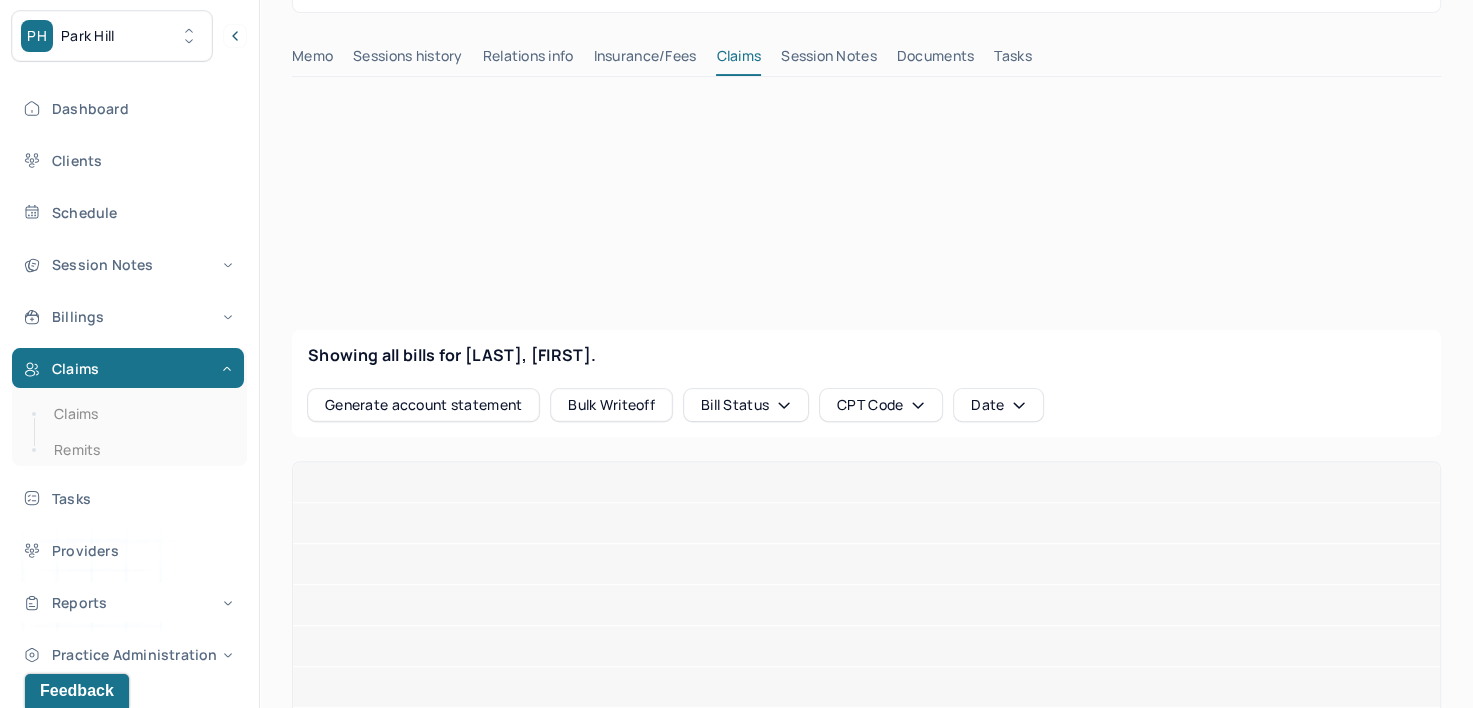 scroll, scrollTop: 600, scrollLeft: 0, axis: vertical 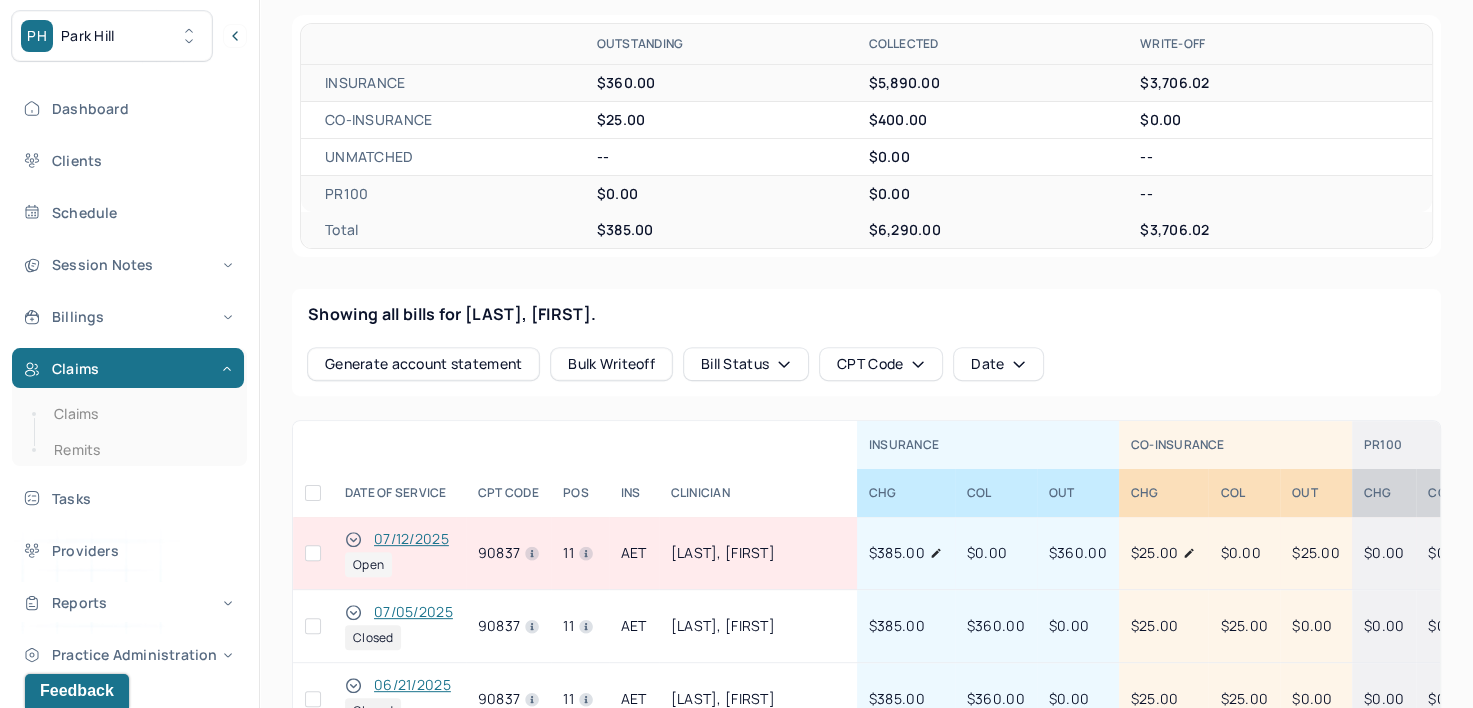 click at bounding box center (313, 553) 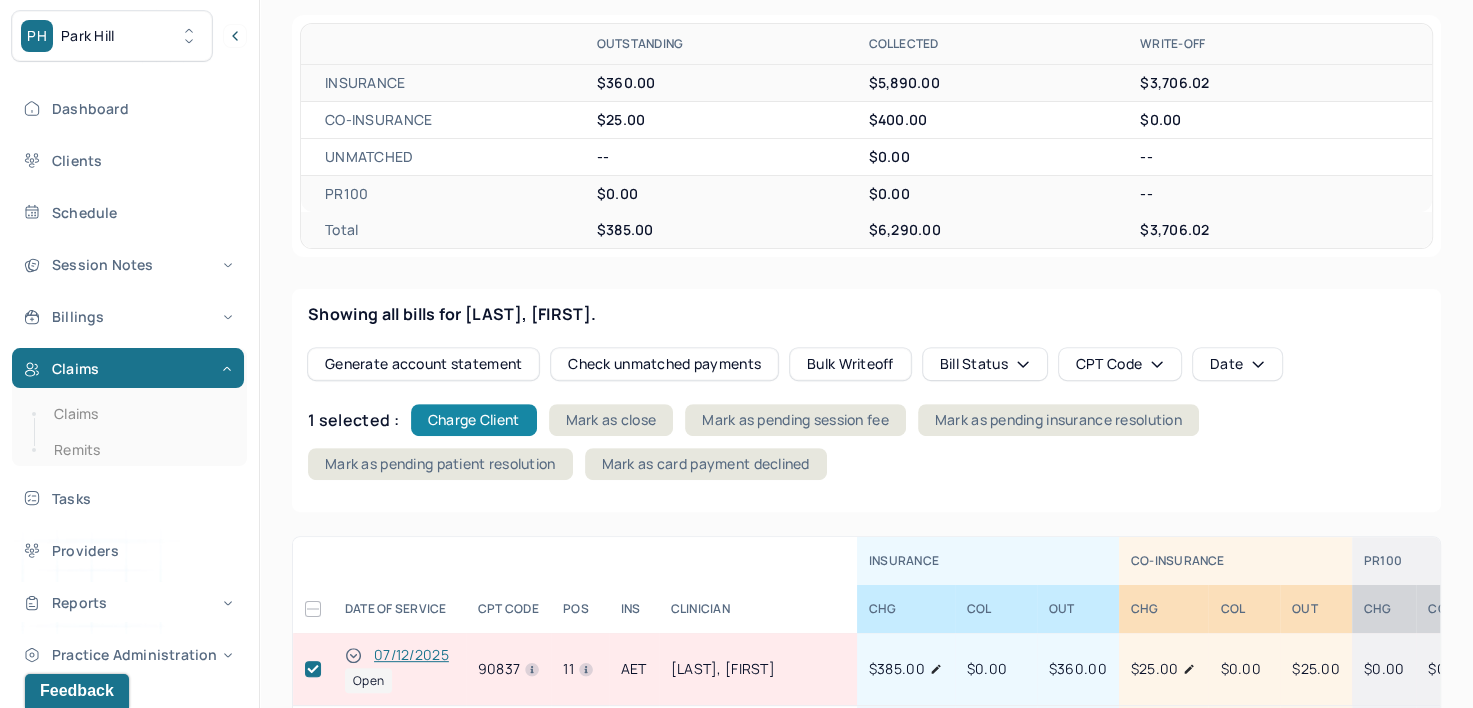 click on "Charge Client" at bounding box center (474, 420) 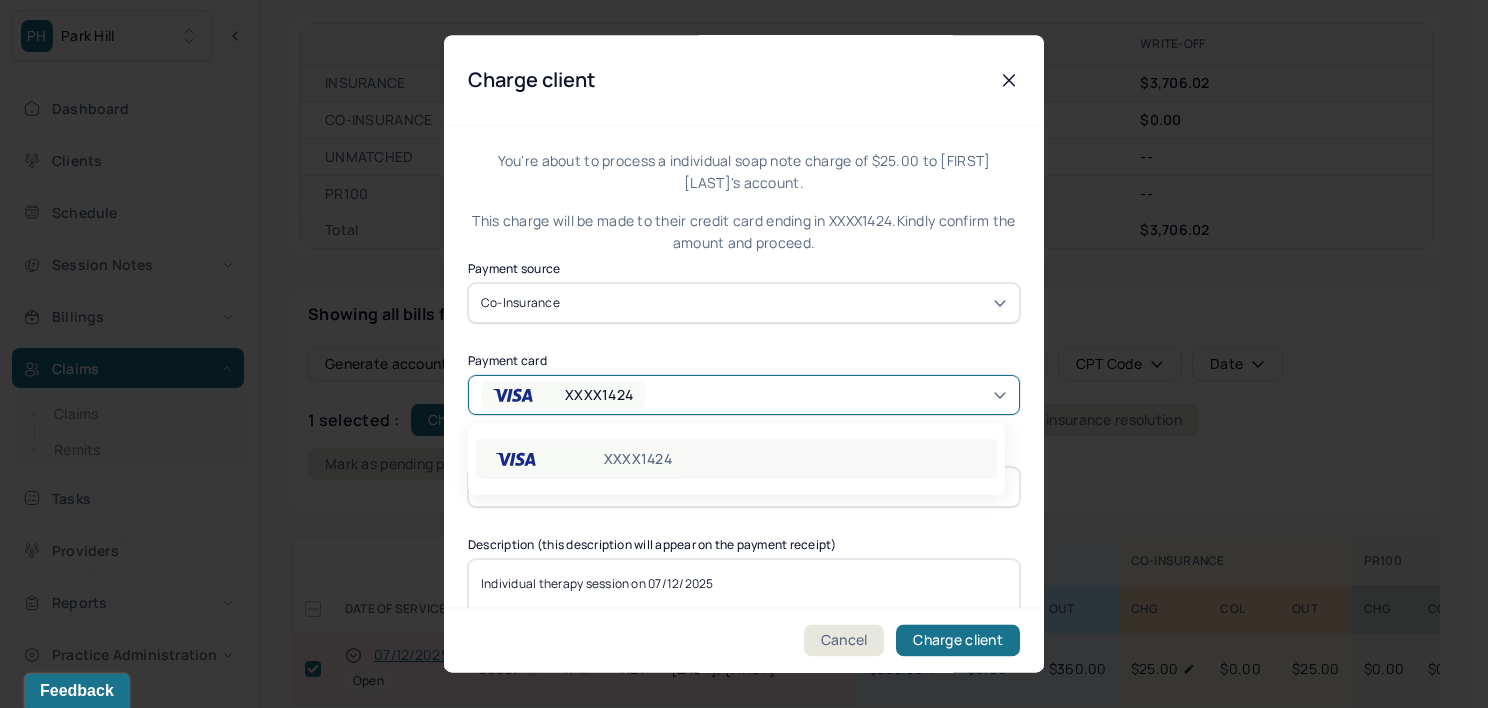 click on "XXXX1424" at bounding box center (563, 395) 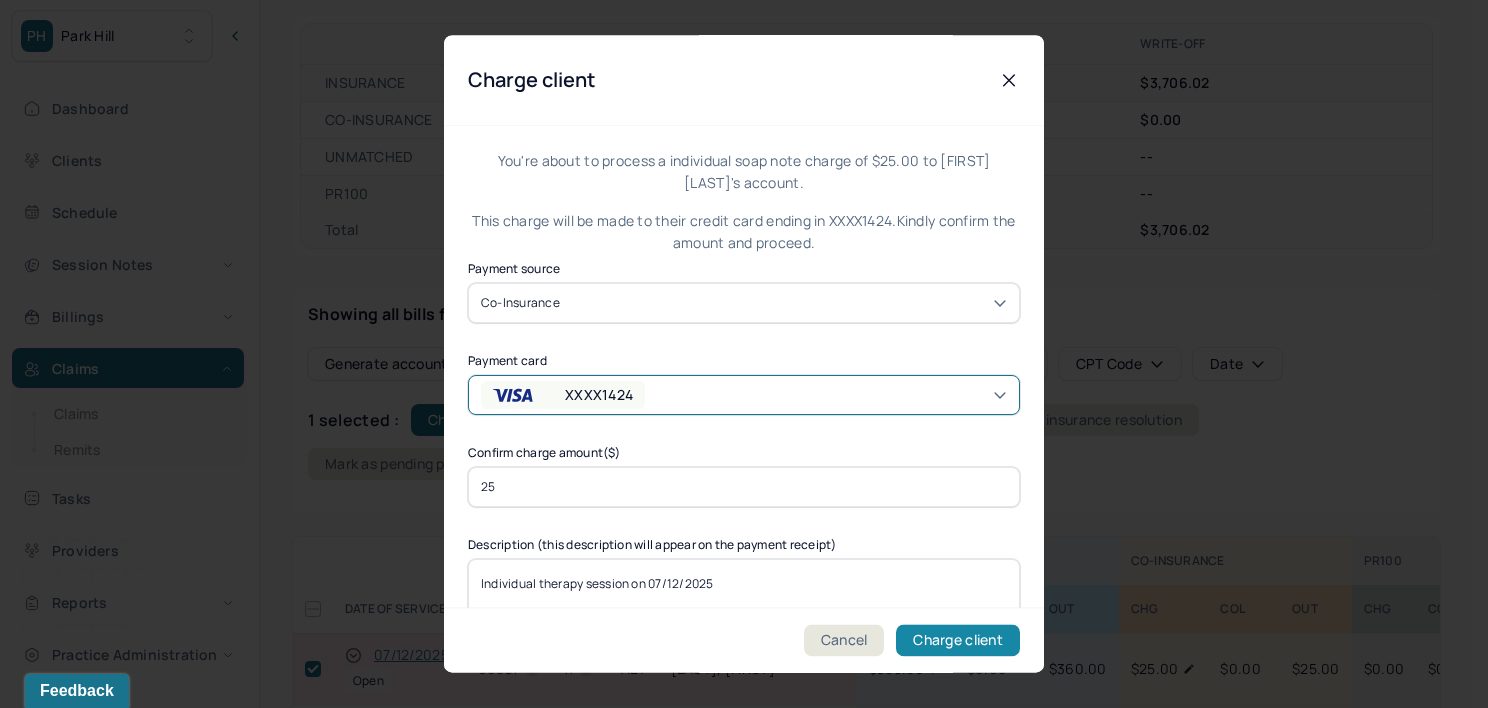 click on "Charge client" at bounding box center [958, 641] 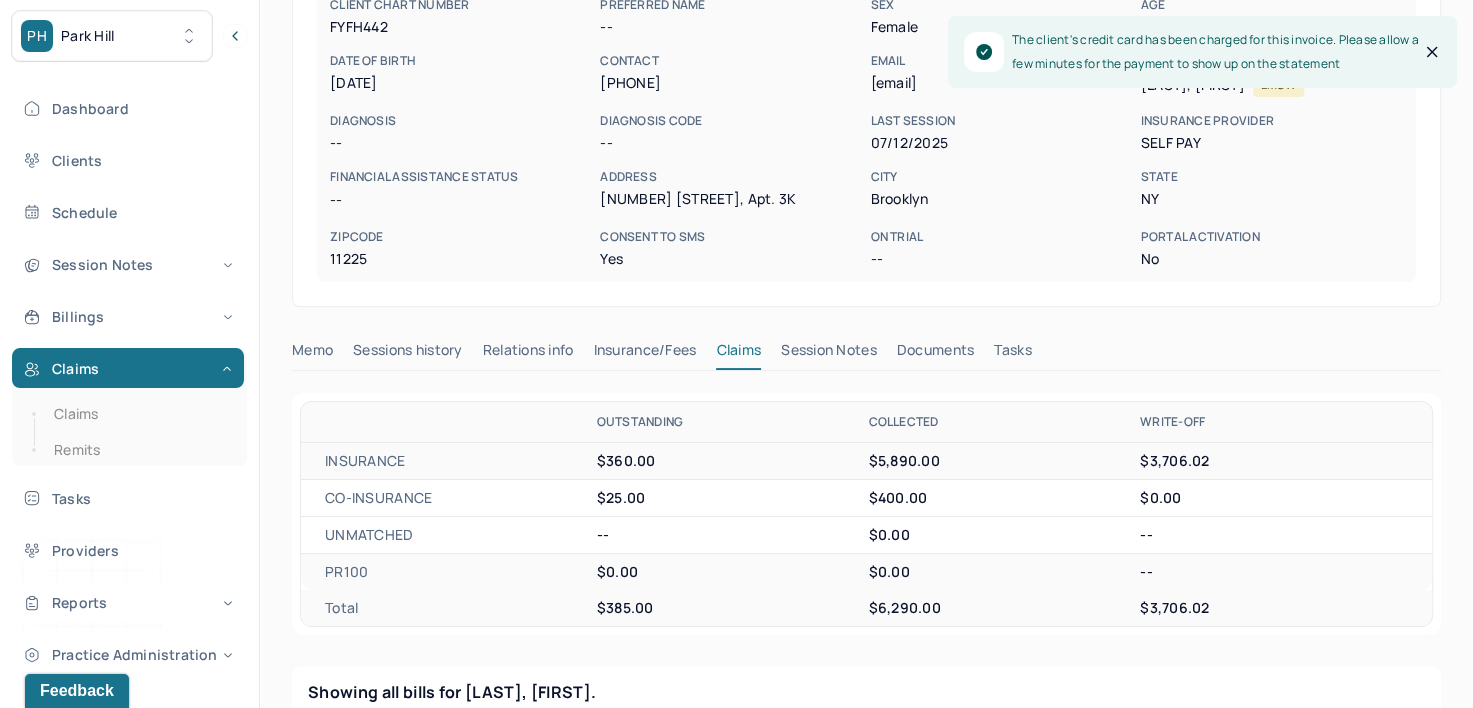 scroll, scrollTop: 0, scrollLeft: 0, axis: both 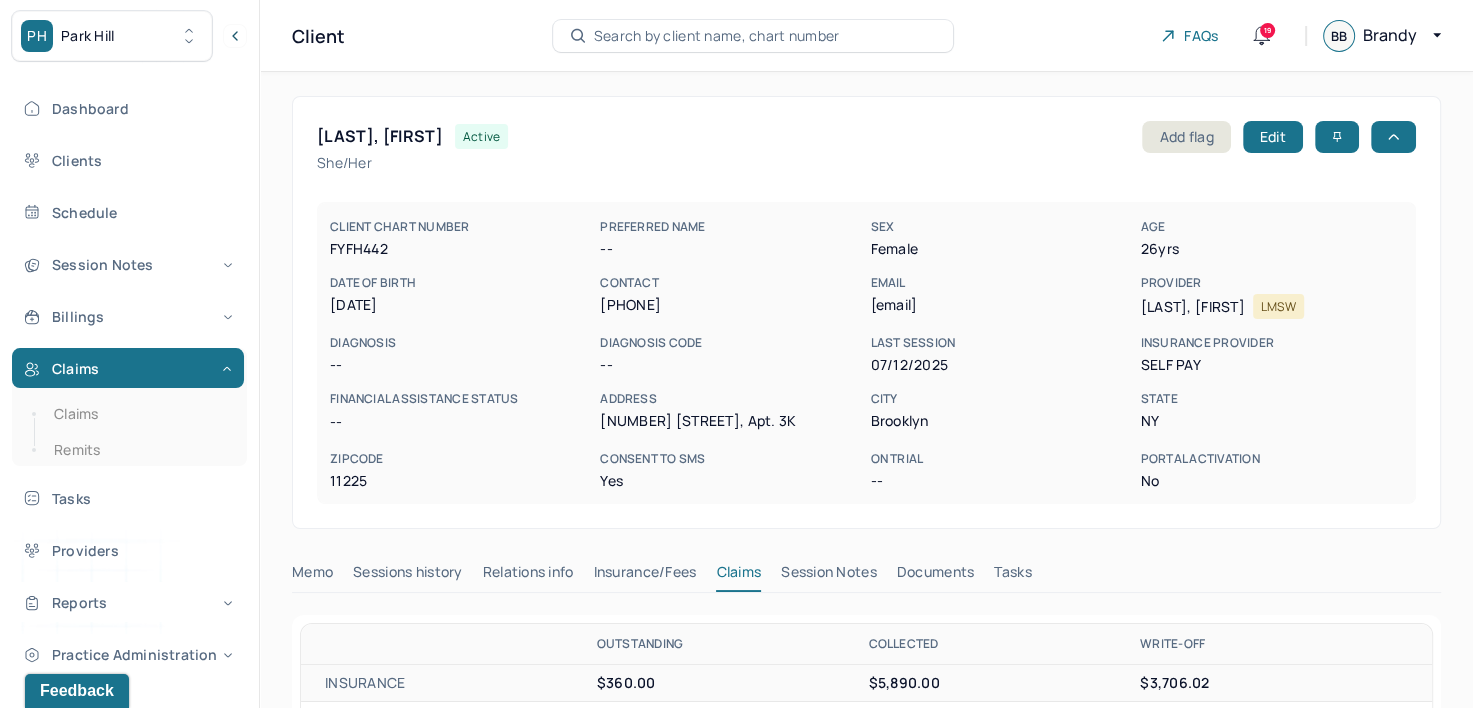 type 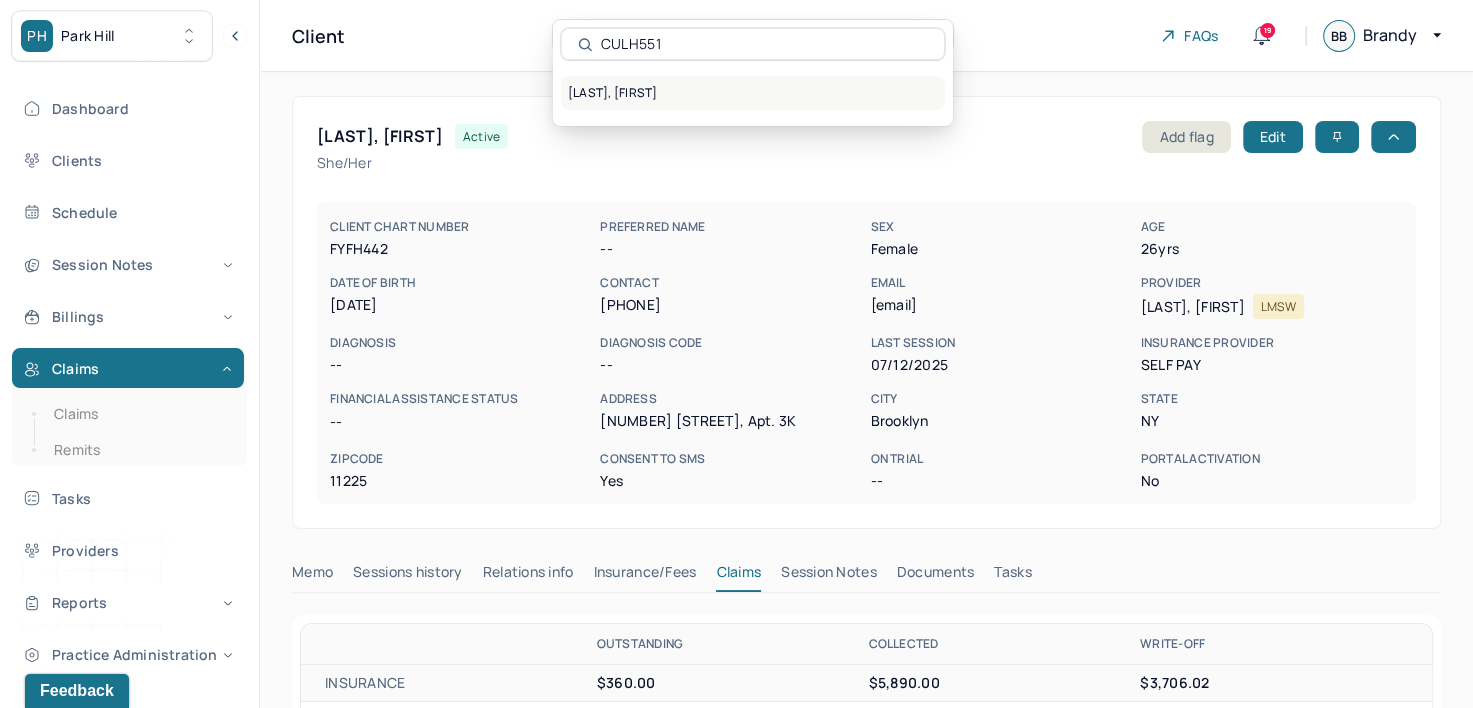 type on "CULH551" 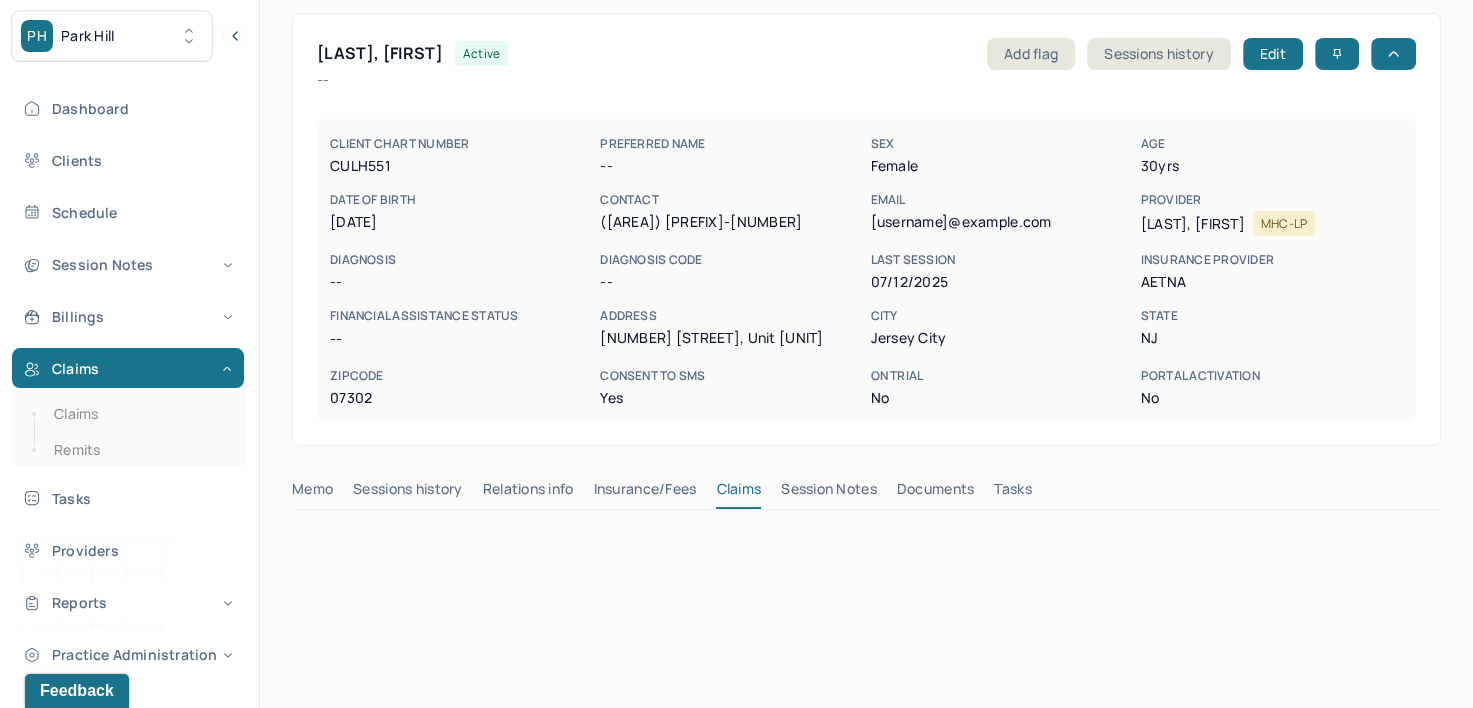 scroll, scrollTop: 200, scrollLeft: 0, axis: vertical 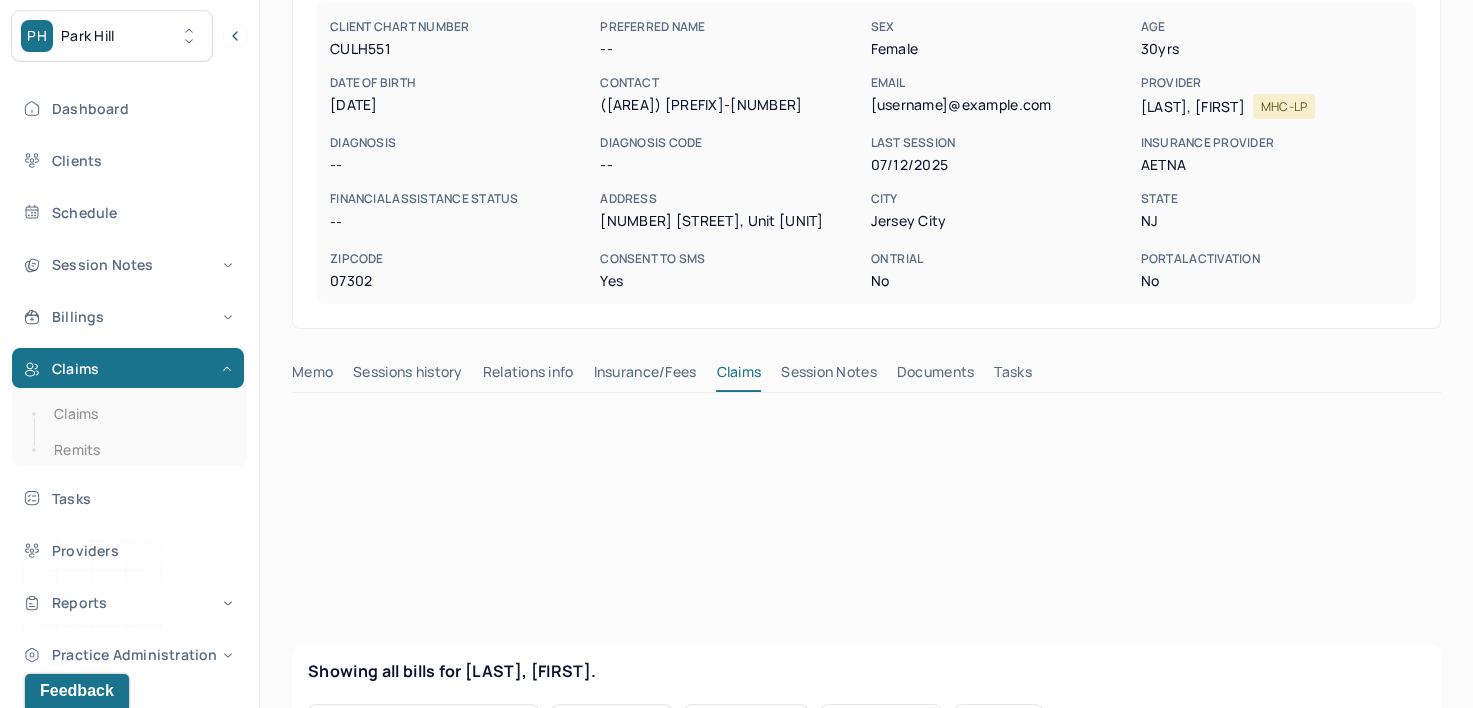 click on "Insurance/Fees" at bounding box center [645, 376] 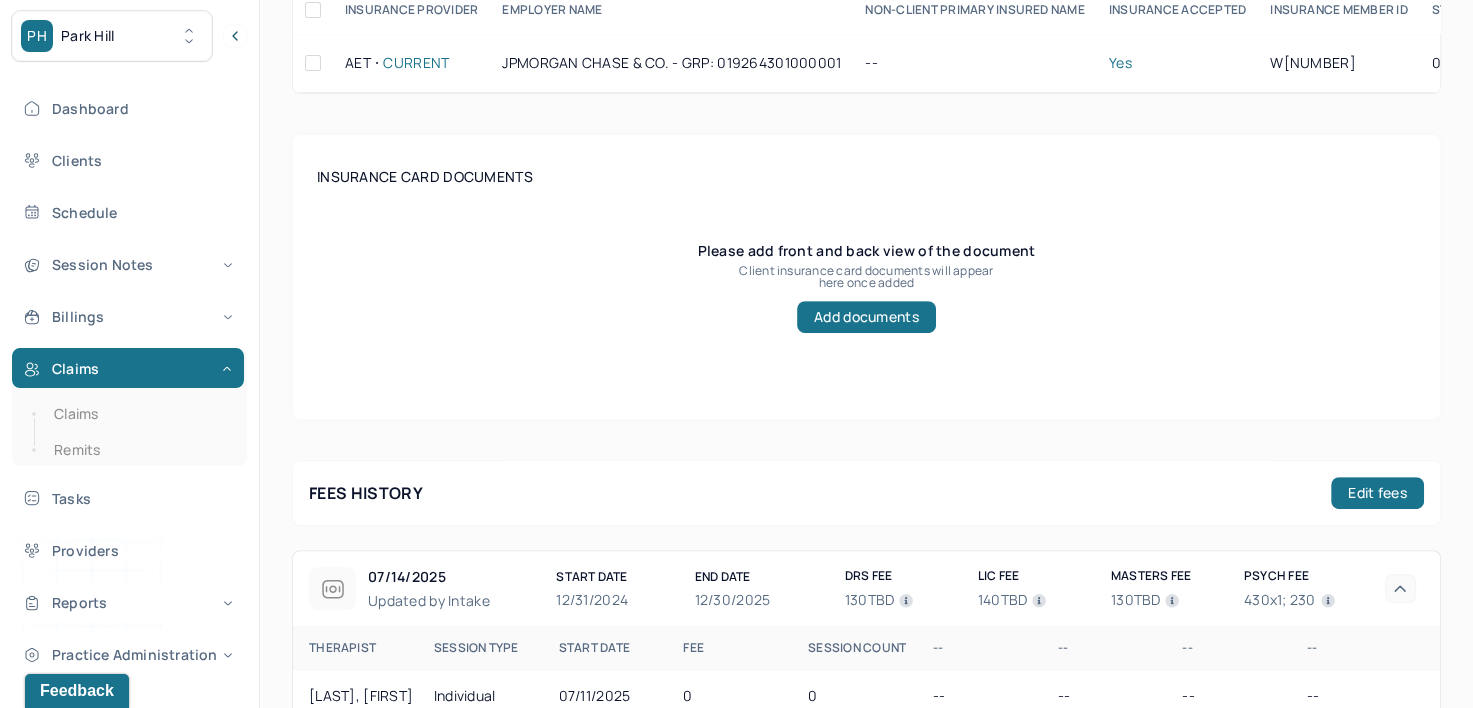 scroll, scrollTop: 400, scrollLeft: 0, axis: vertical 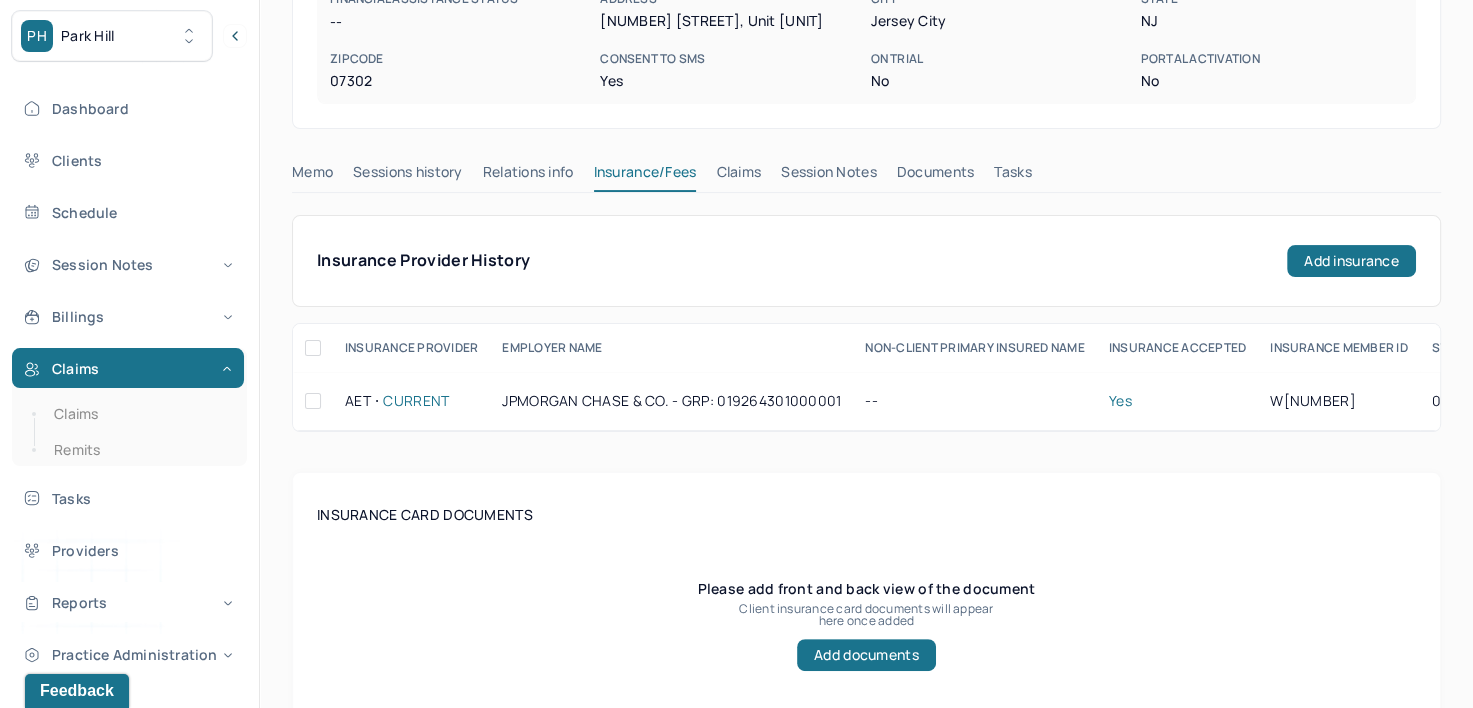 click on "([AREA]) [PREFIX]-[NUMBER] EMAIL [EMAIL] PROVIDER [LAST], [FIRST] MHC-LP DIAGNOSIS -- DIAGNOSIS CODE -- LAST SESSION [MM]/[DD]/[YYYY] insurance provider AETna FINANCIAL ASSISTANCE STATUS -- Address [NUMBER] [STREET], Unit [UNIT] City [CITY] State [STATE] Zipcode [POSTAL_CODE] Consent to Sms Yes On Trial No Portal Activation No   Memo     Sessions history     Relations info     Insurance/Fees     Claims     Session Notes     Documents     Tasks   Insurance Provider History   Add insurance     Add insurance   Insurance Provider History INSURANCE PROVIDER EMPLOYER NAME NON-CLIENT PRIMARY INSURED NAME INSURANCE ACCEPTED INSURANCE MEMBER ID START DATE END DATE AET Current JPMORGAN CHASE & CO. - GRP: 019264301000001 -- Yes W281924013 [MM]/[DD]/[YYYY] [MM]/[DD]/[YYYY]       AET Current Employer Name: JPMORGAN CHASE & CO. - GRP: 019264301000001 Calendar Yr.: No Insurance Accepted: Yes --" at bounding box center (866, 719) 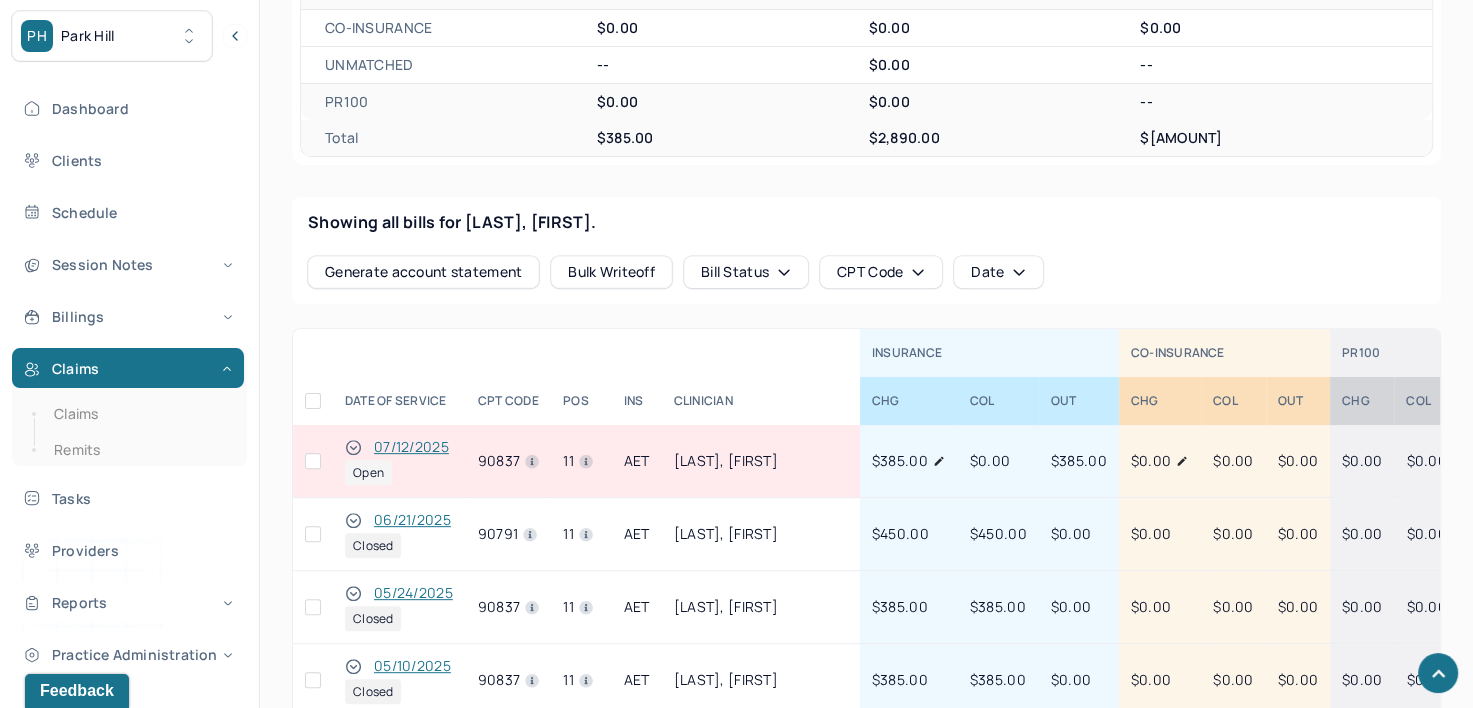 scroll, scrollTop: 800, scrollLeft: 0, axis: vertical 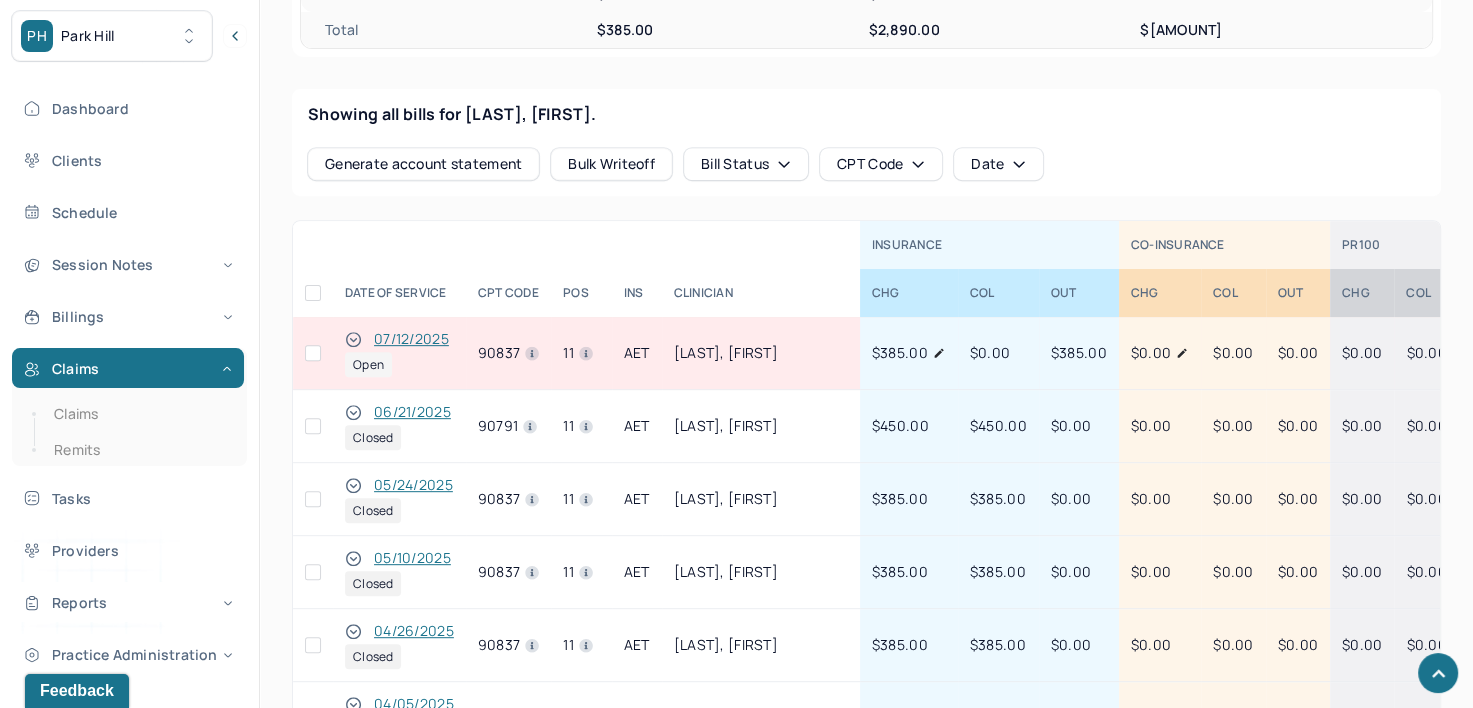 click on "07/12/2025" at bounding box center (411, 339) 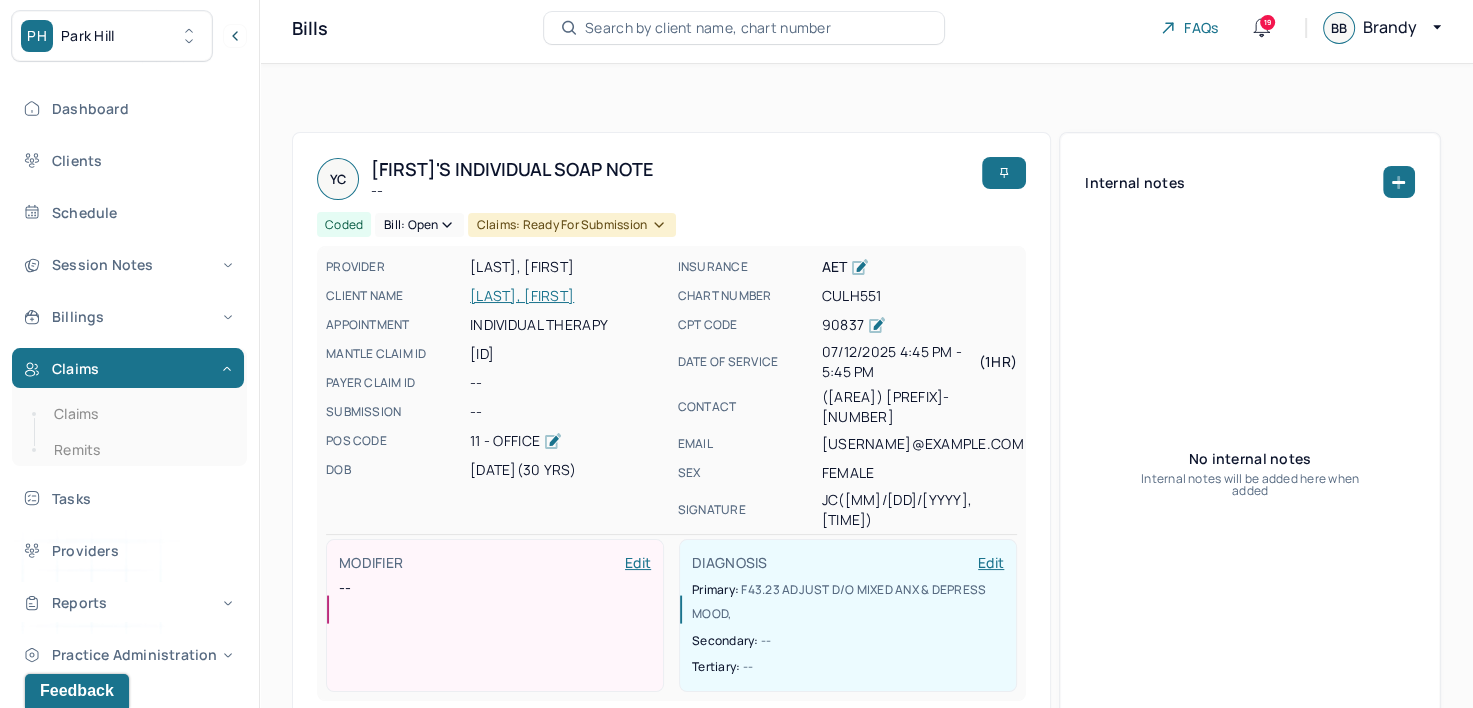 scroll, scrollTop: 0, scrollLeft: 0, axis: both 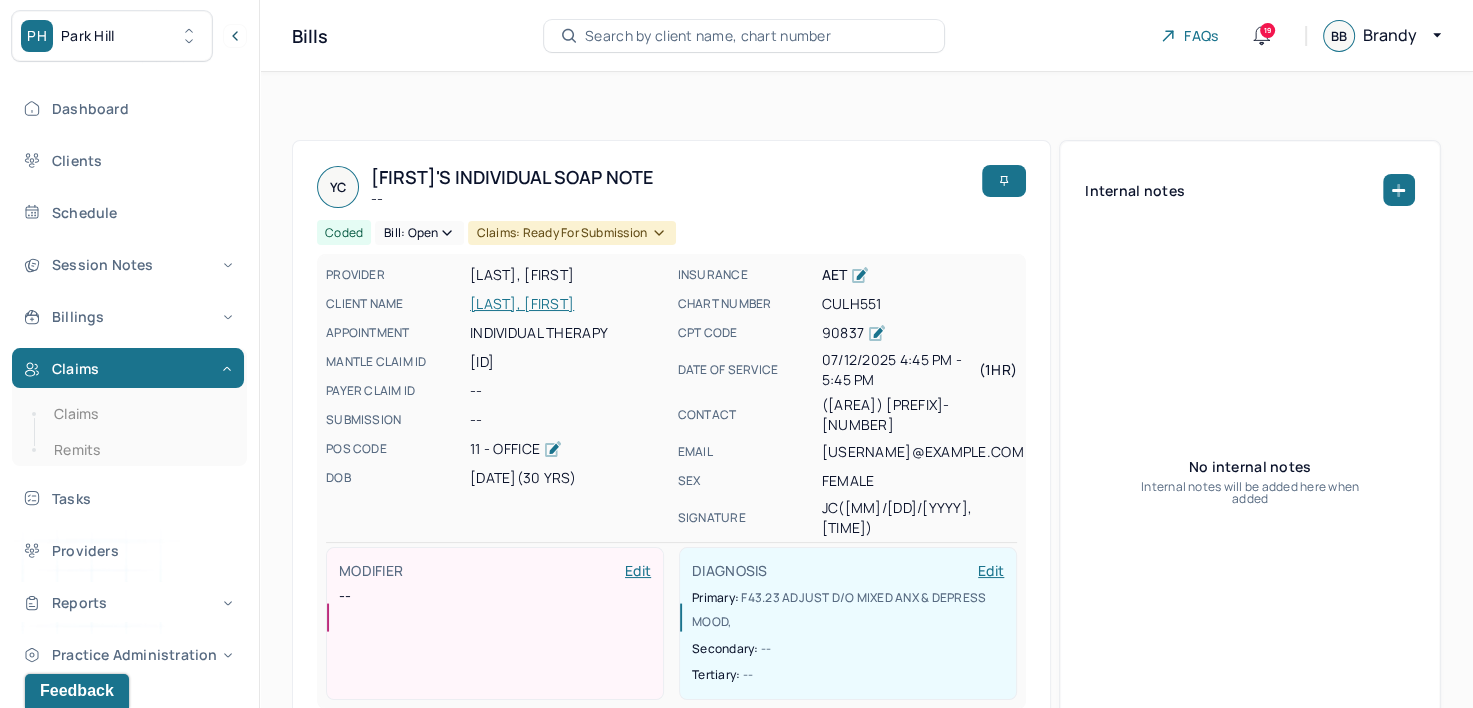click on "Bill: Open" at bounding box center (419, 233) 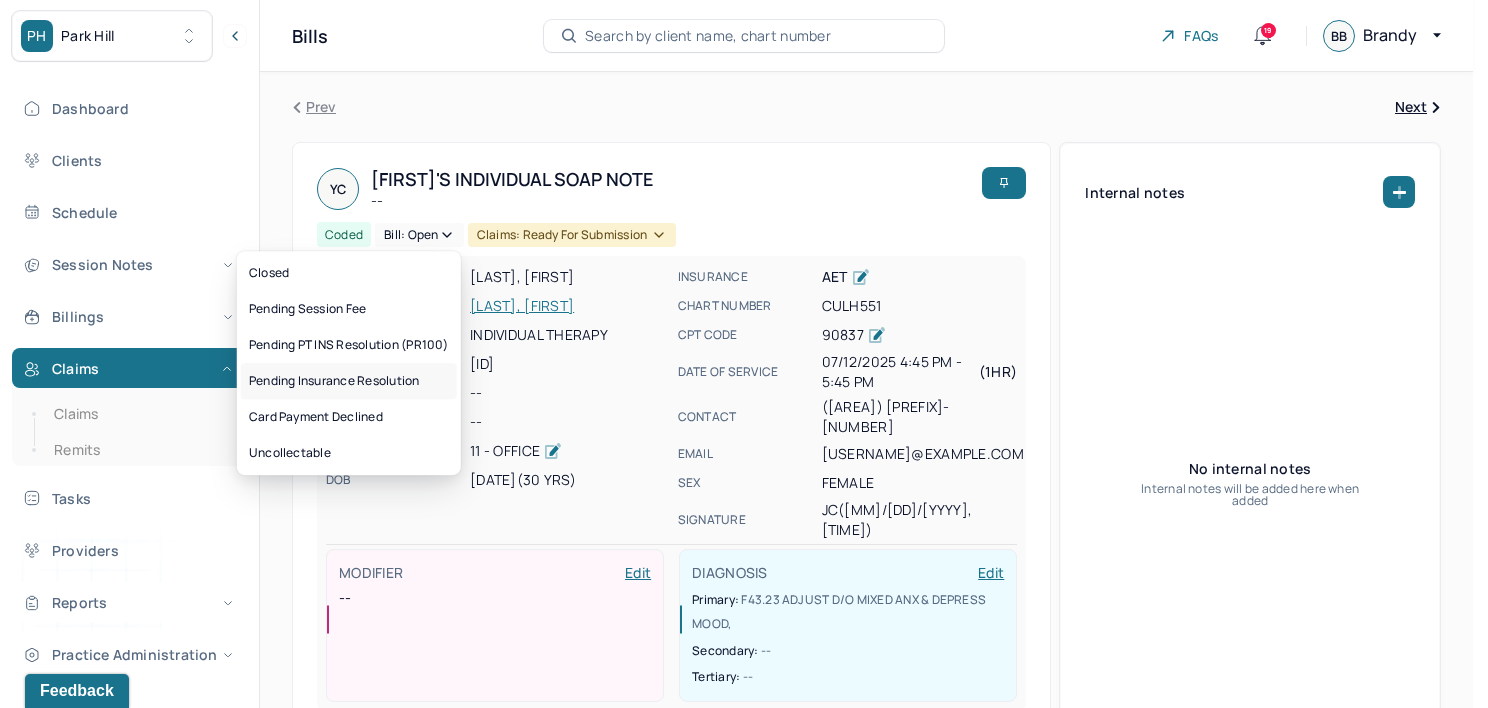 click on "Pending Insurance Resolution" at bounding box center (349, 381) 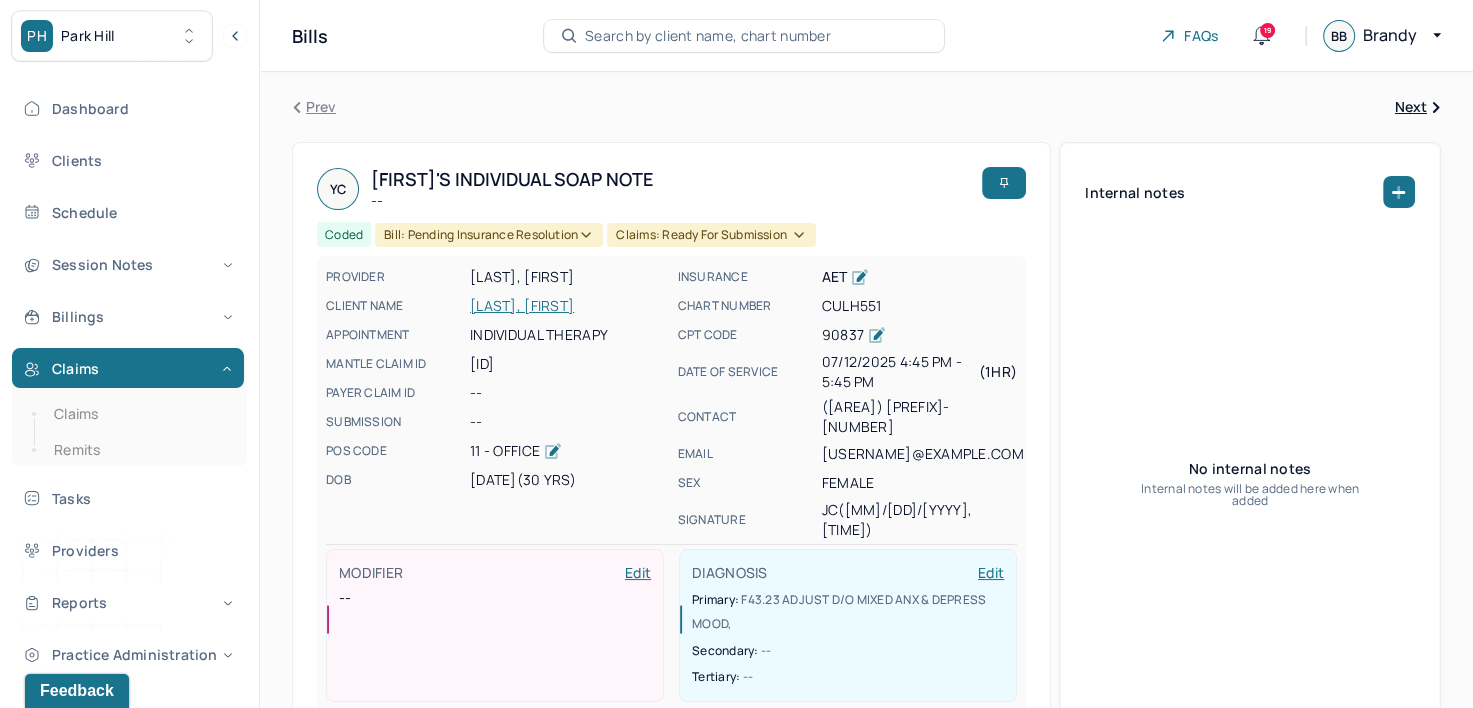 click on "Search by client name, chart number" at bounding box center (708, 36) 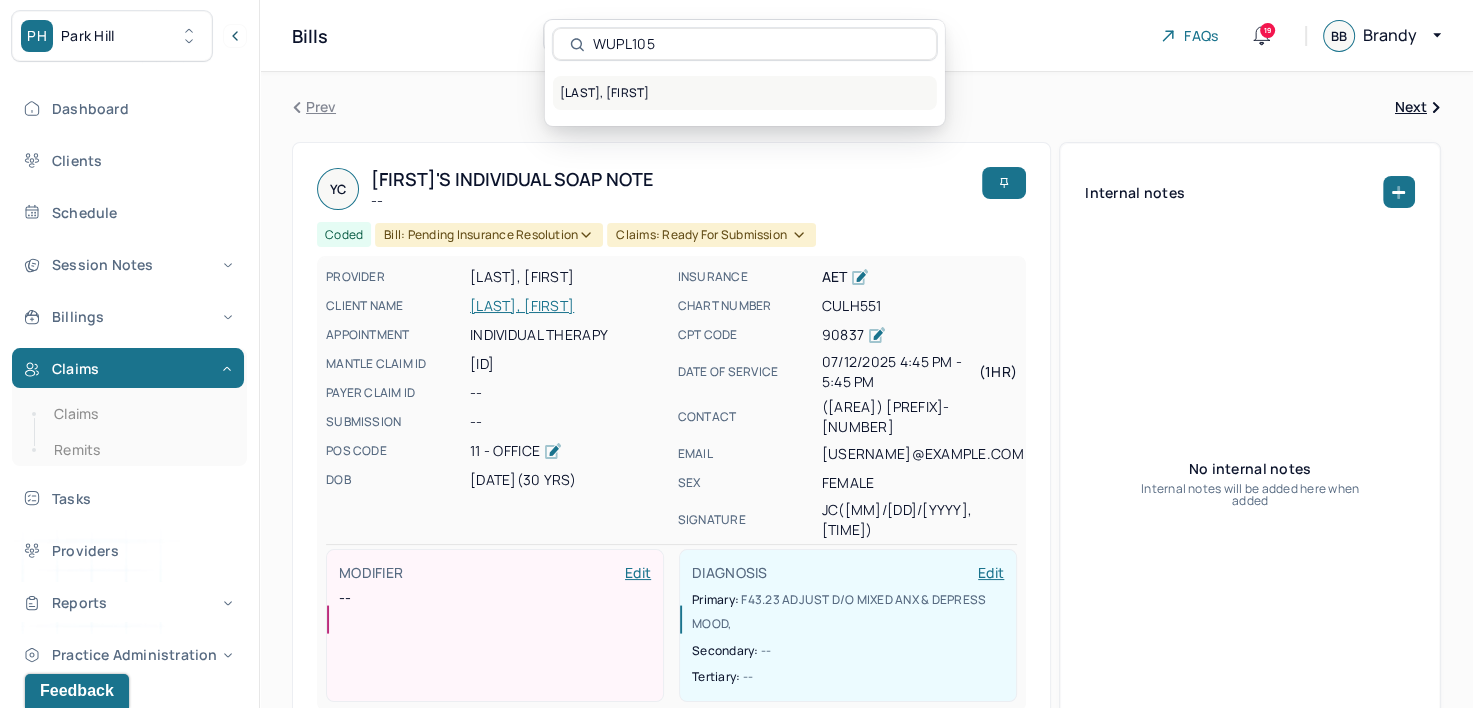 type on "WUPL105" 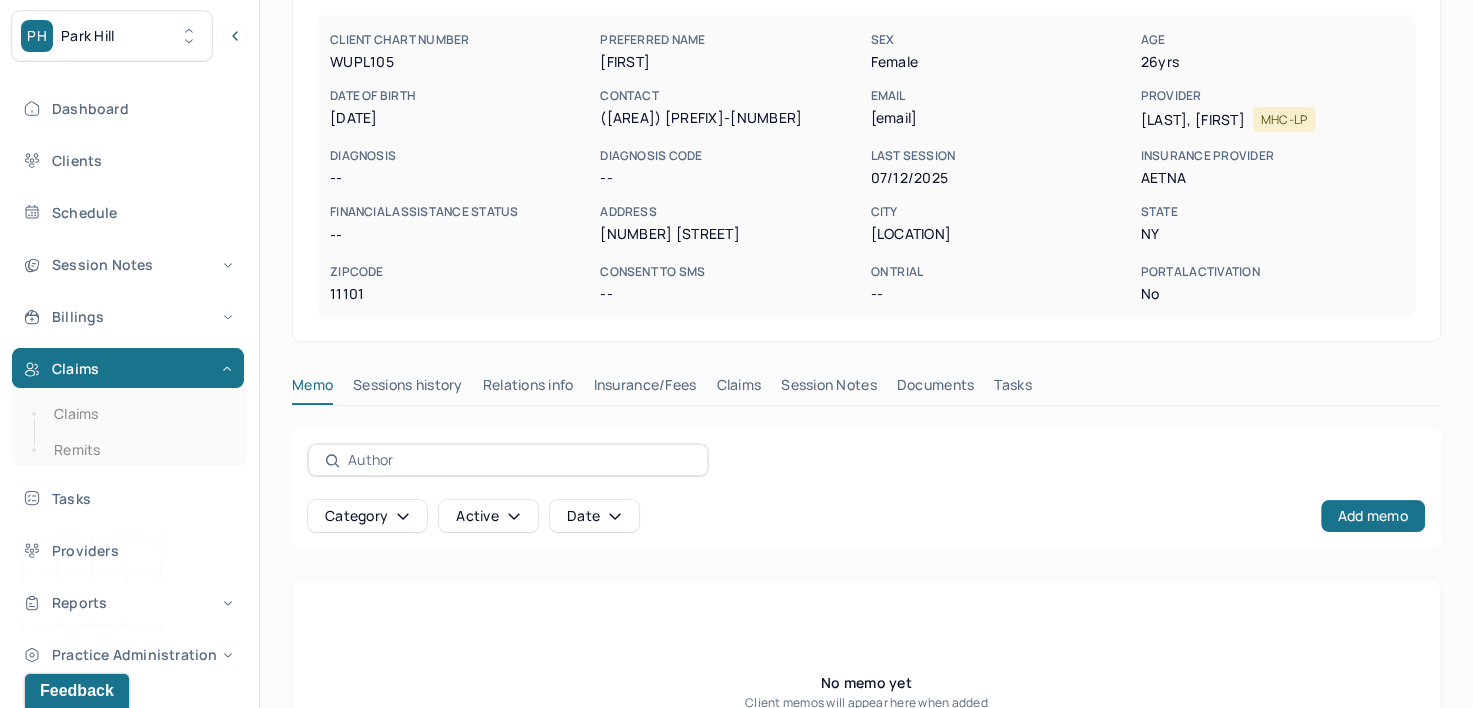 scroll, scrollTop: 200, scrollLeft: 0, axis: vertical 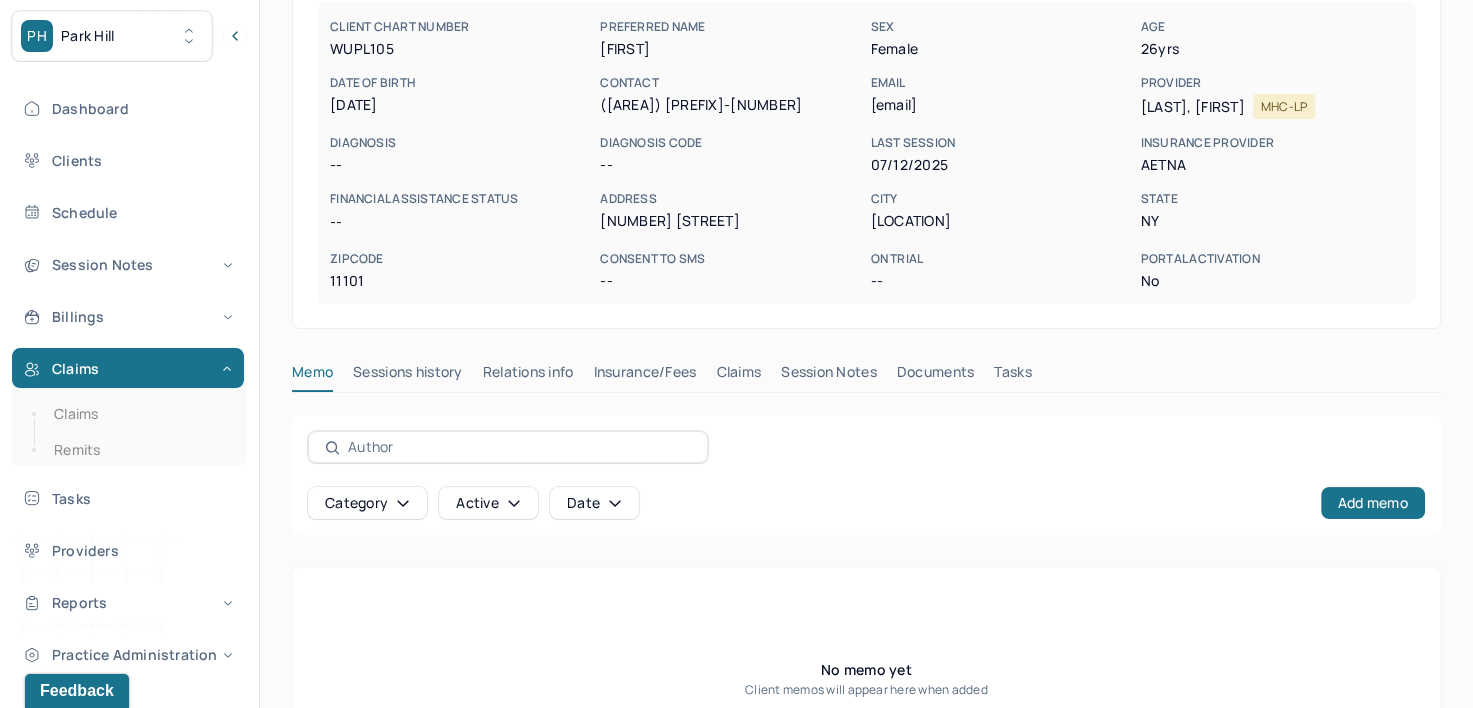 click on "Insurance/Fees" at bounding box center [645, 376] 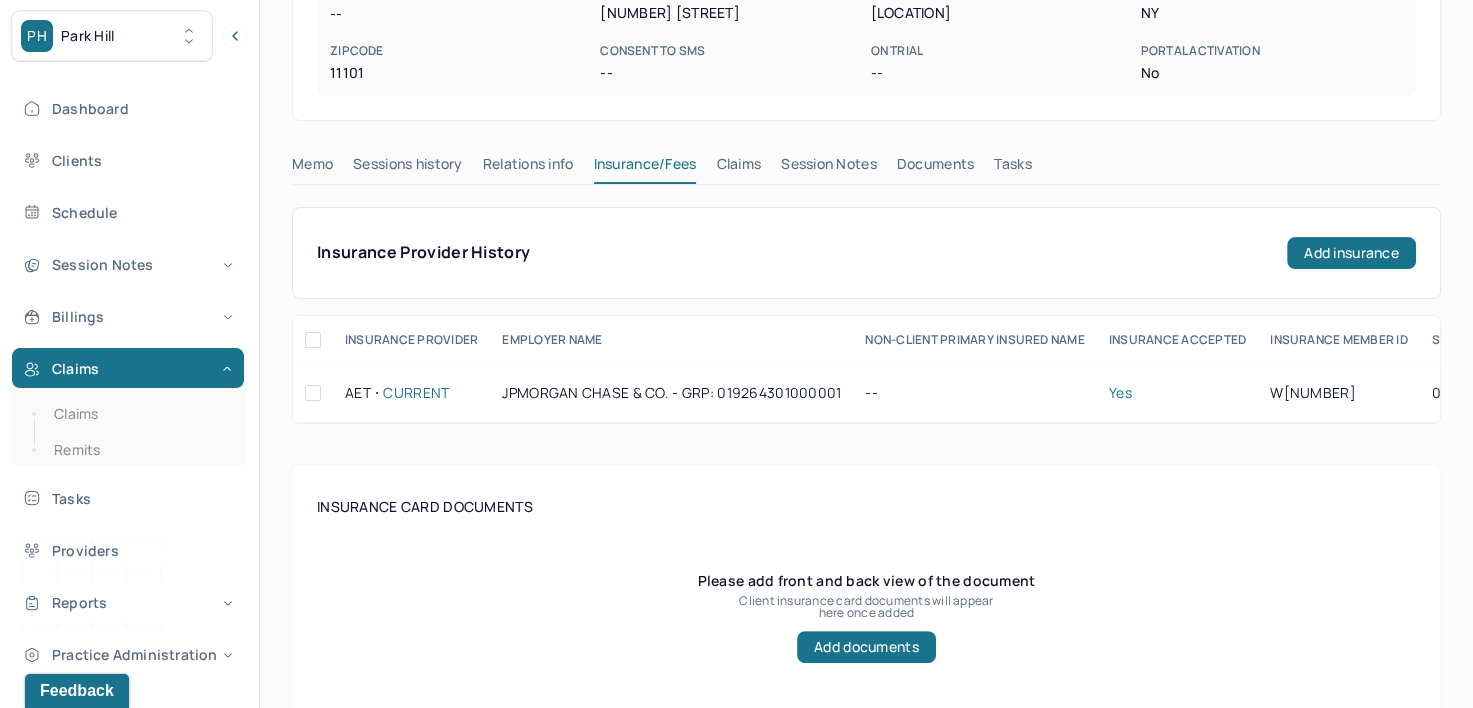 scroll, scrollTop: 400, scrollLeft: 0, axis: vertical 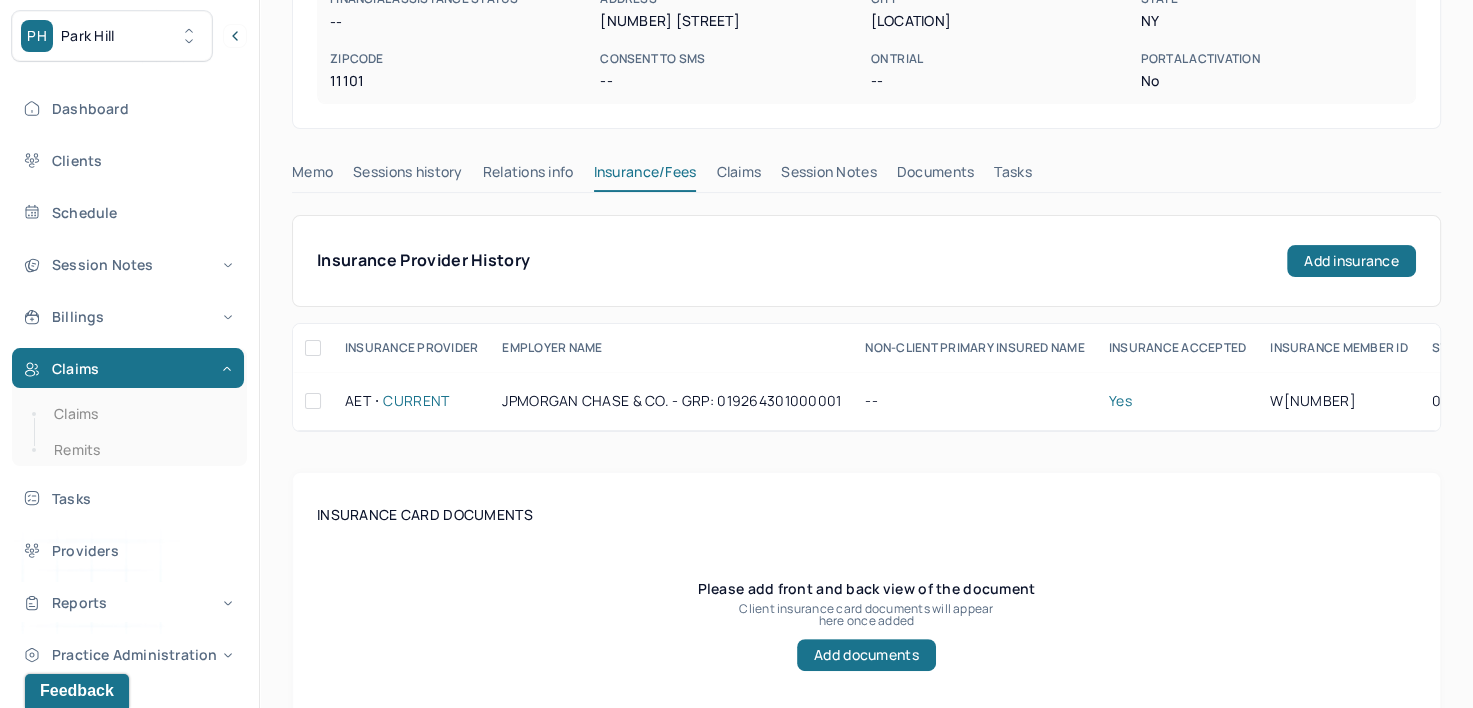 click on "Claims" at bounding box center [738, 176] 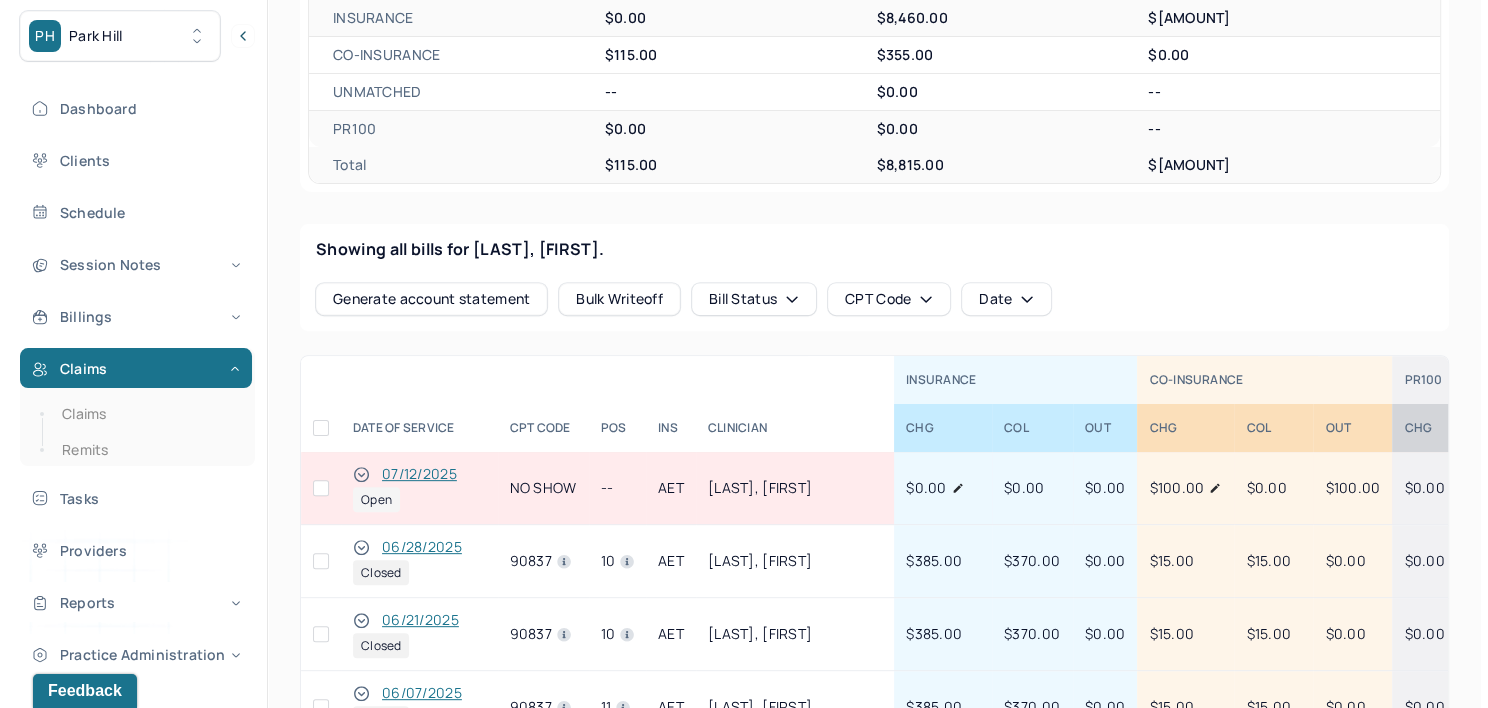 scroll, scrollTop: 700, scrollLeft: 0, axis: vertical 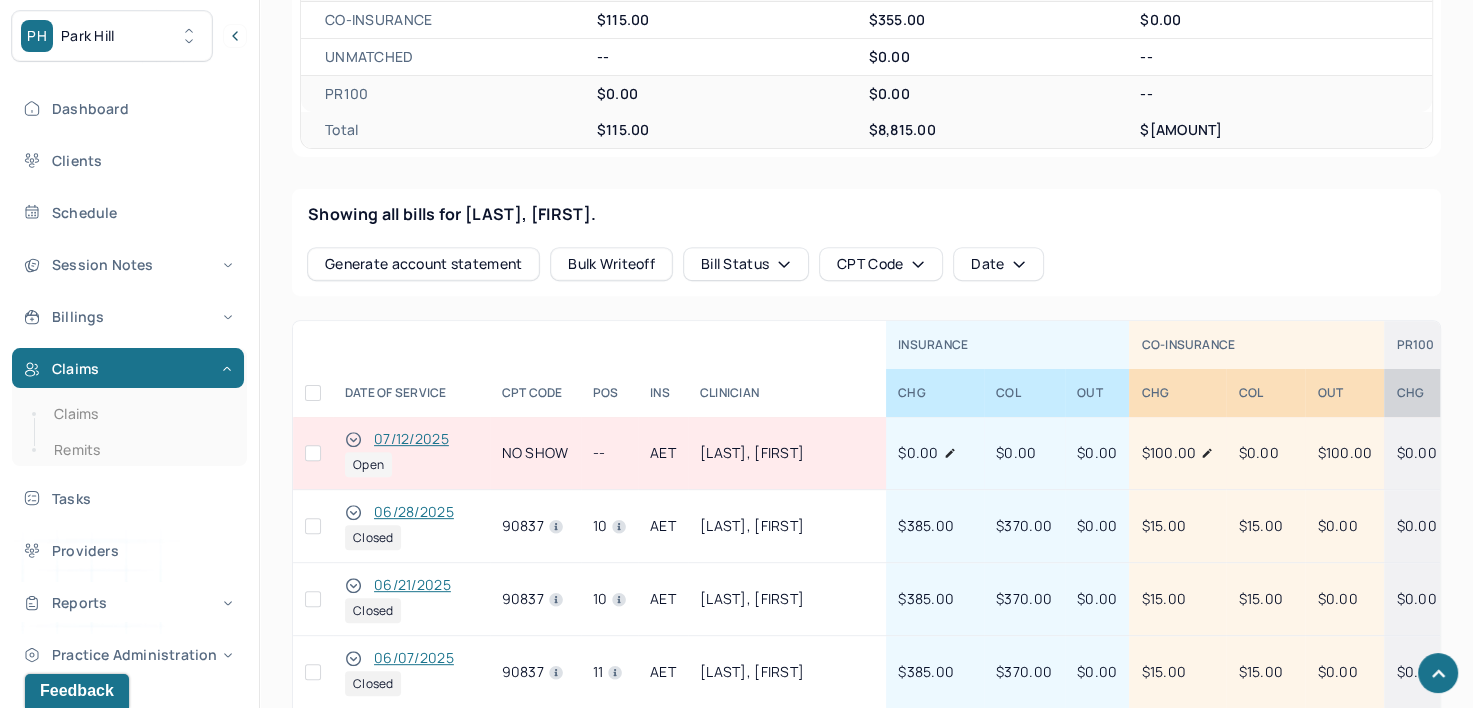 click at bounding box center [313, 453] 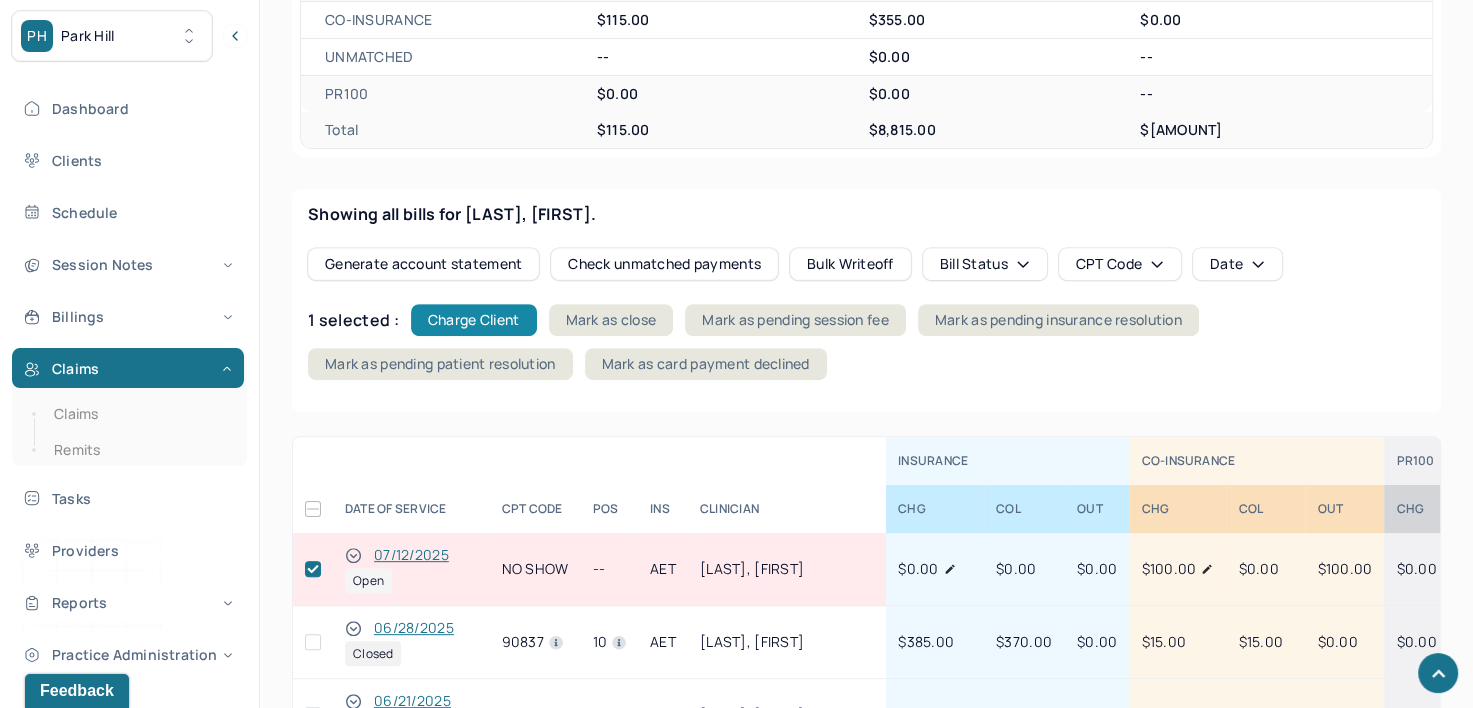 click on "Charge Client" at bounding box center [474, 320] 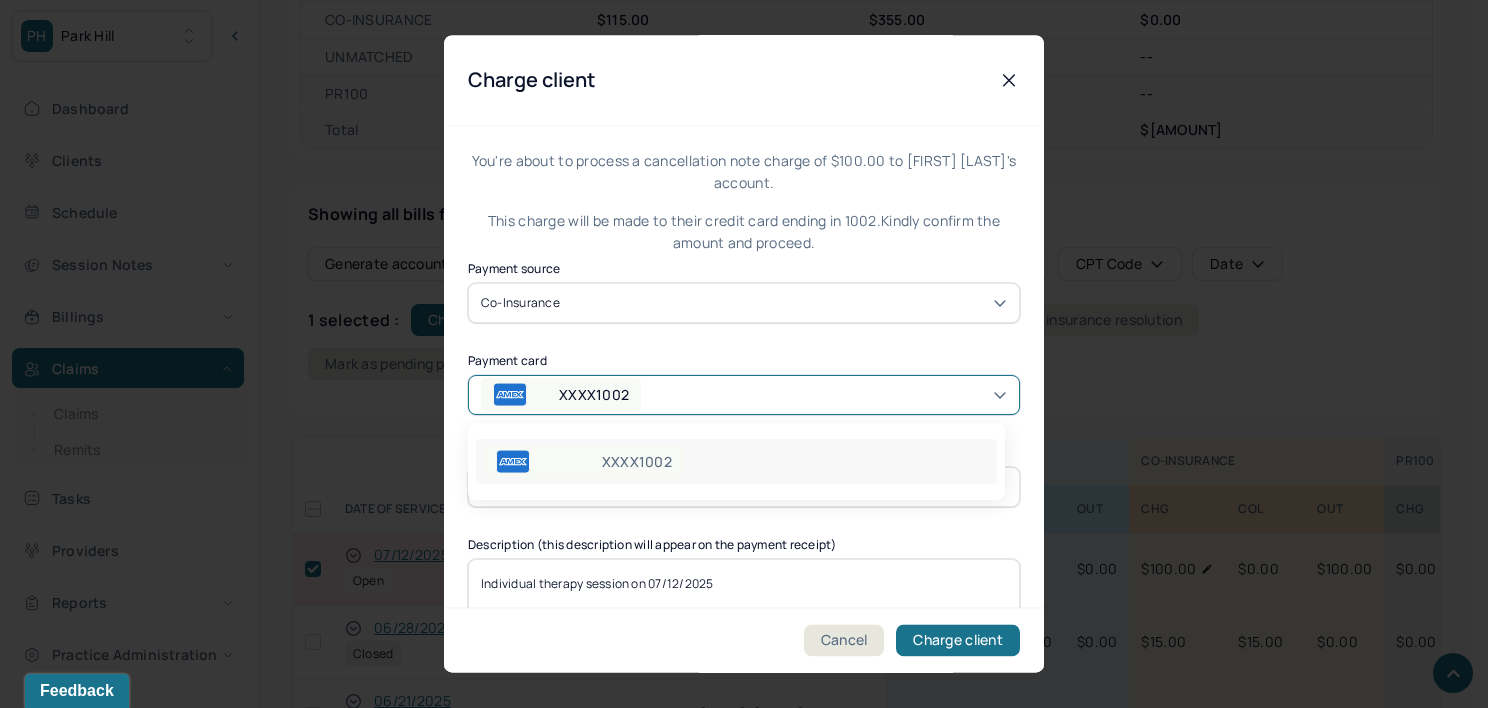 click on "XXXX1002" at bounding box center (744, 395) 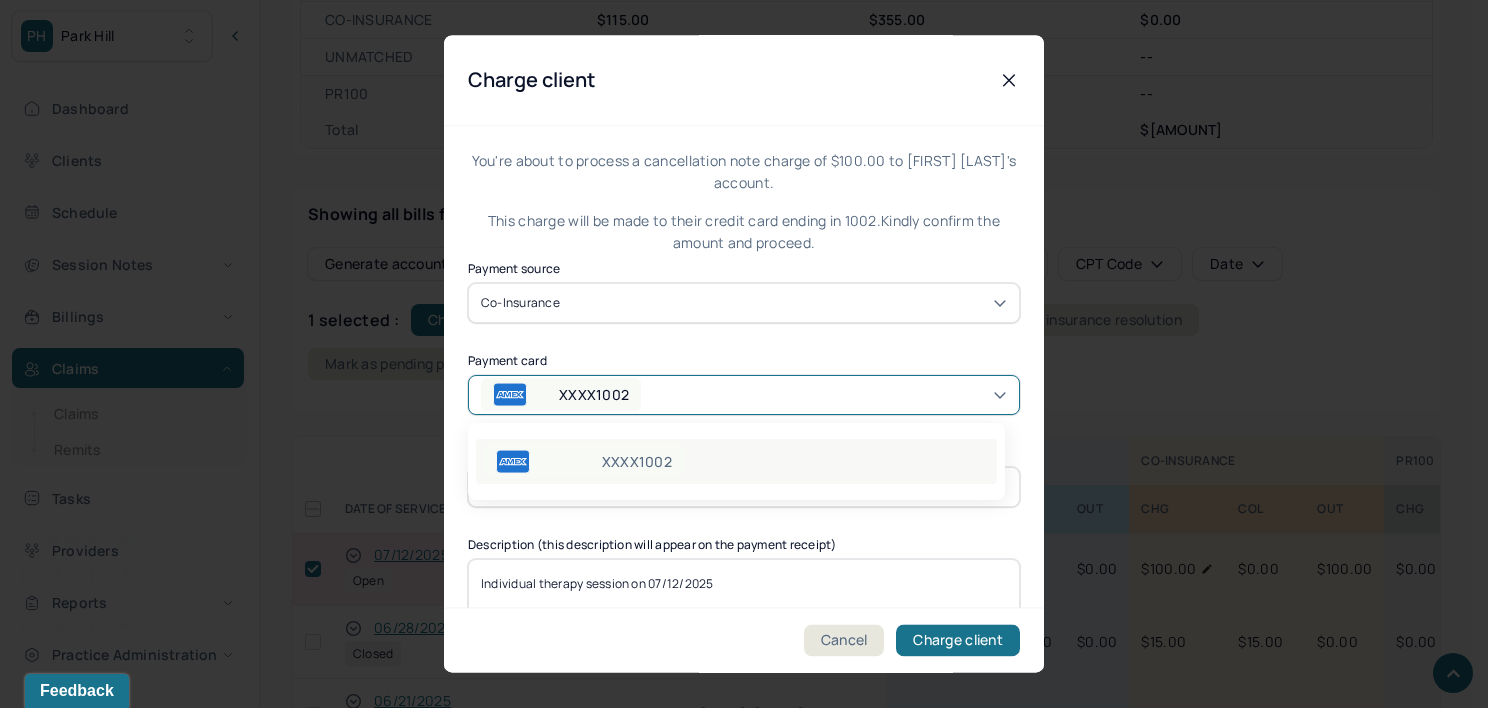 click on "XXXX1002" at bounding box center (736, 461) 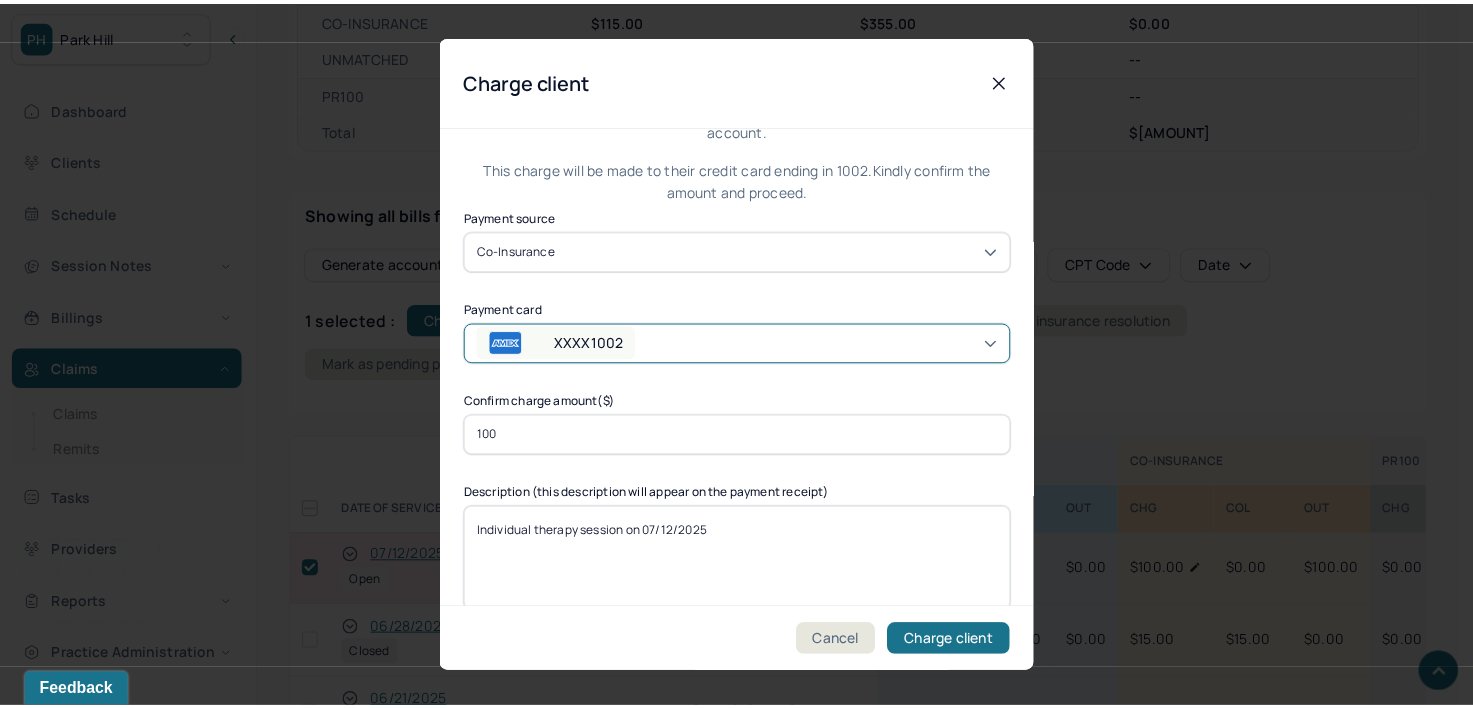 scroll, scrollTop: 79, scrollLeft: 0, axis: vertical 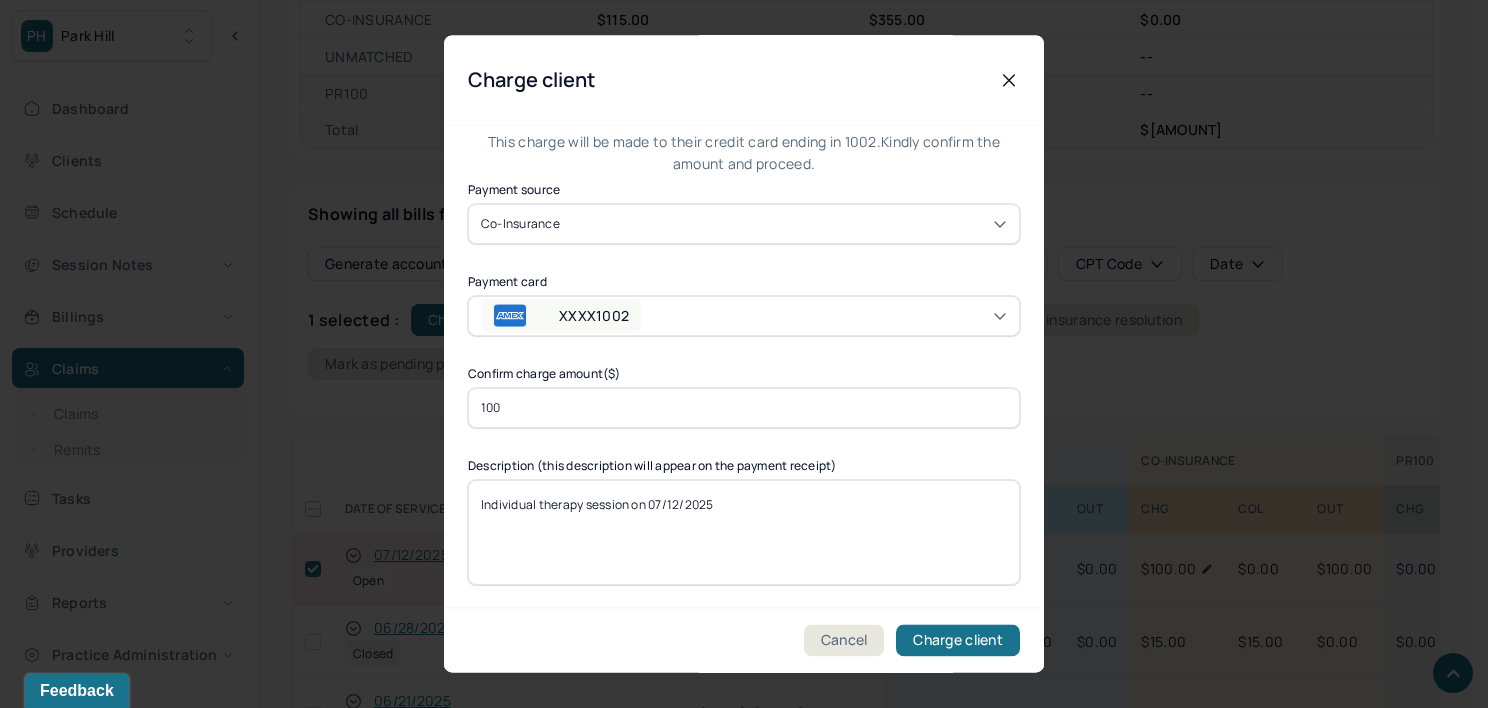 drag, startPoint x: 628, startPoint y: 505, endPoint x: 512, endPoint y: 504, distance: 116.00431 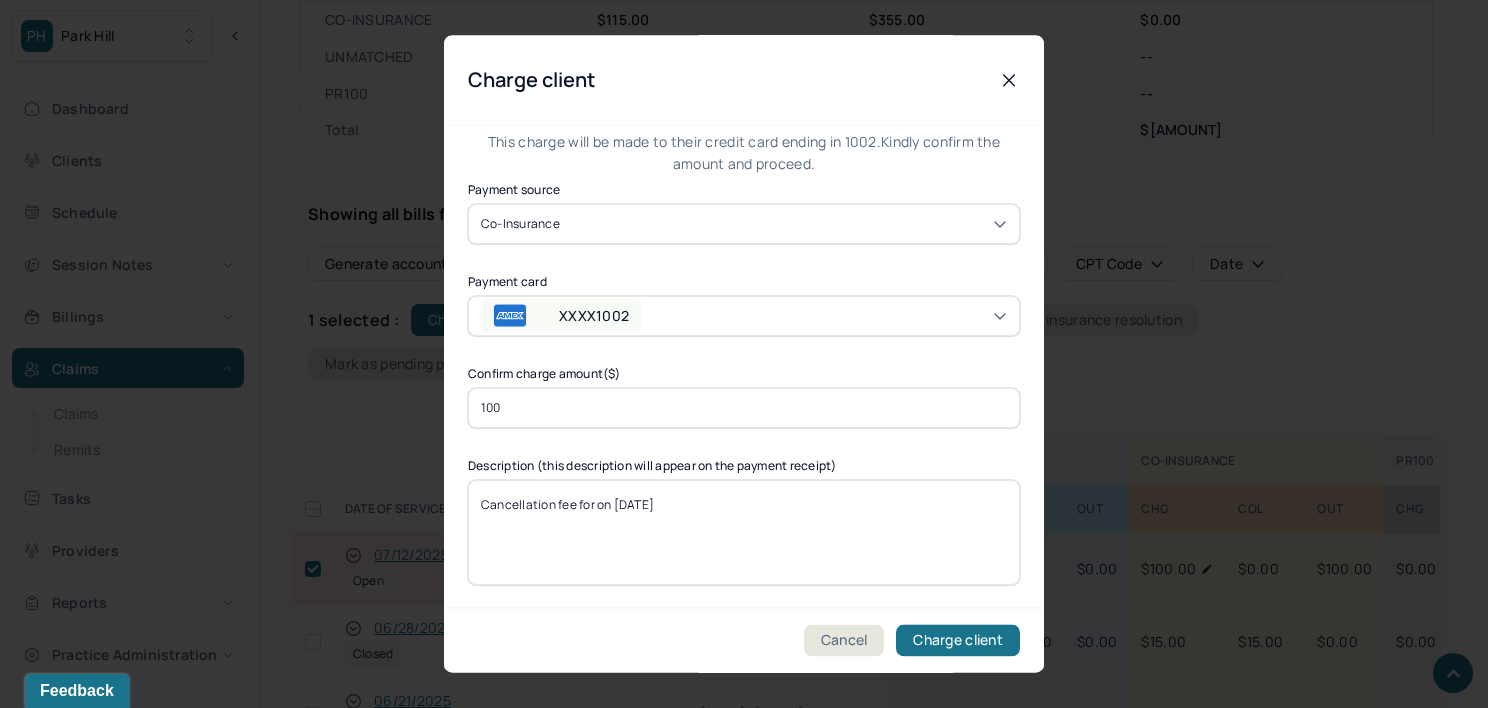 click on "Individual therapy session on 07/12/2025" at bounding box center (744, 532) 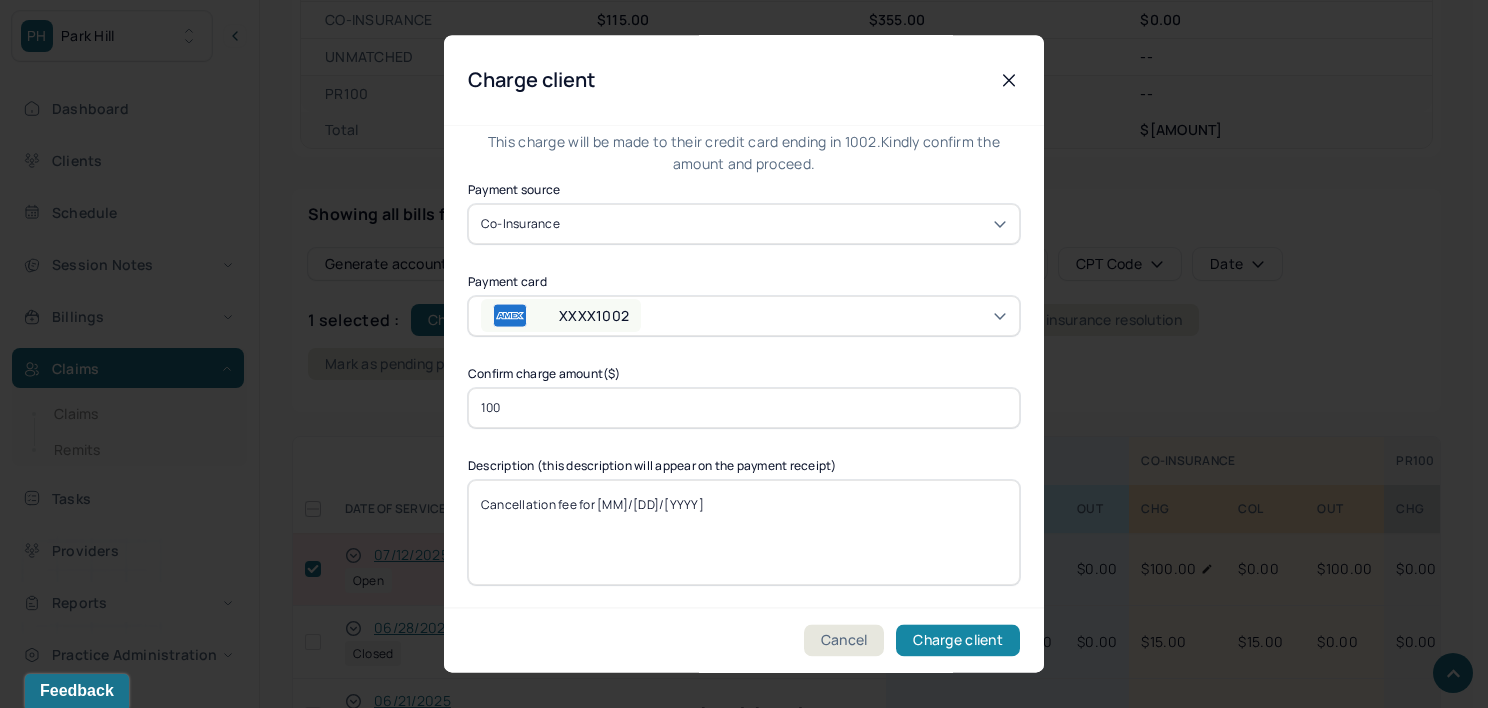 type on "Cancellation fee for [MM]/[DD]/[YYYY]" 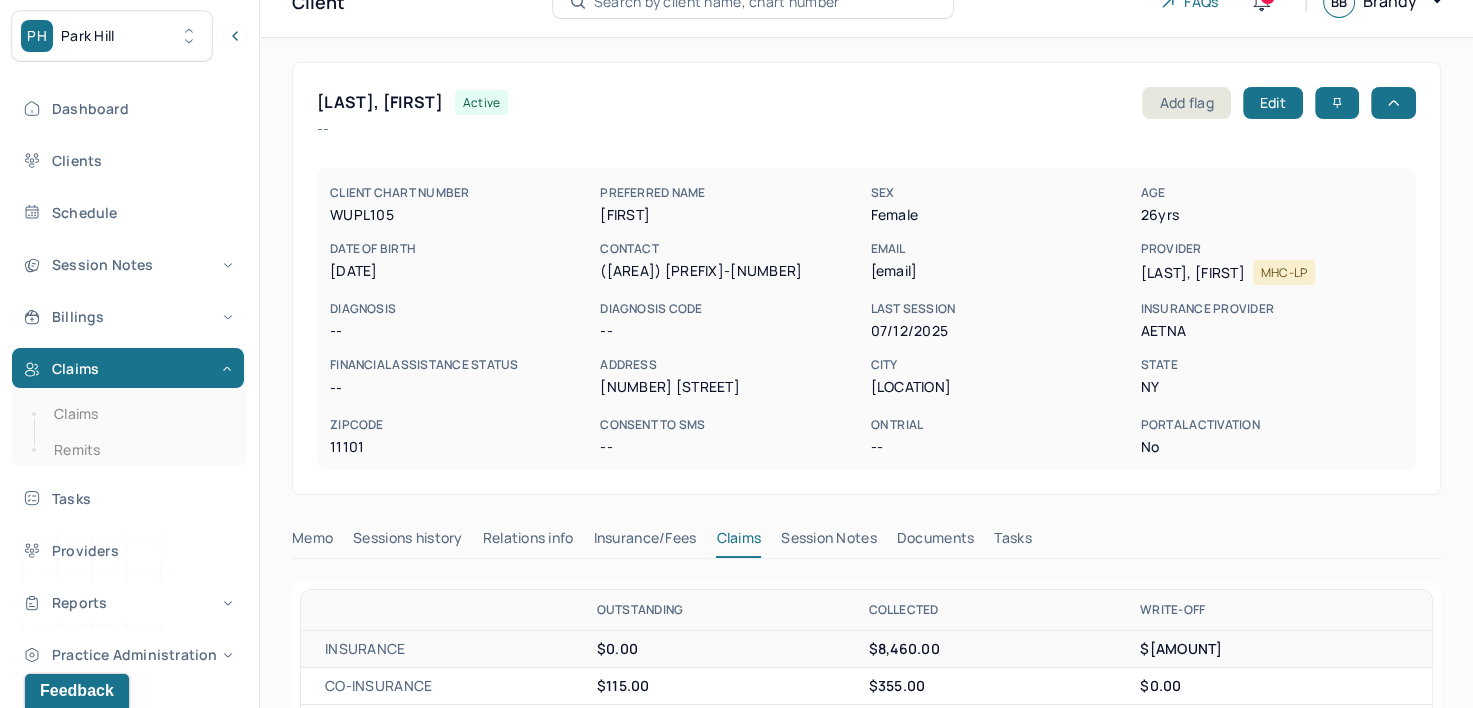 scroll, scrollTop: 0, scrollLeft: 0, axis: both 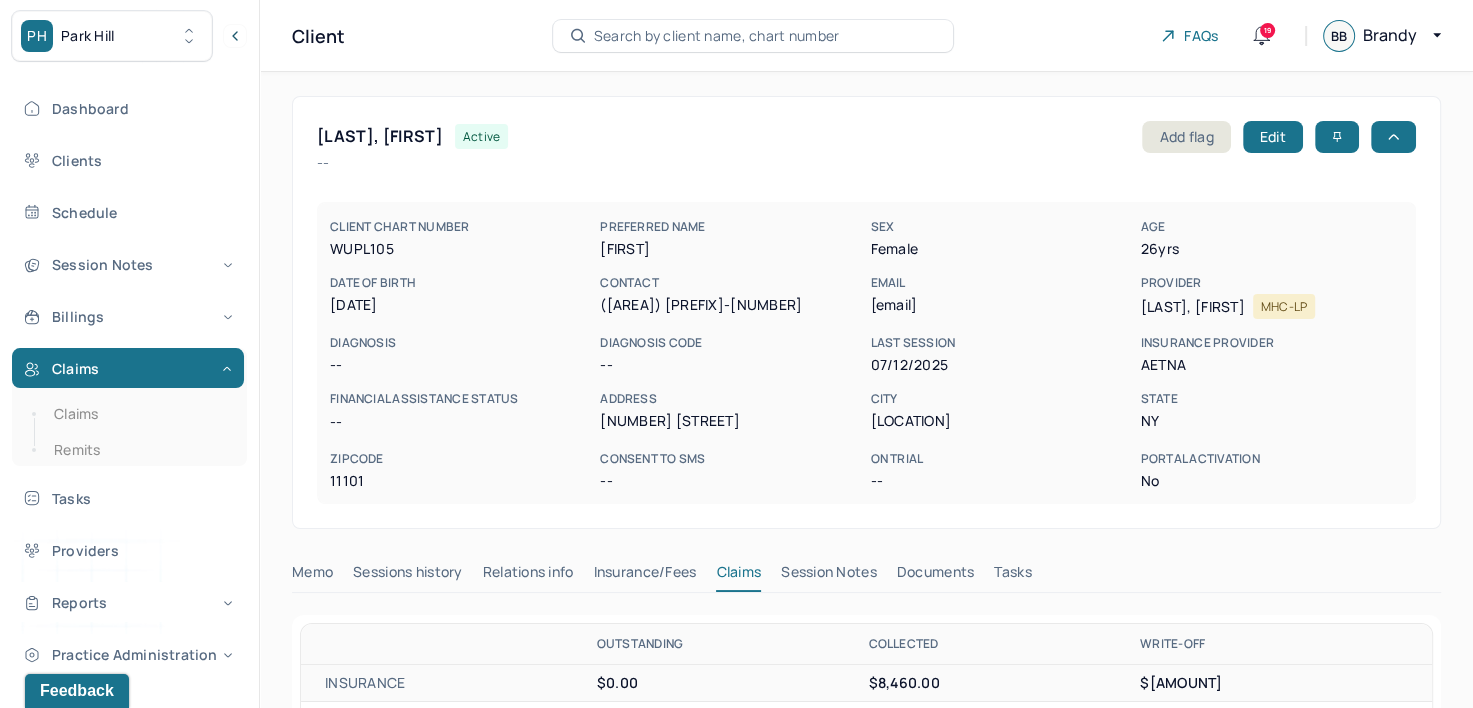 click on "Search by client name, chart number" at bounding box center (717, 36) 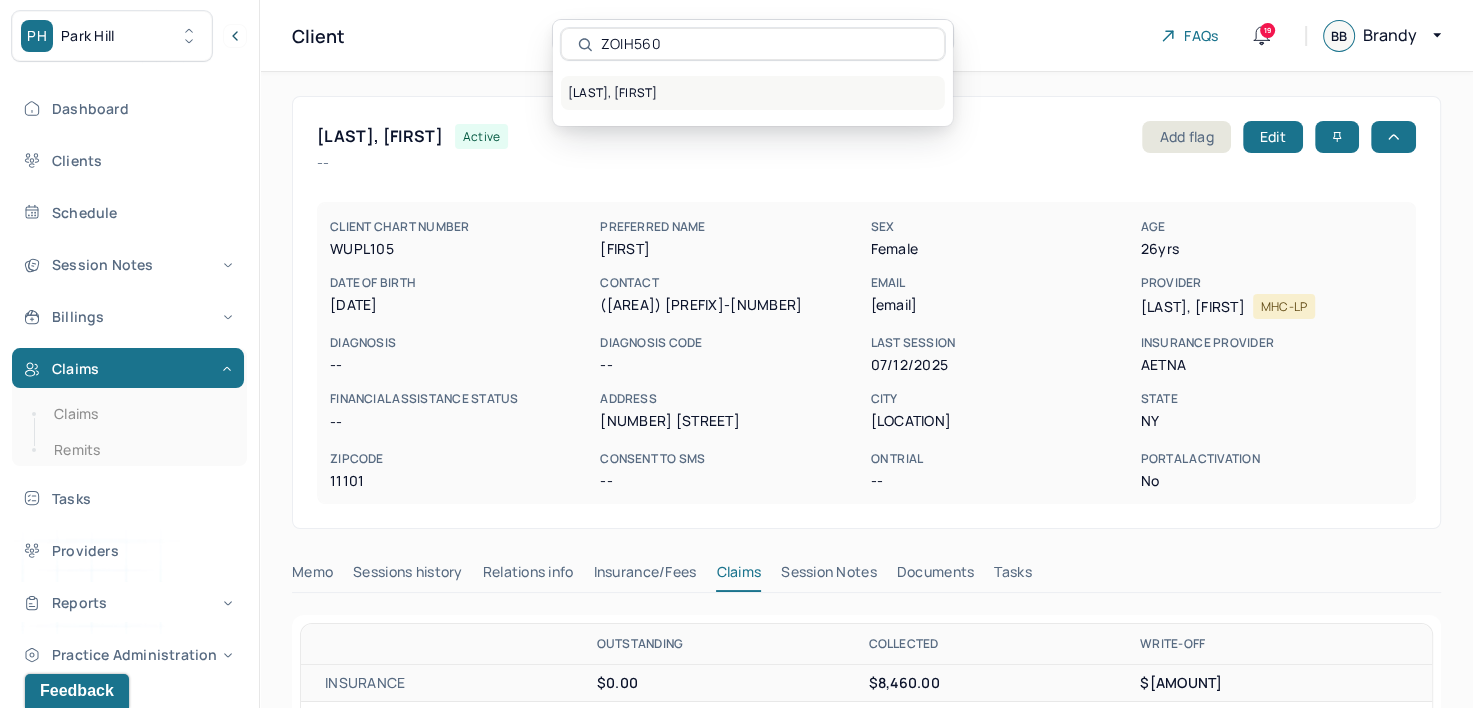 type on "ZOIH560" 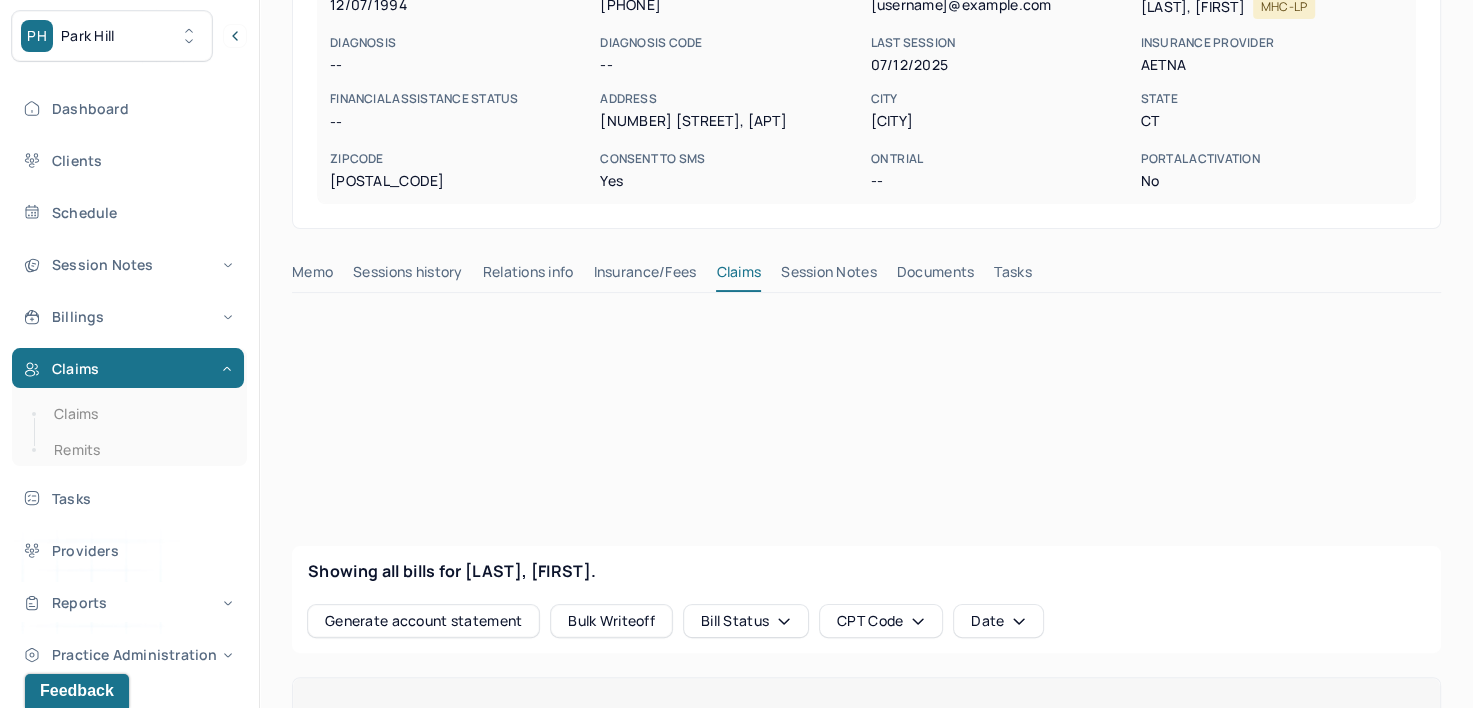 click on "Insurance/Fees" at bounding box center (645, 276) 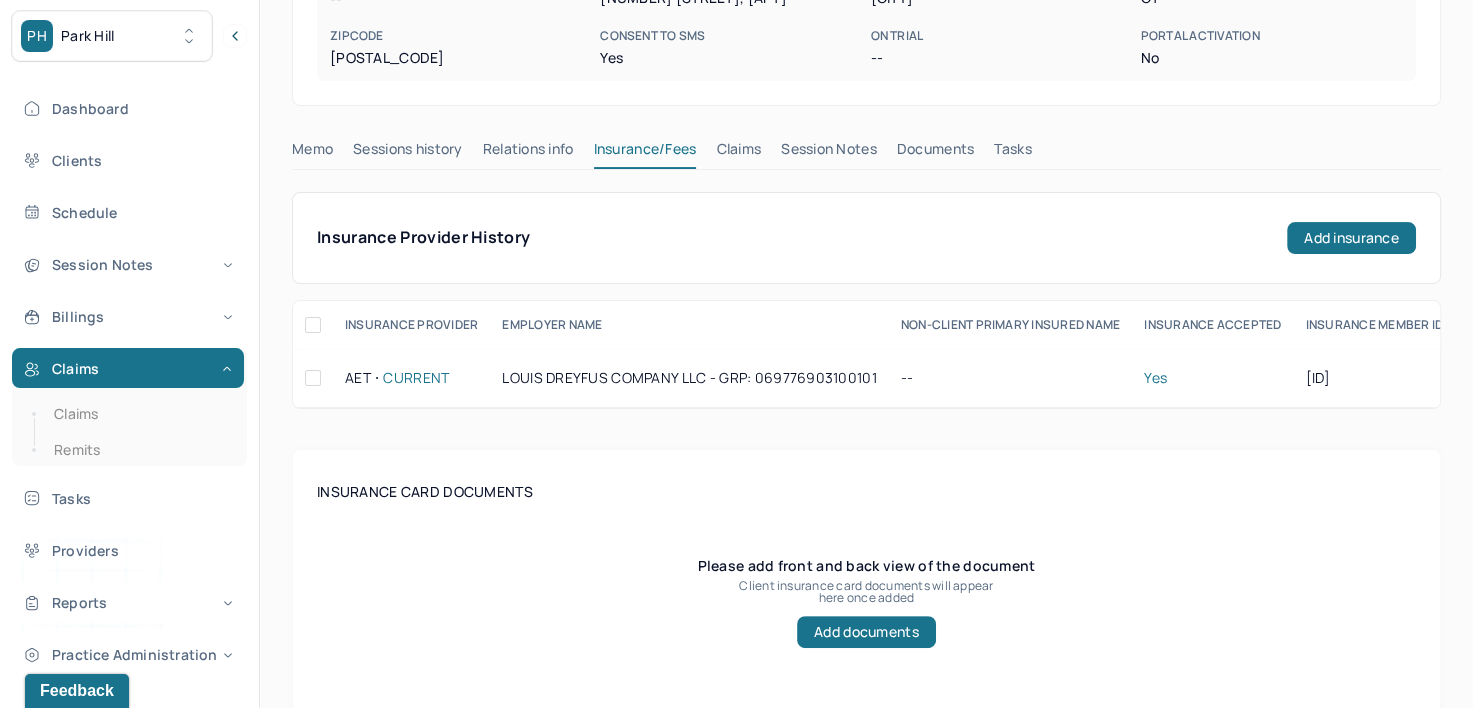 scroll, scrollTop: 100, scrollLeft: 0, axis: vertical 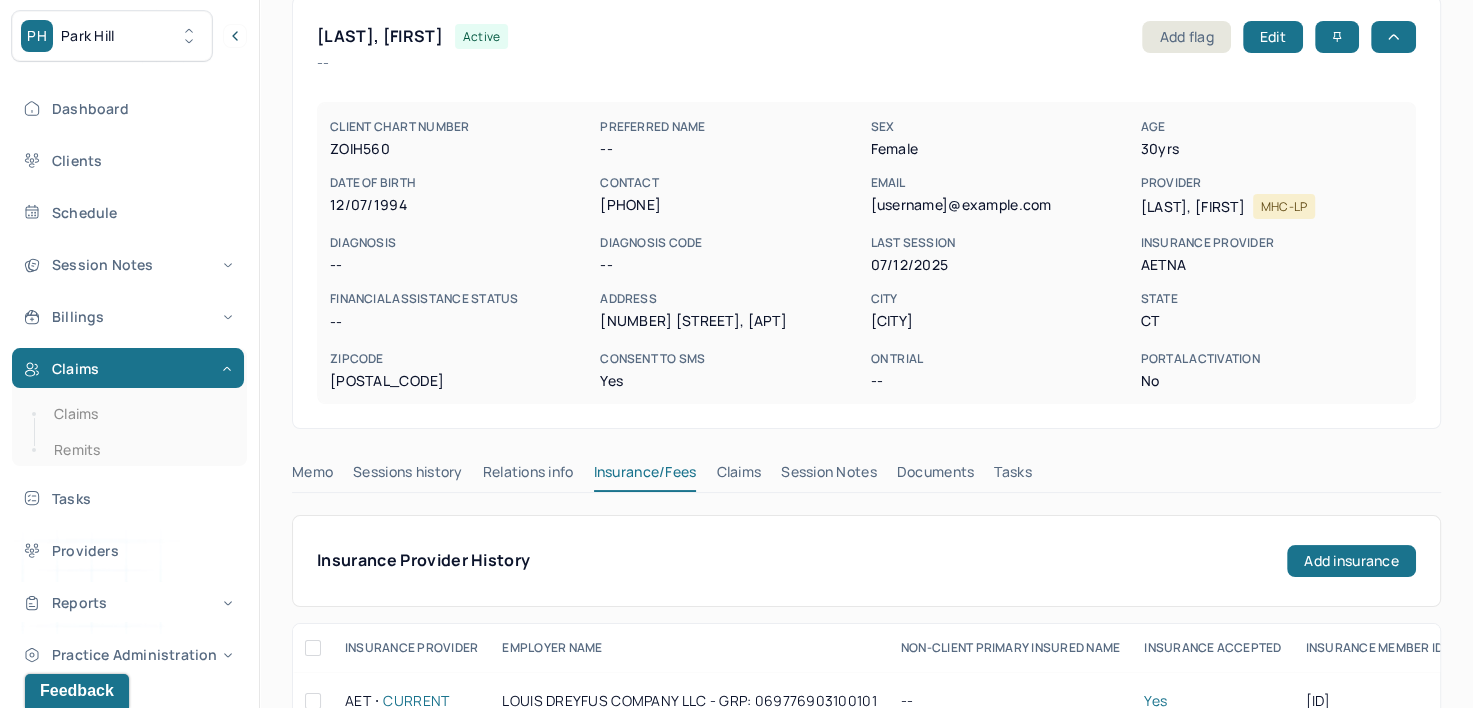 click on "Claims" at bounding box center (738, 476) 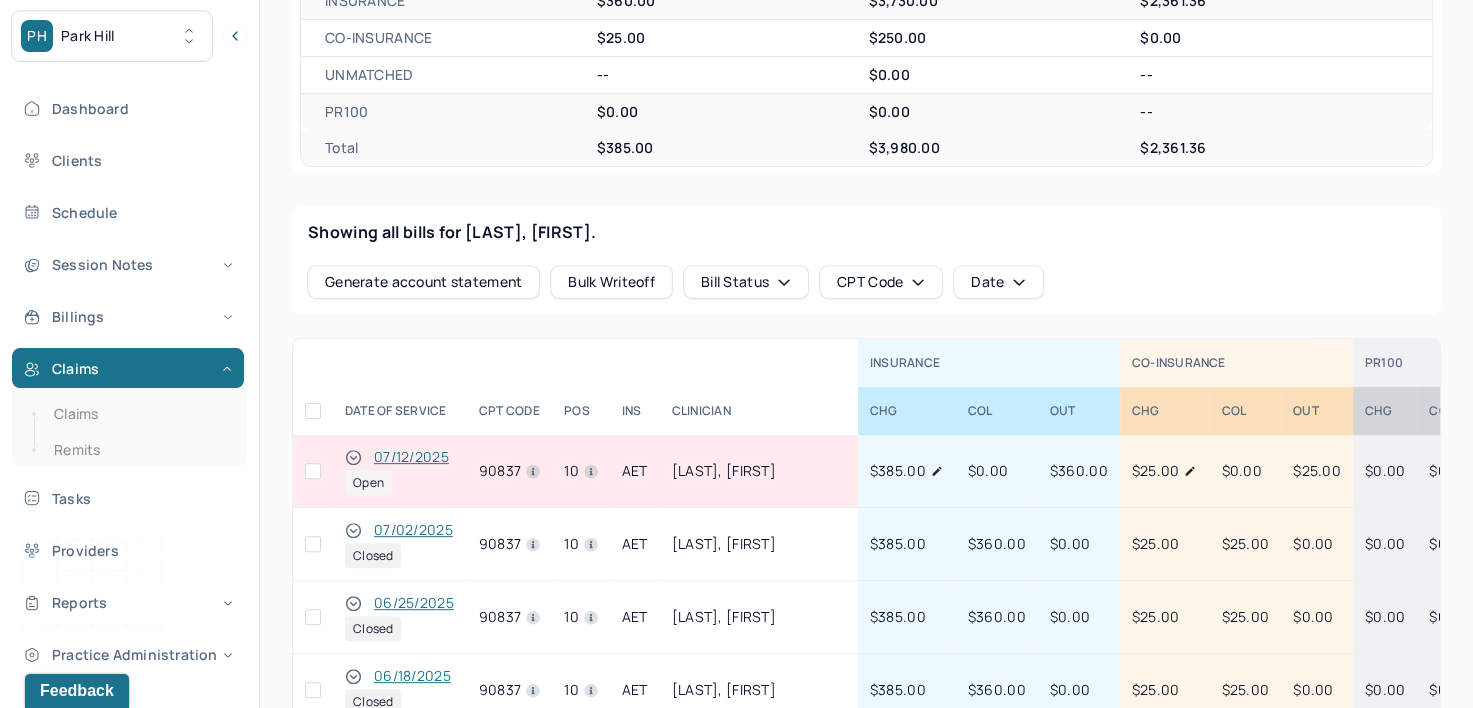 scroll, scrollTop: 700, scrollLeft: 0, axis: vertical 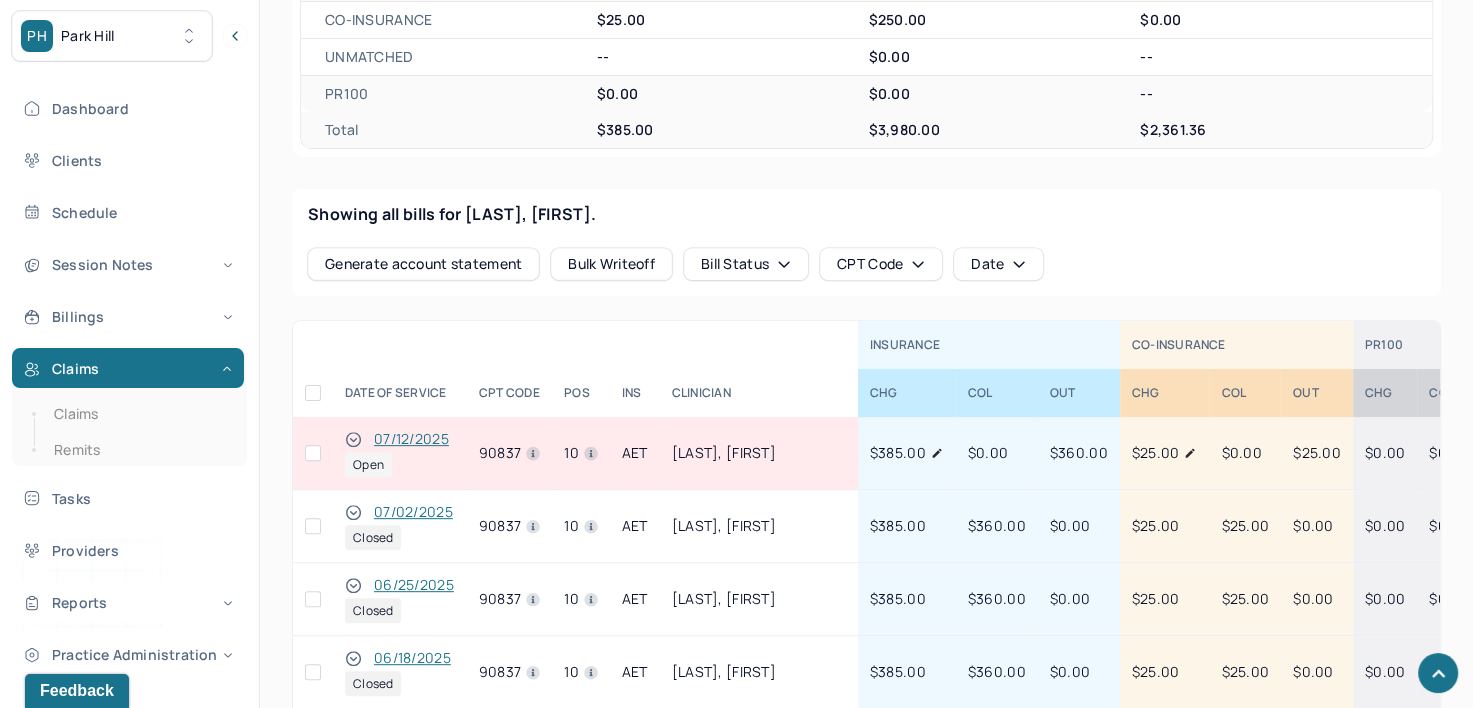 click at bounding box center (313, 453) 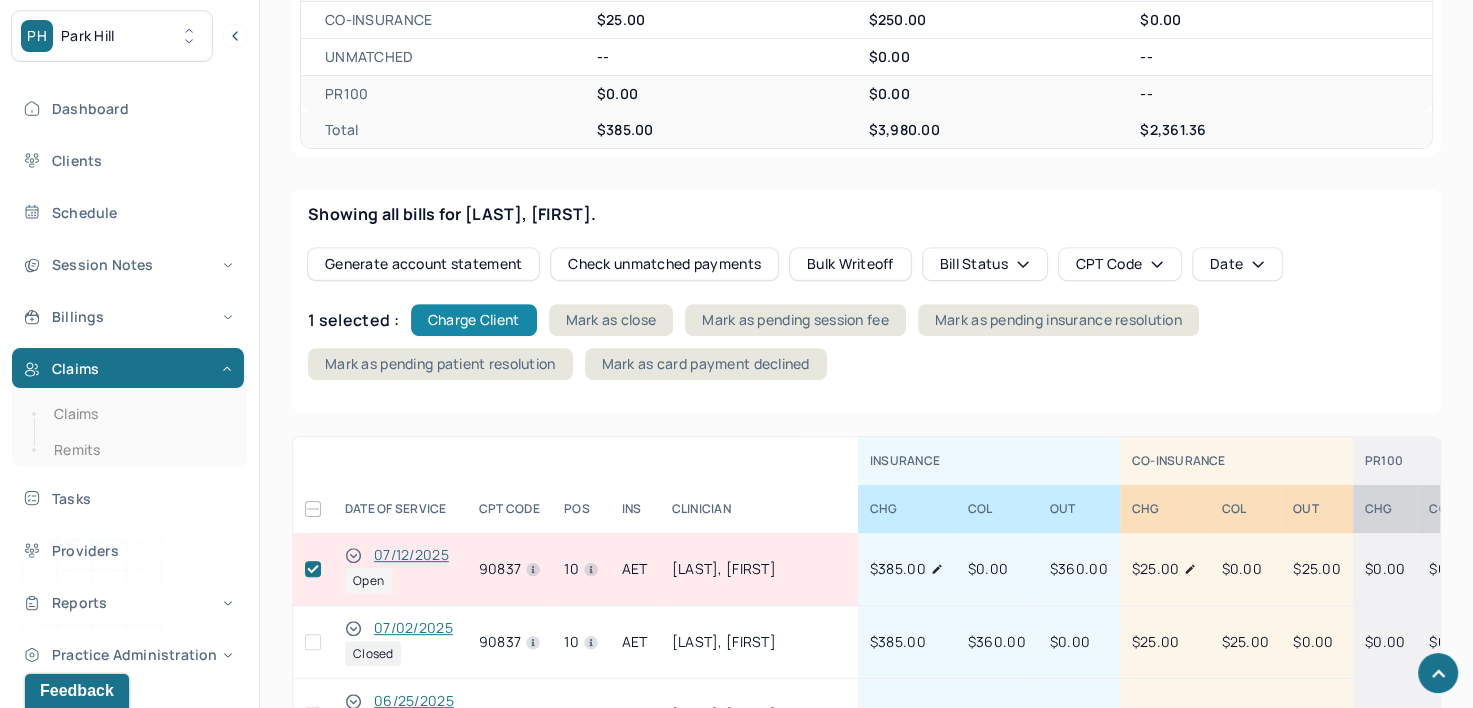 click on "Charge Client" at bounding box center [474, 320] 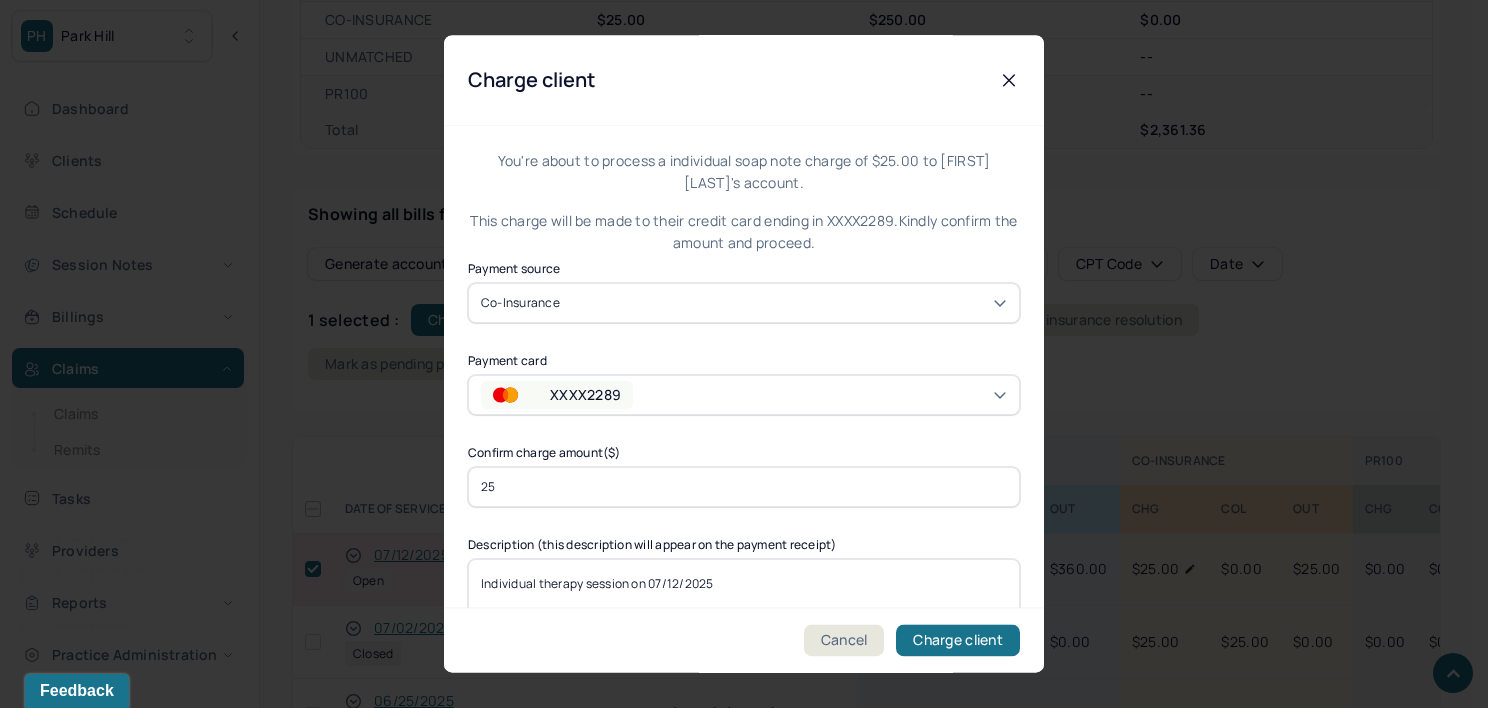 click on "XXXX2289" at bounding box center [744, 395] 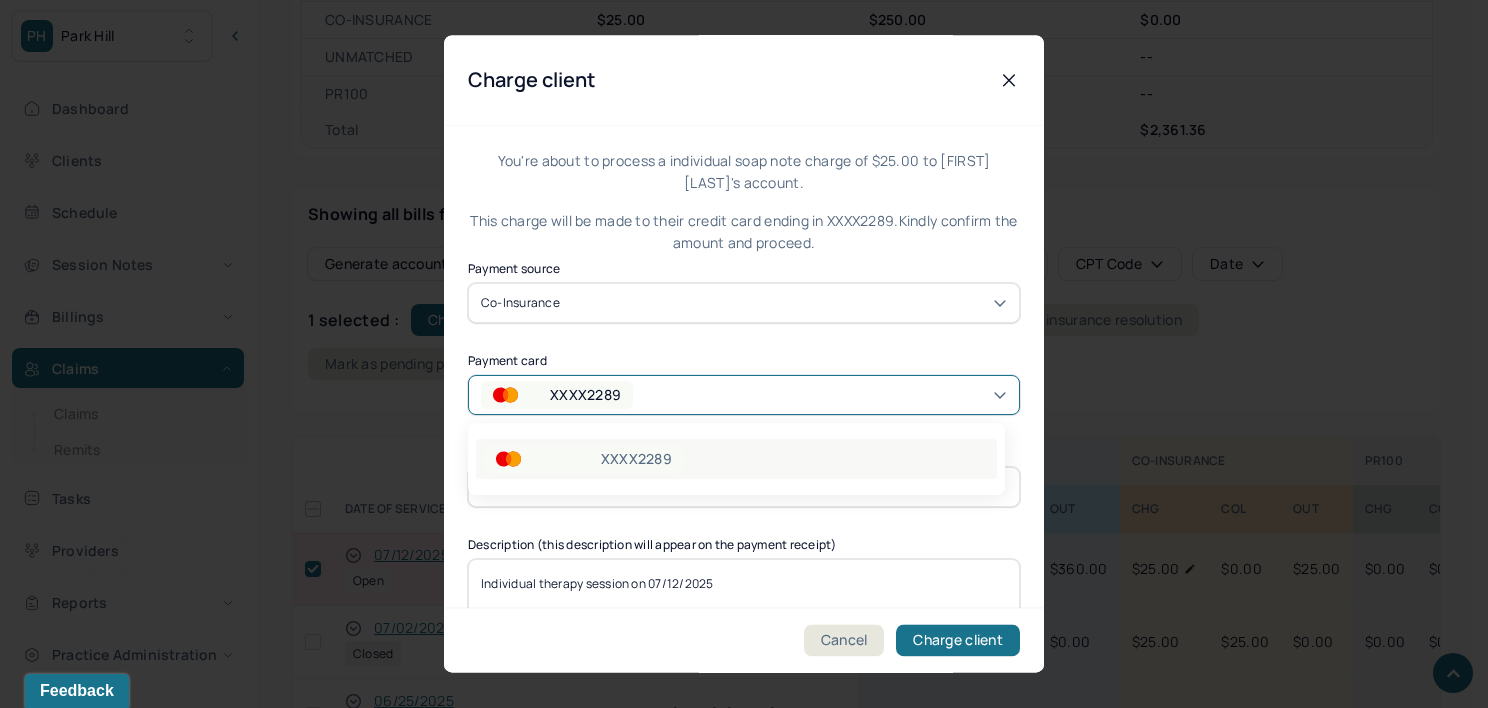 click on "XXXX2289" at bounding box center (736, 459) 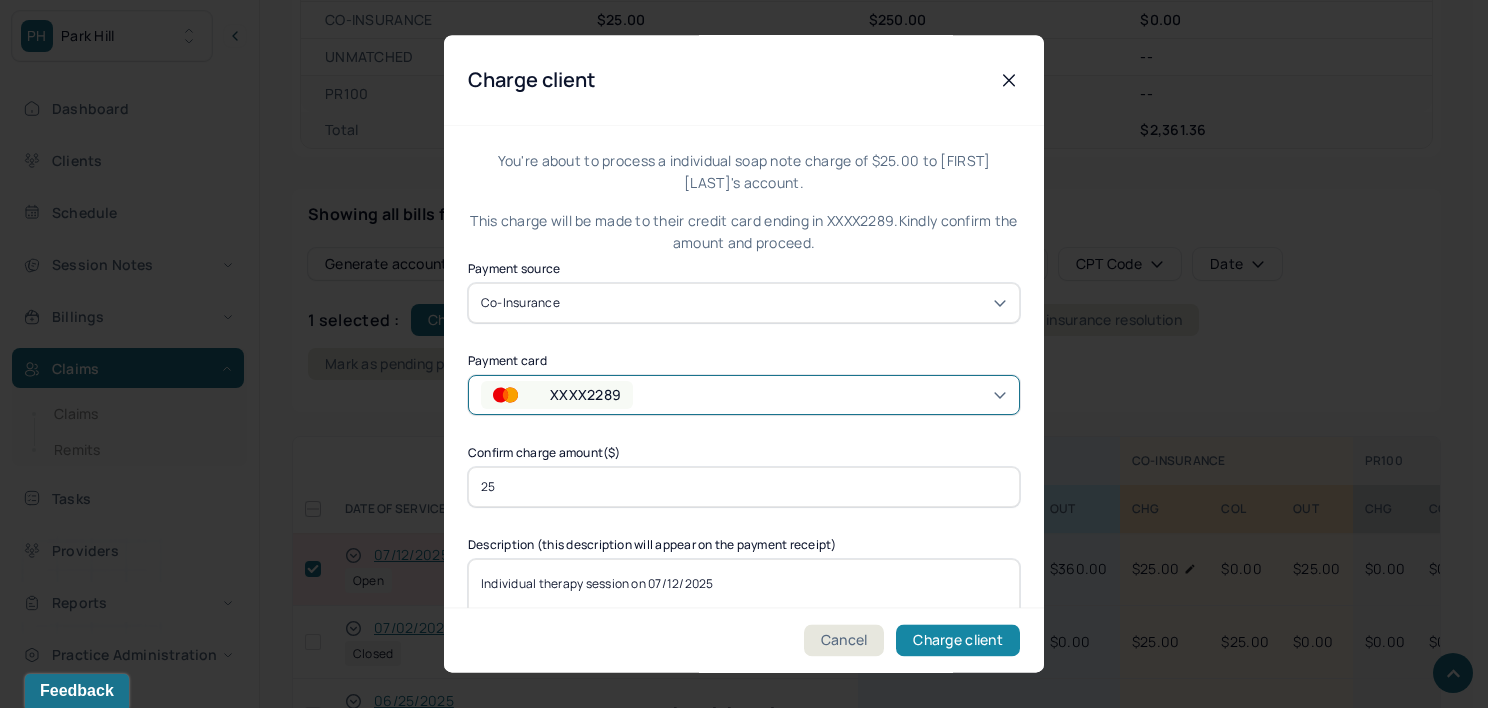 click on "Charge client" at bounding box center (958, 641) 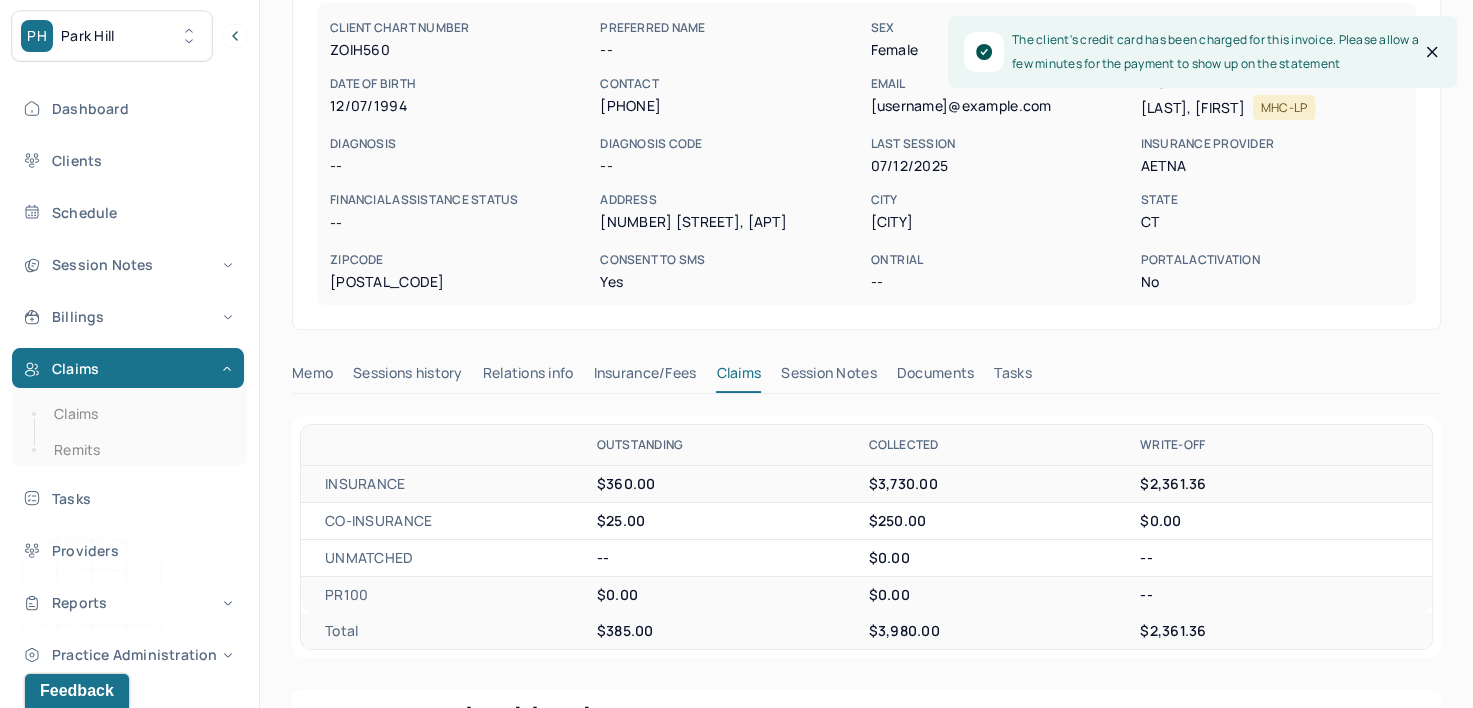 scroll, scrollTop: 0, scrollLeft: 0, axis: both 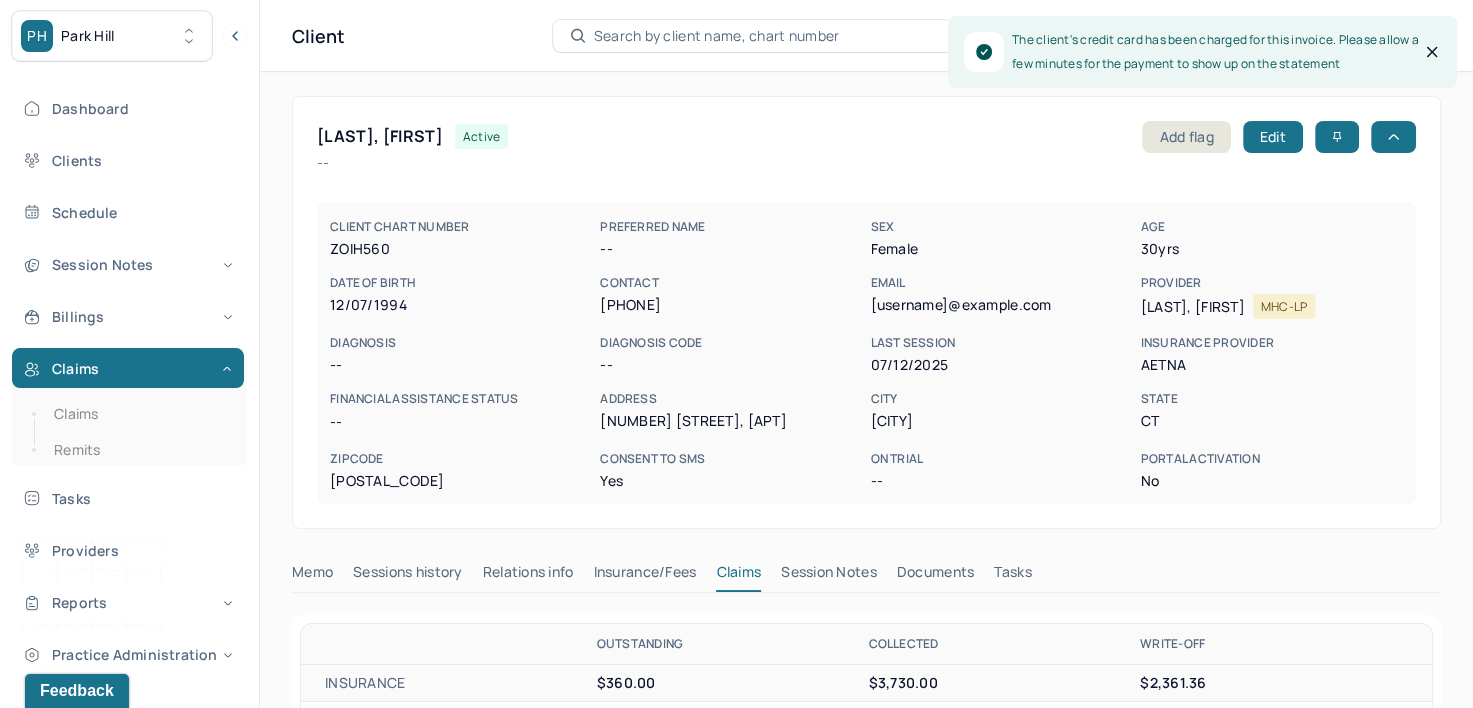 click on "Search by client name, chart number" at bounding box center [717, 36] 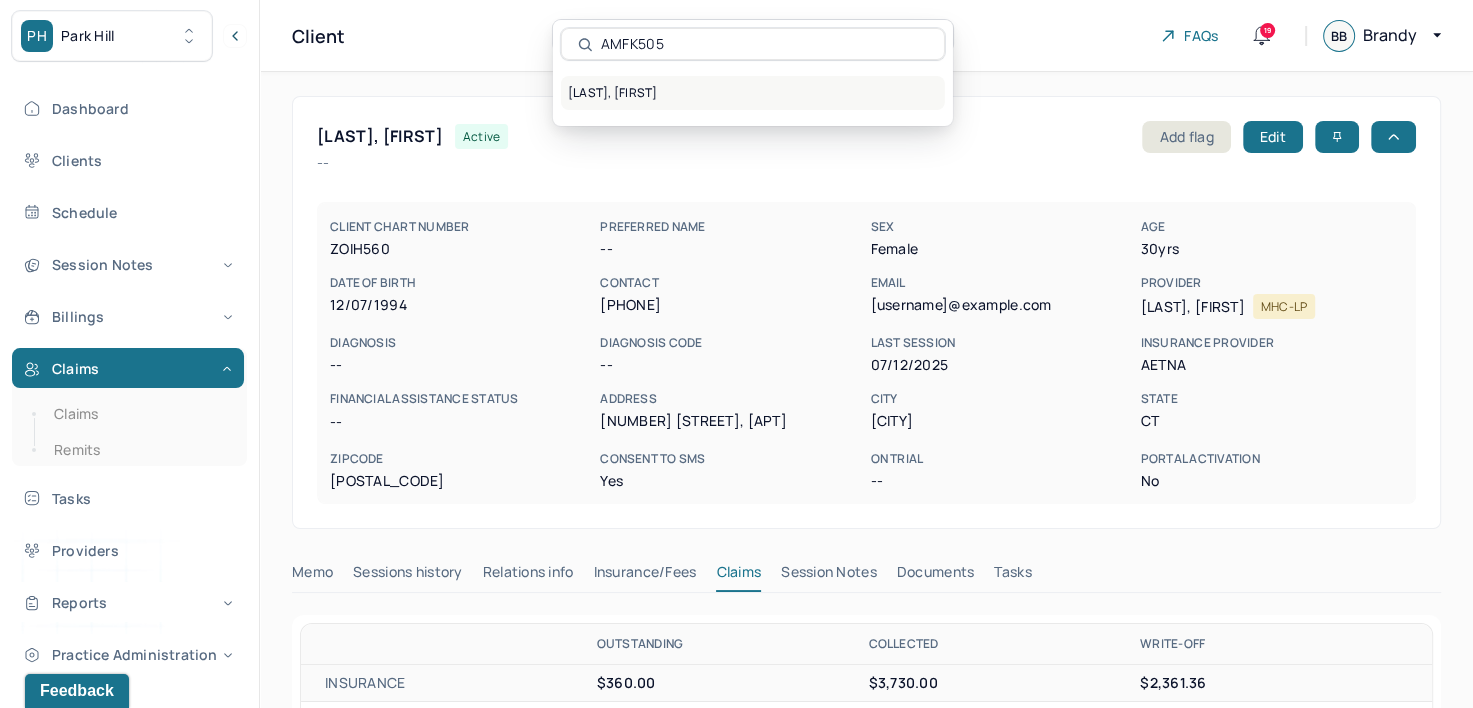 type on "AMFK505" 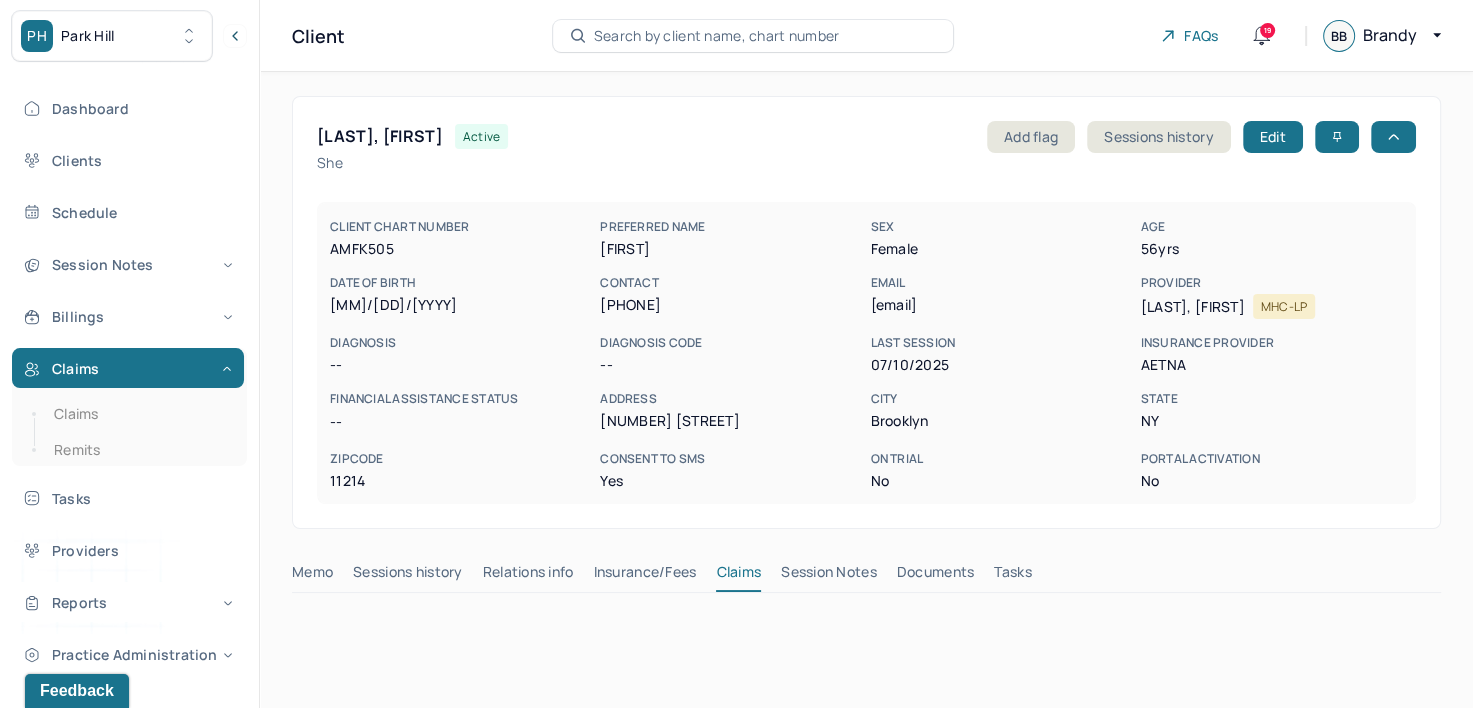 scroll, scrollTop: 300, scrollLeft: 0, axis: vertical 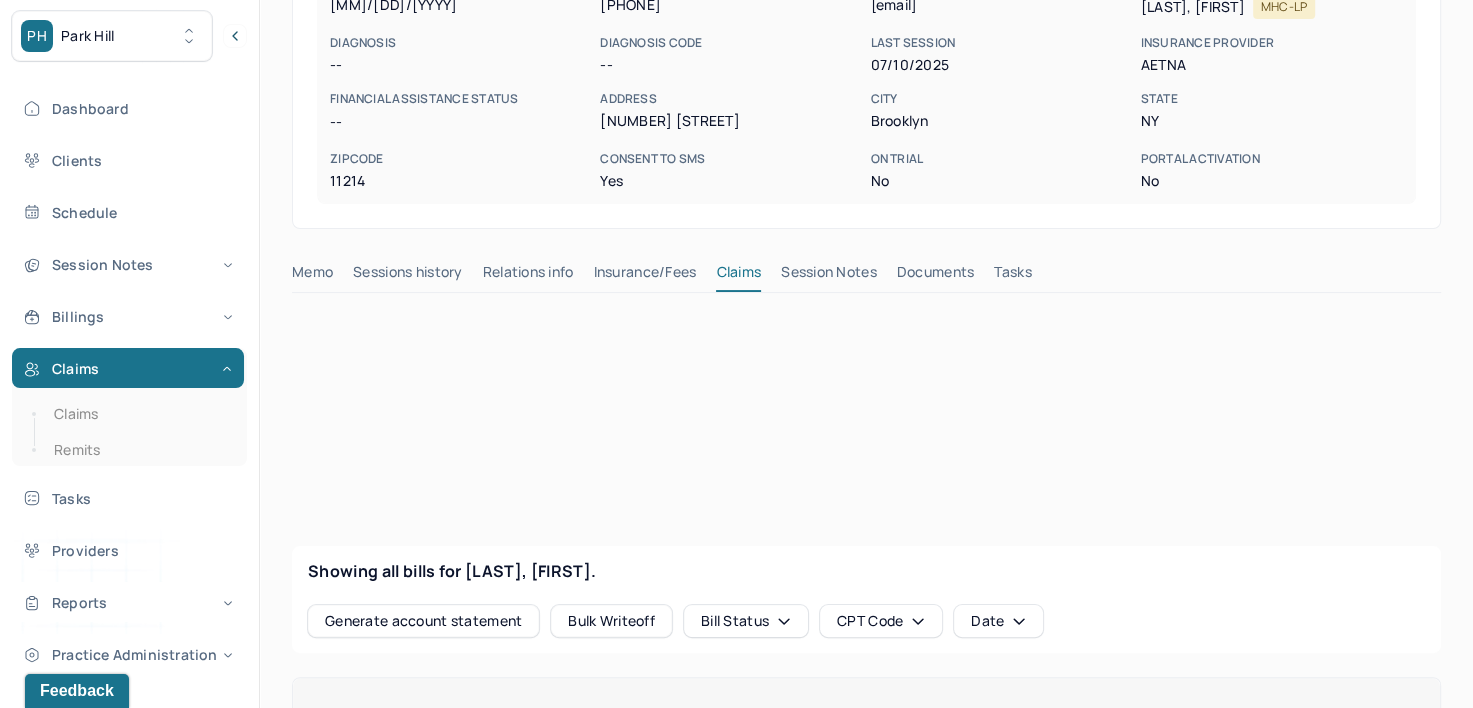 click on "Insurance/Fees" at bounding box center [645, 276] 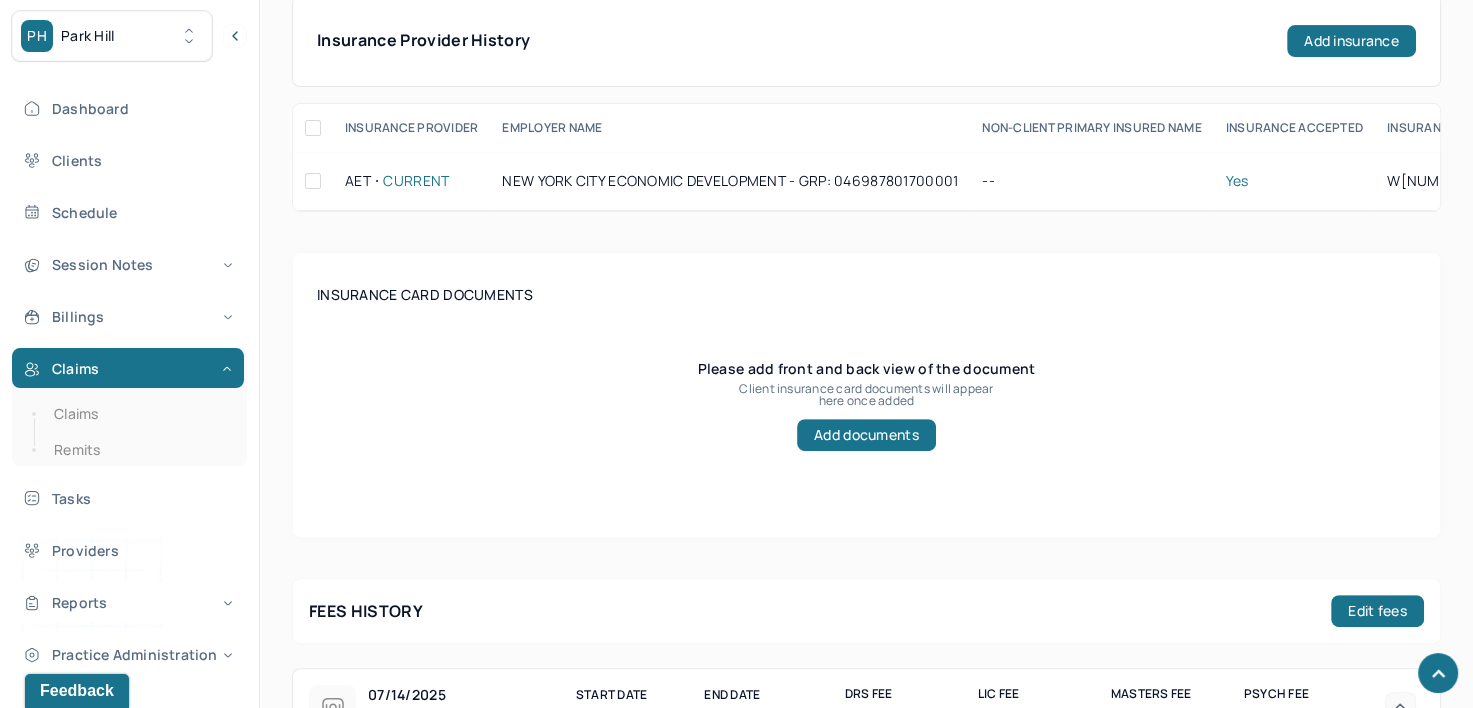 scroll, scrollTop: 400, scrollLeft: 0, axis: vertical 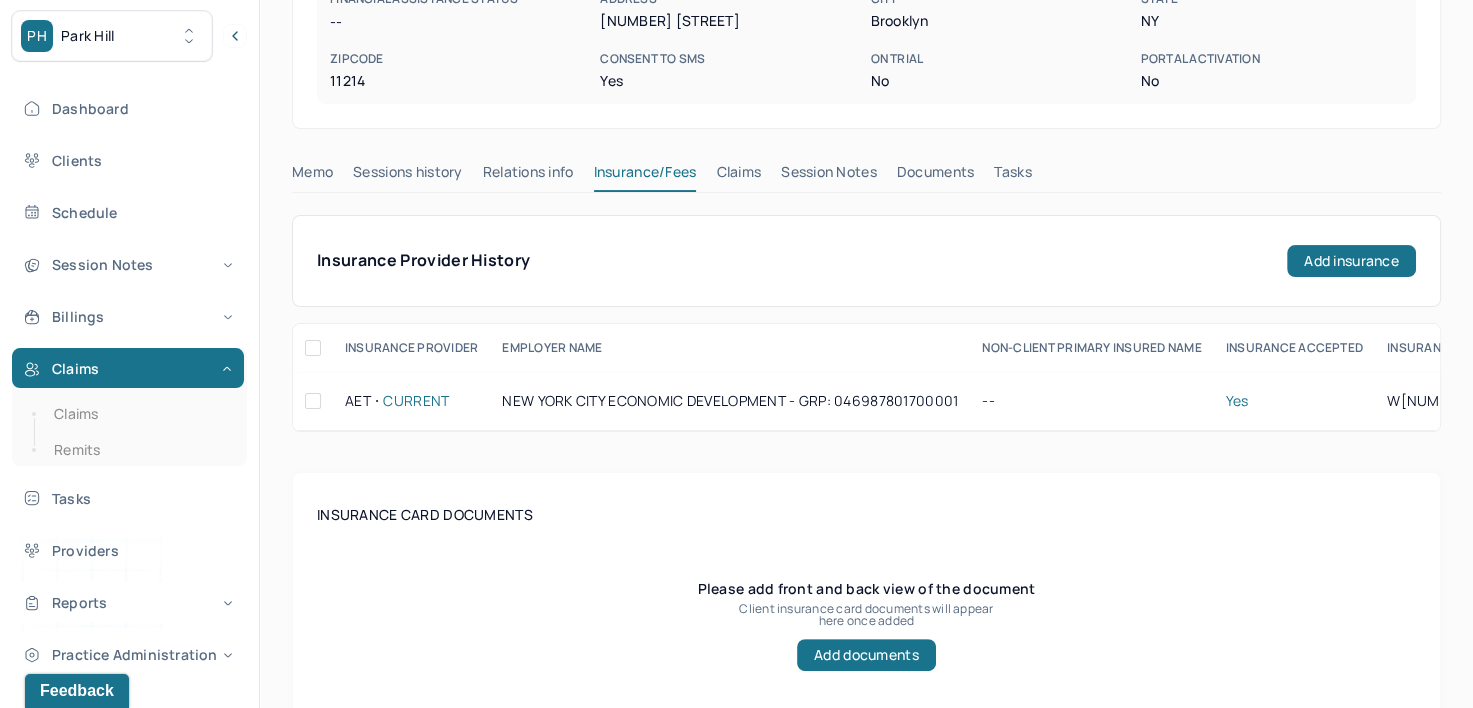 click on "Claims" at bounding box center [738, 176] 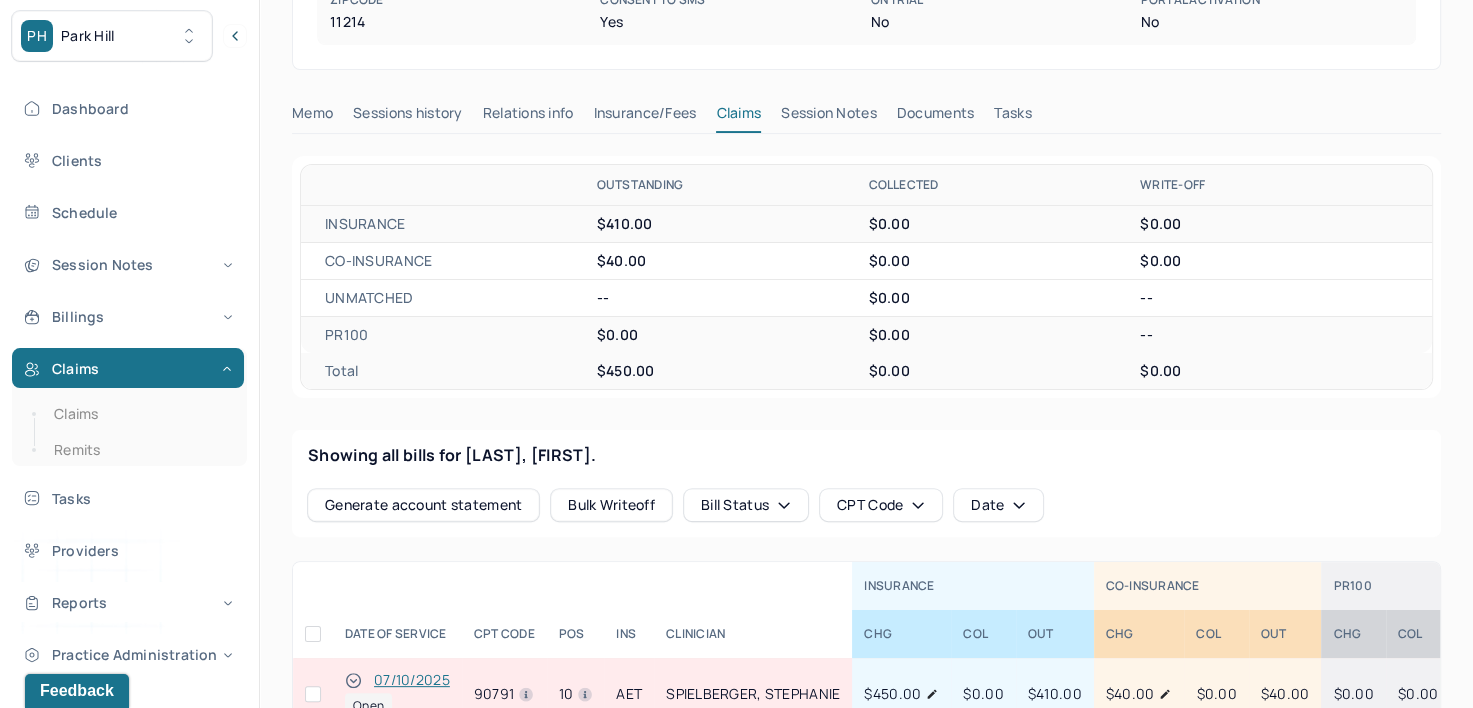 scroll, scrollTop: 700, scrollLeft: 0, axis: vertical 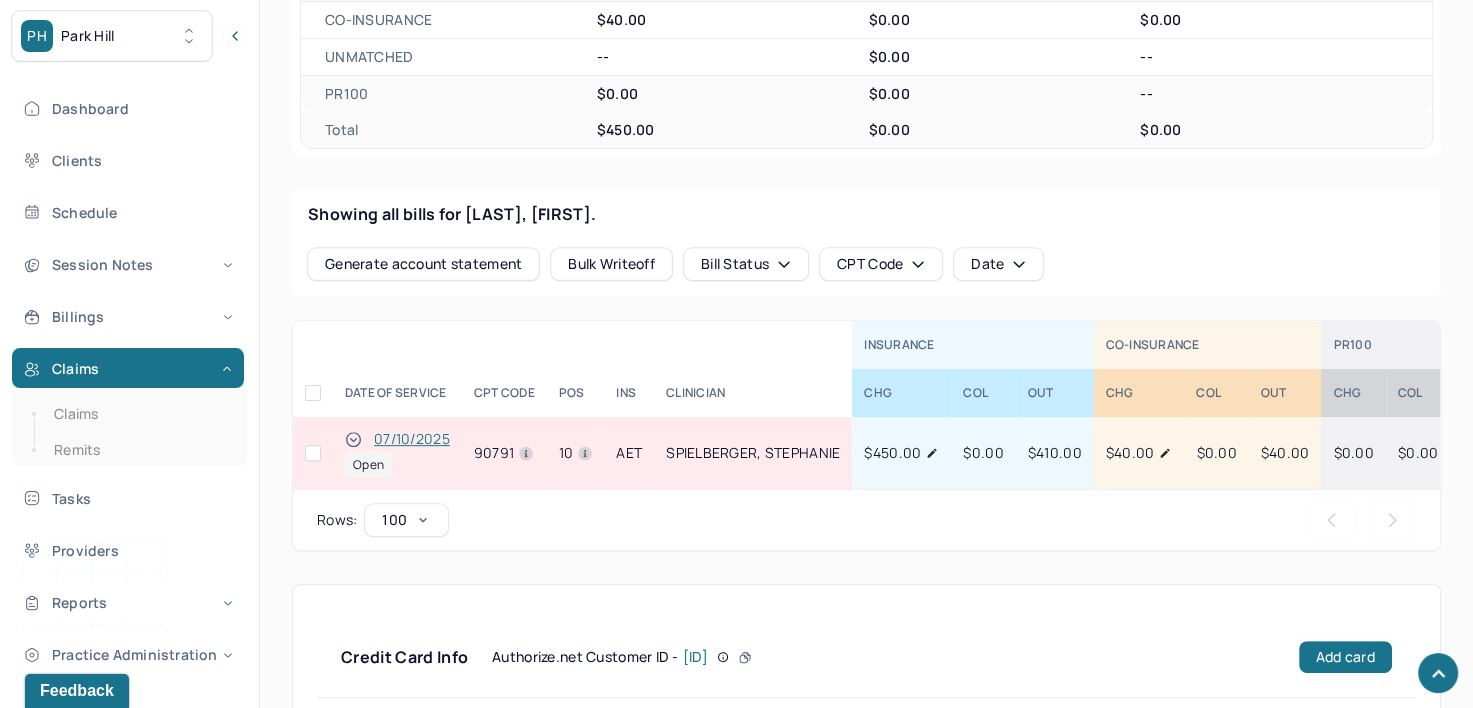click at bounding box center (313, 453) 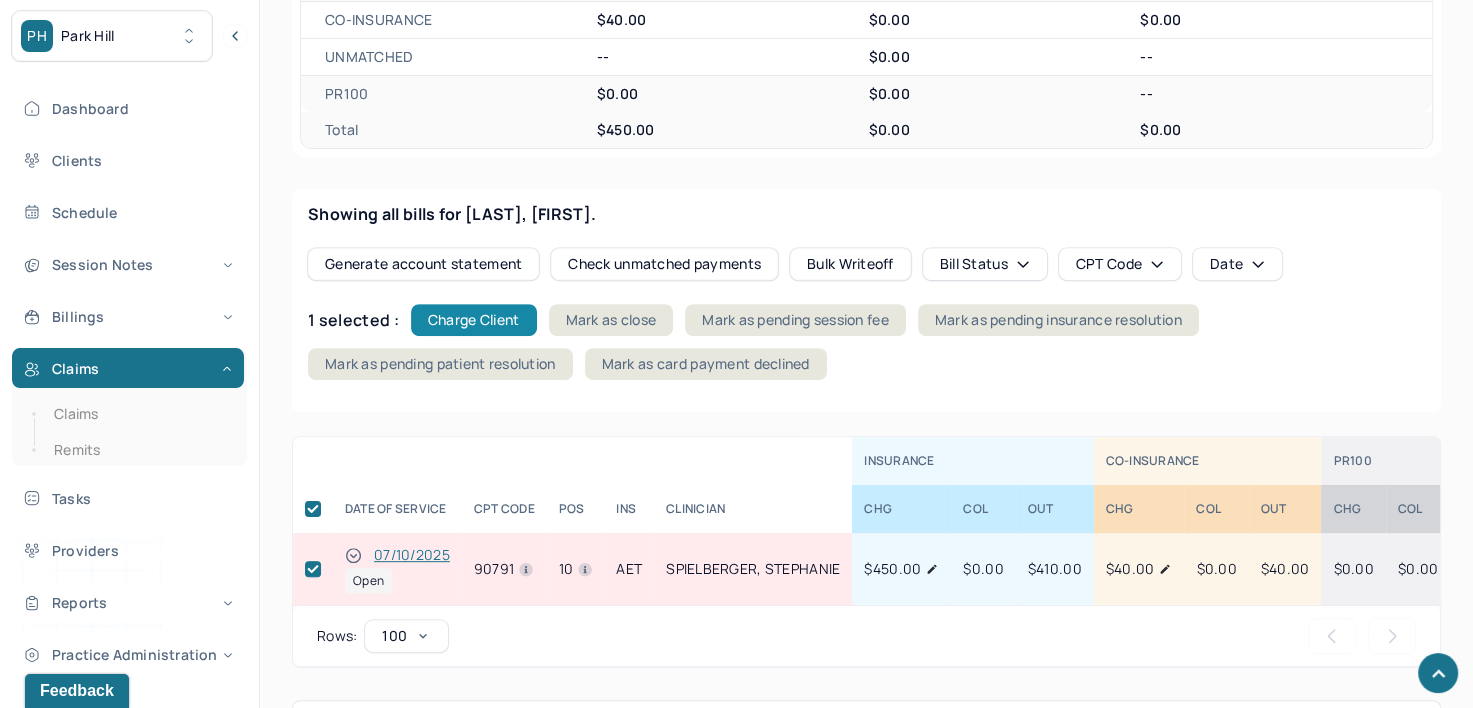 click on "Charge Client" at bounding box center (474, 320) 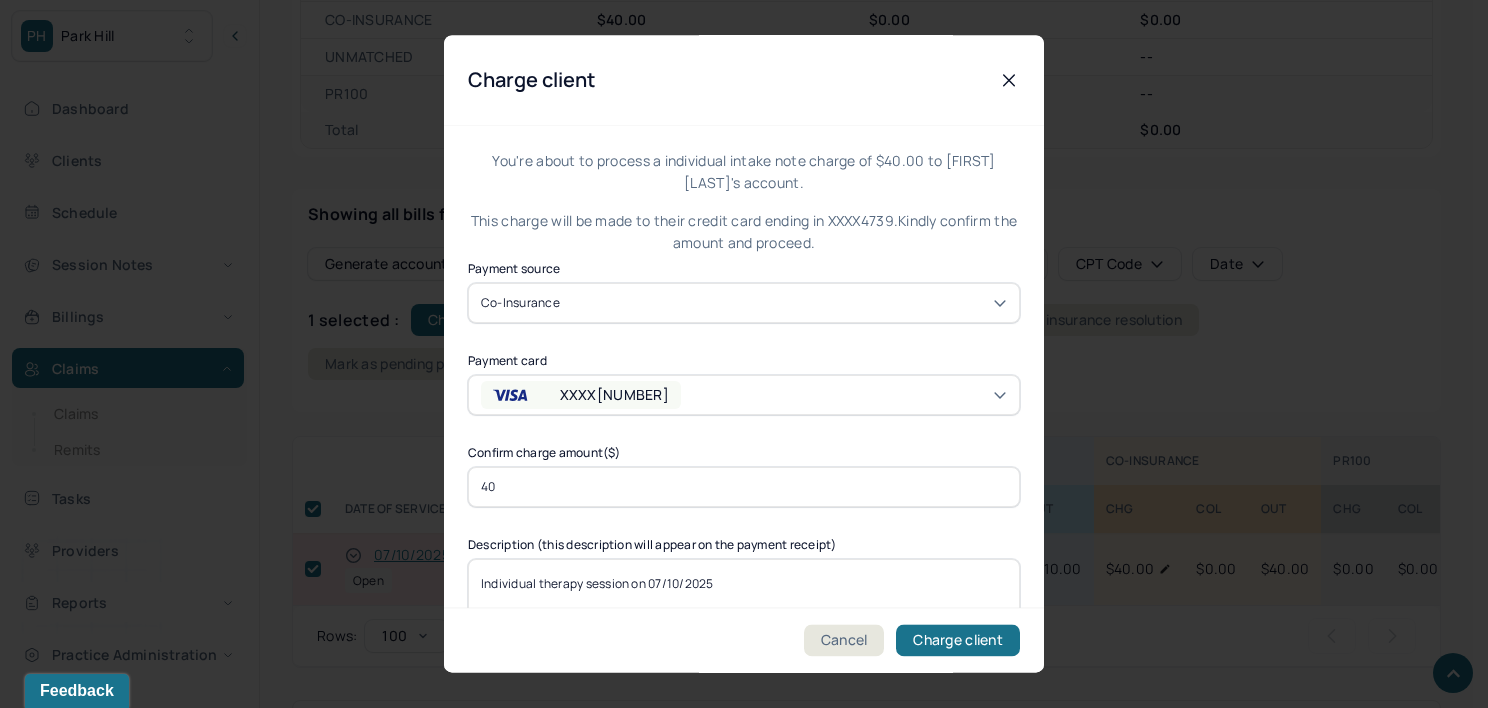 click on "XXXX[NUMBER]" at bounding box center (744, 395) 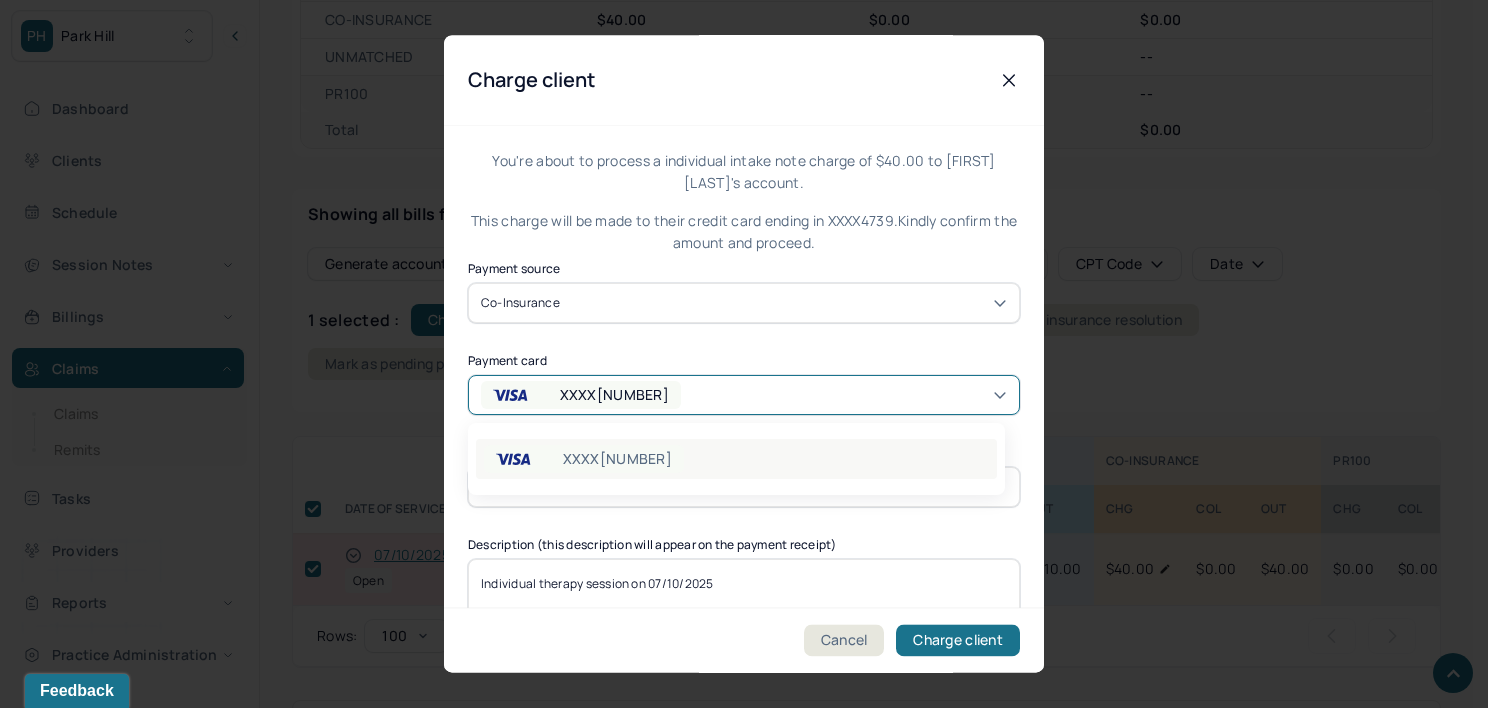 click on "XXXX[NUMBER]" at bounding box center (736, 459) 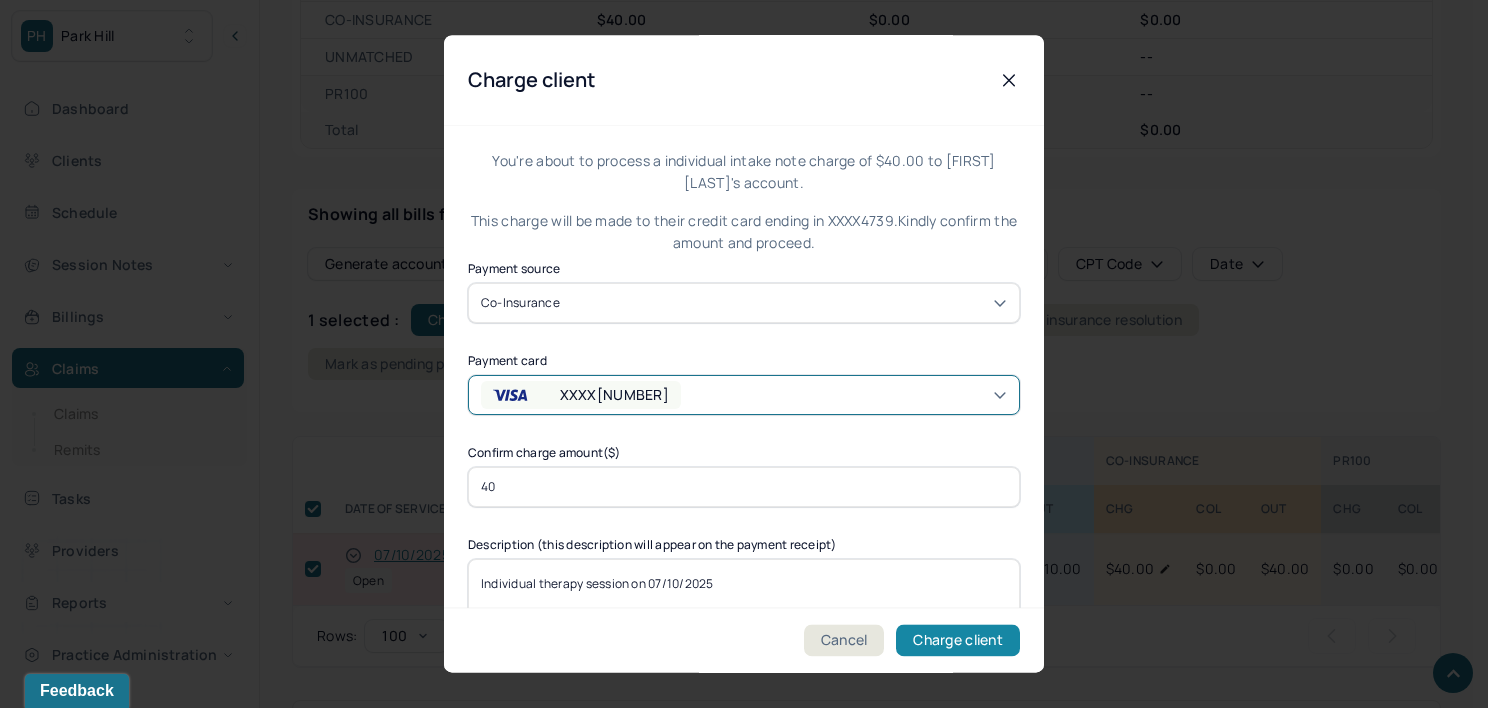 click on "Charge client" at bounding box center [958, 641] 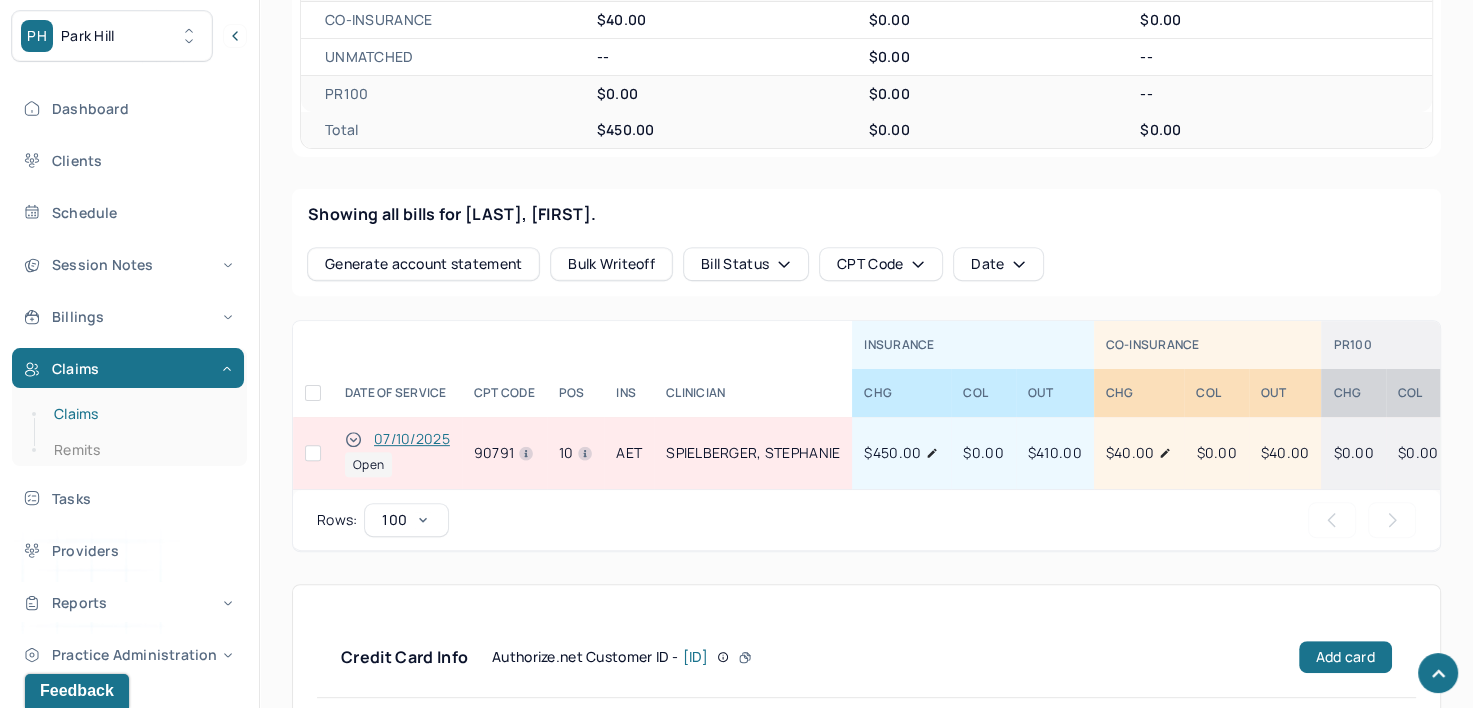 click on "Claims" at bounding box center (139, 414) 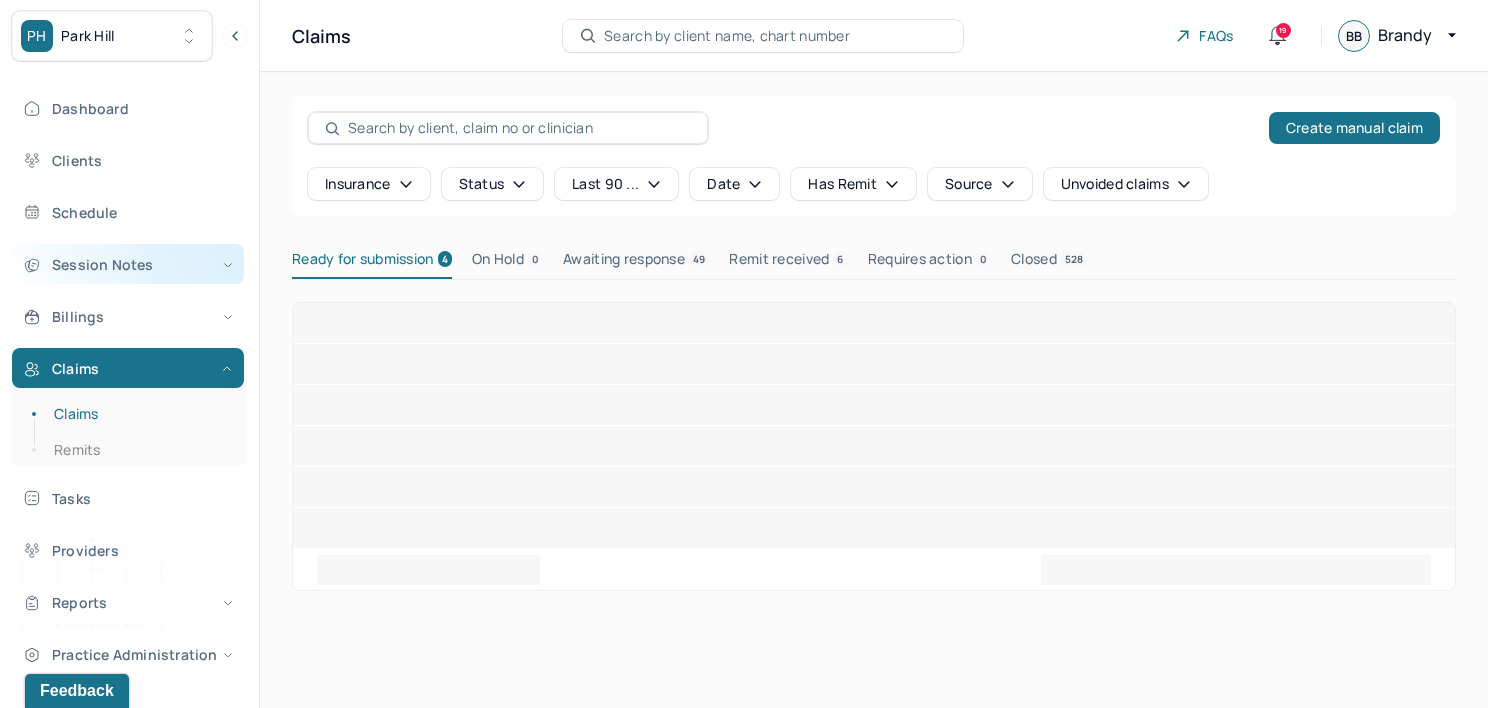 click on "Session Notes" at bounding box center [128, 264] 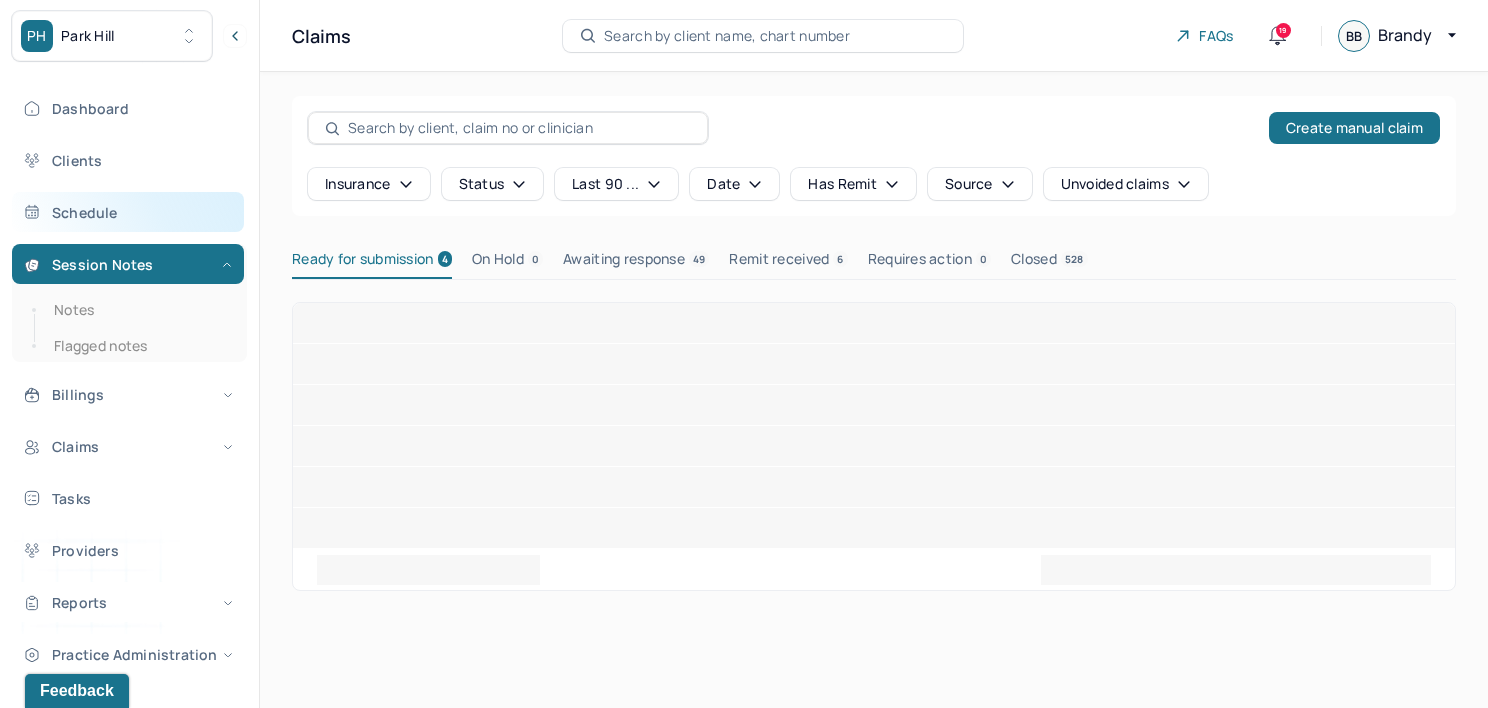 click on "Schedule" at bounding box center [128, 212] 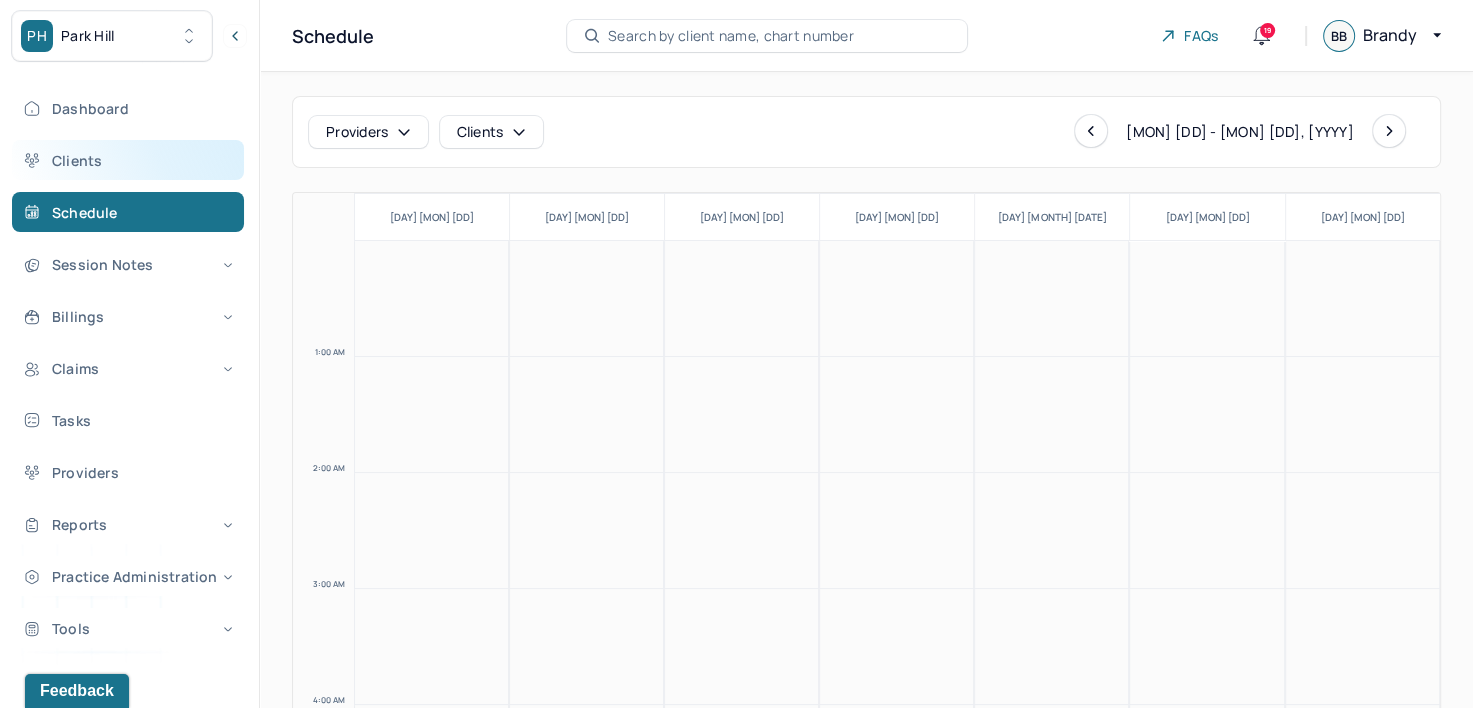 click on "Clients" at bounding box center (128, 160) 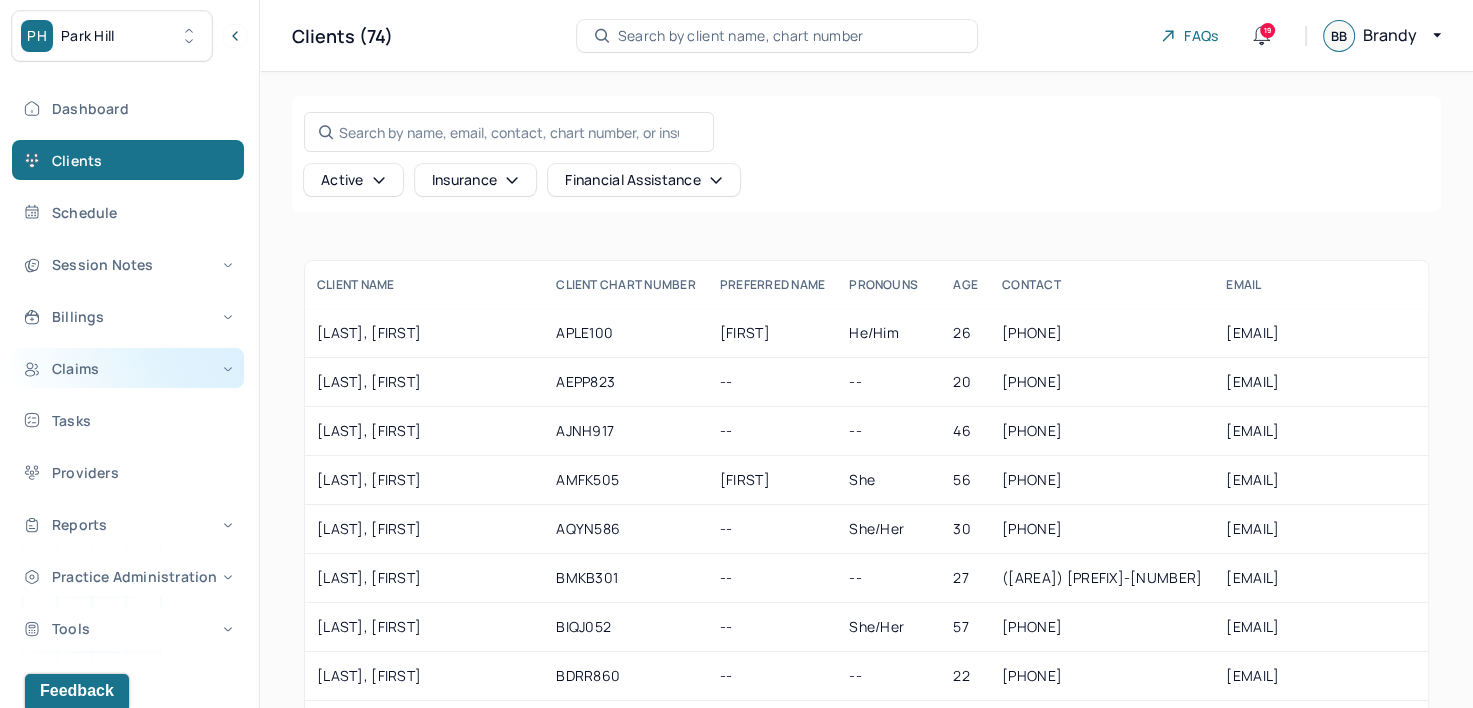 click on "Claims" at bounding box center [128, 368] 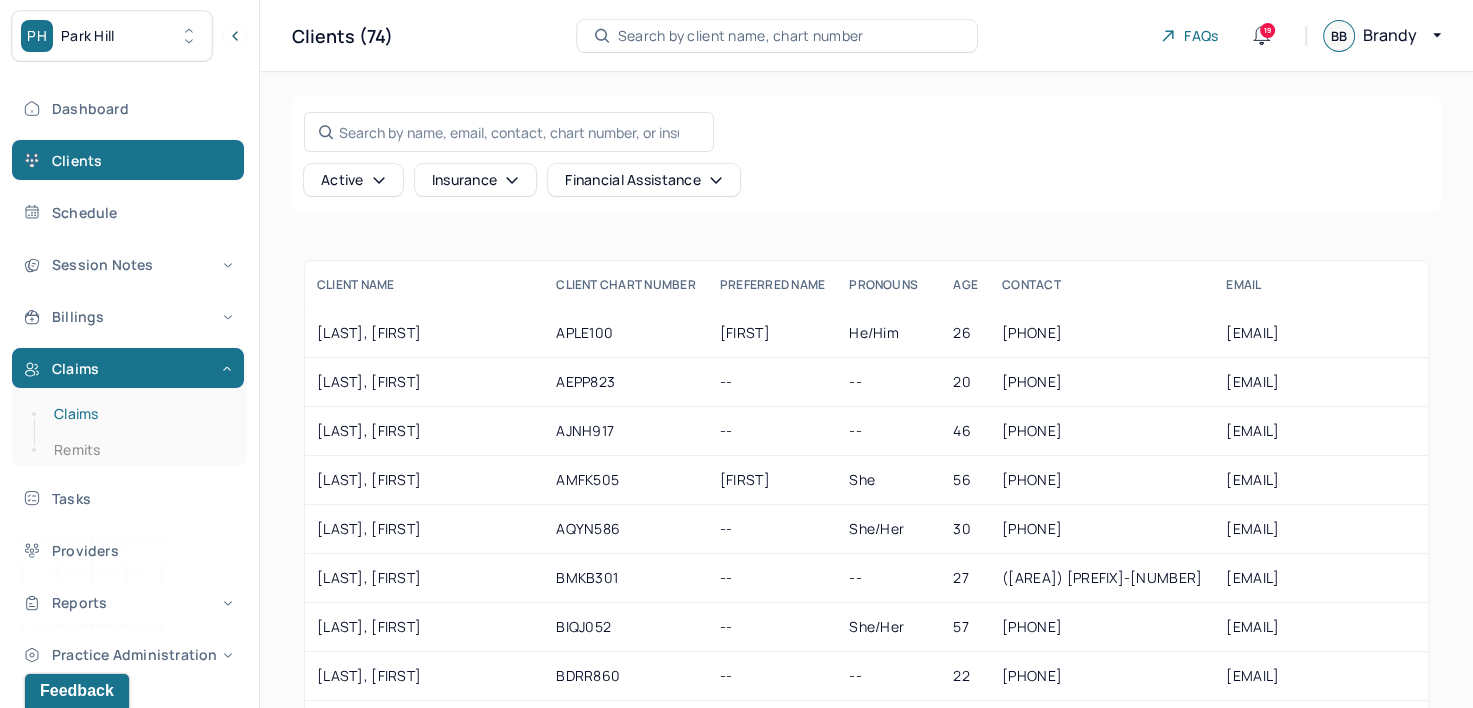 click on "Claims" at bounding box center [139, 414] 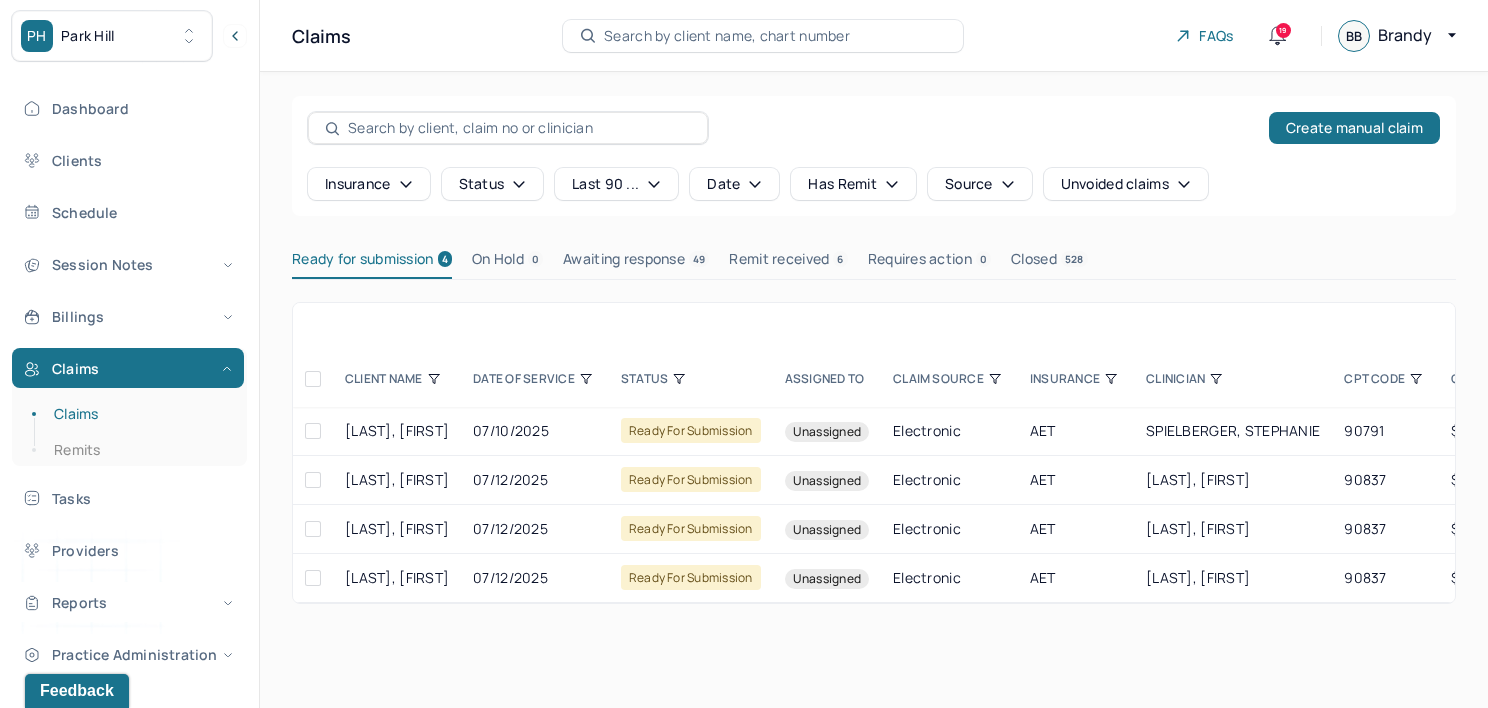 click at bounding box center (313, 379) 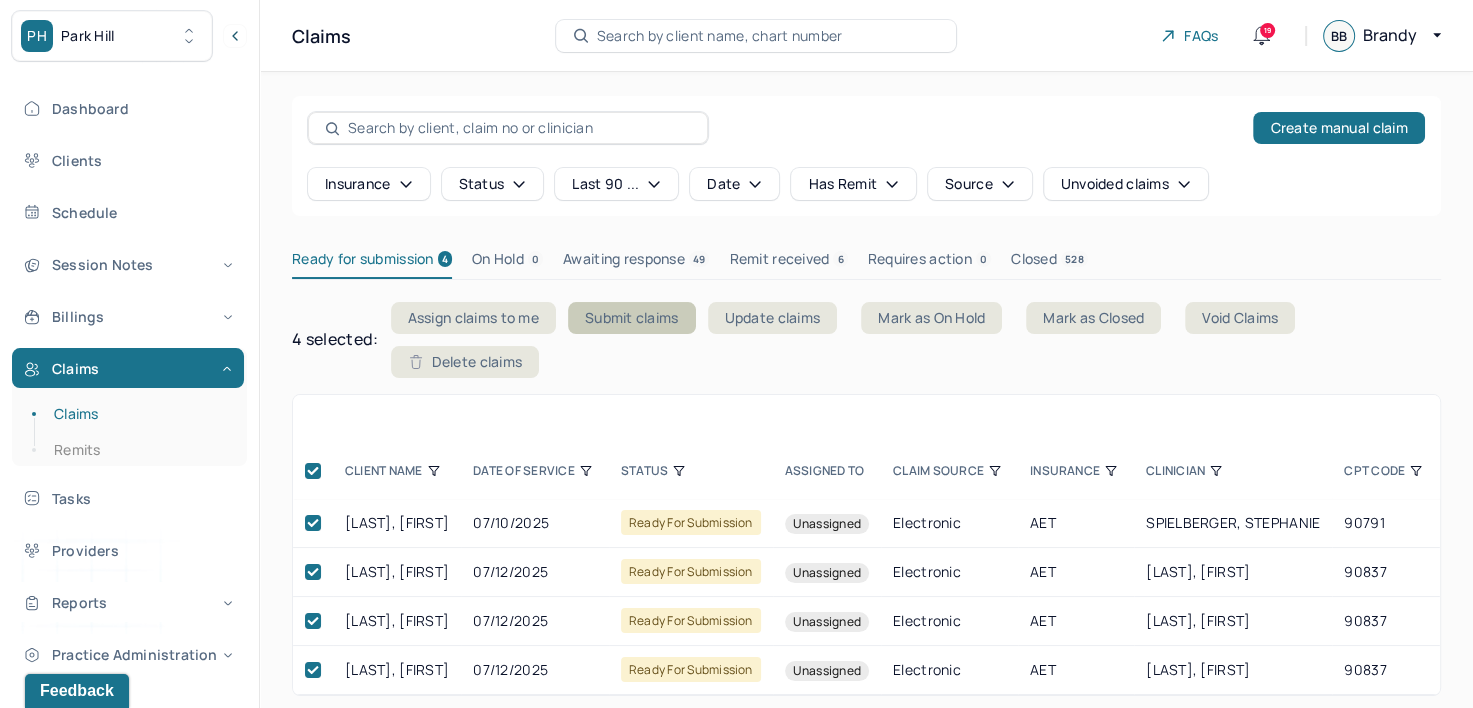 click on "Submit claims" at bounding box center [632, 318] 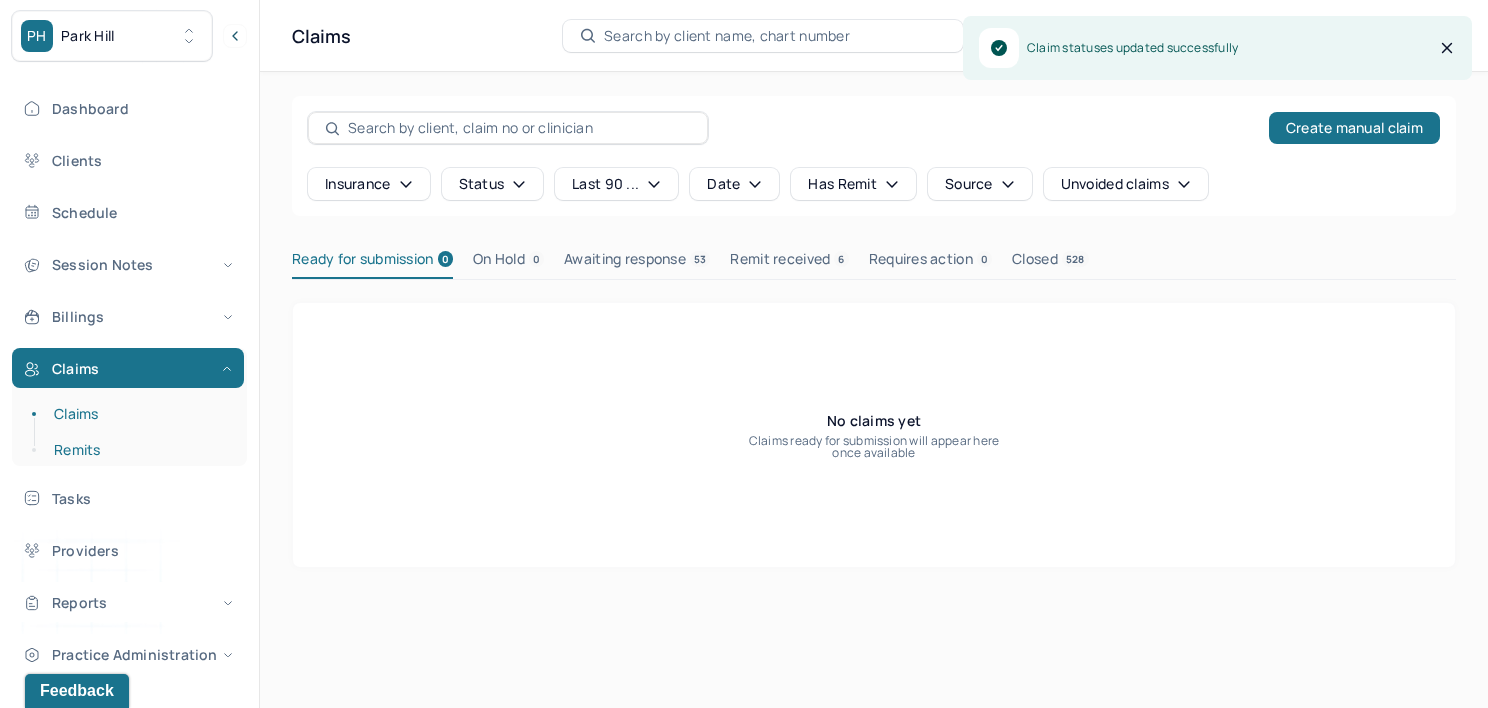 click on "Remits" at bounding box center [139, 450] 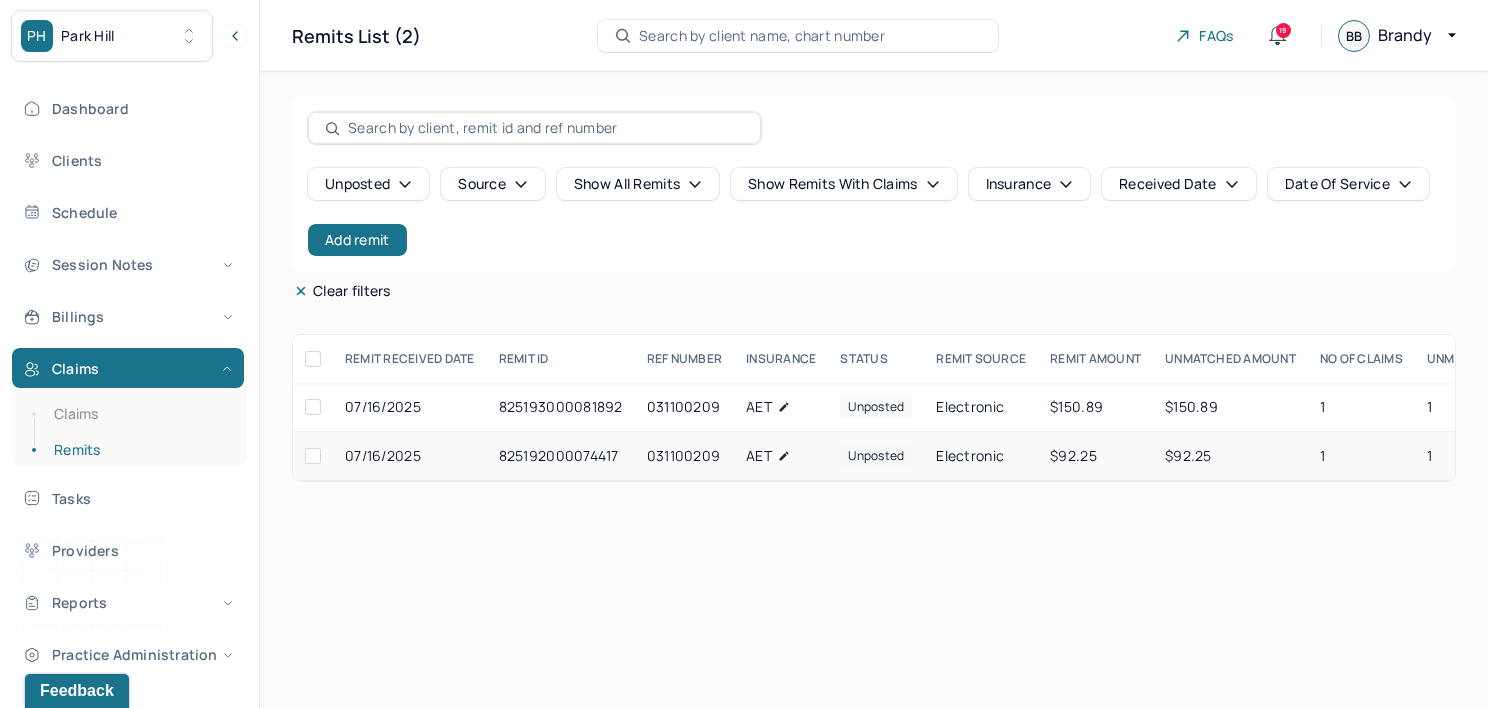 click on "unposted" at bounding box center [876, 456] 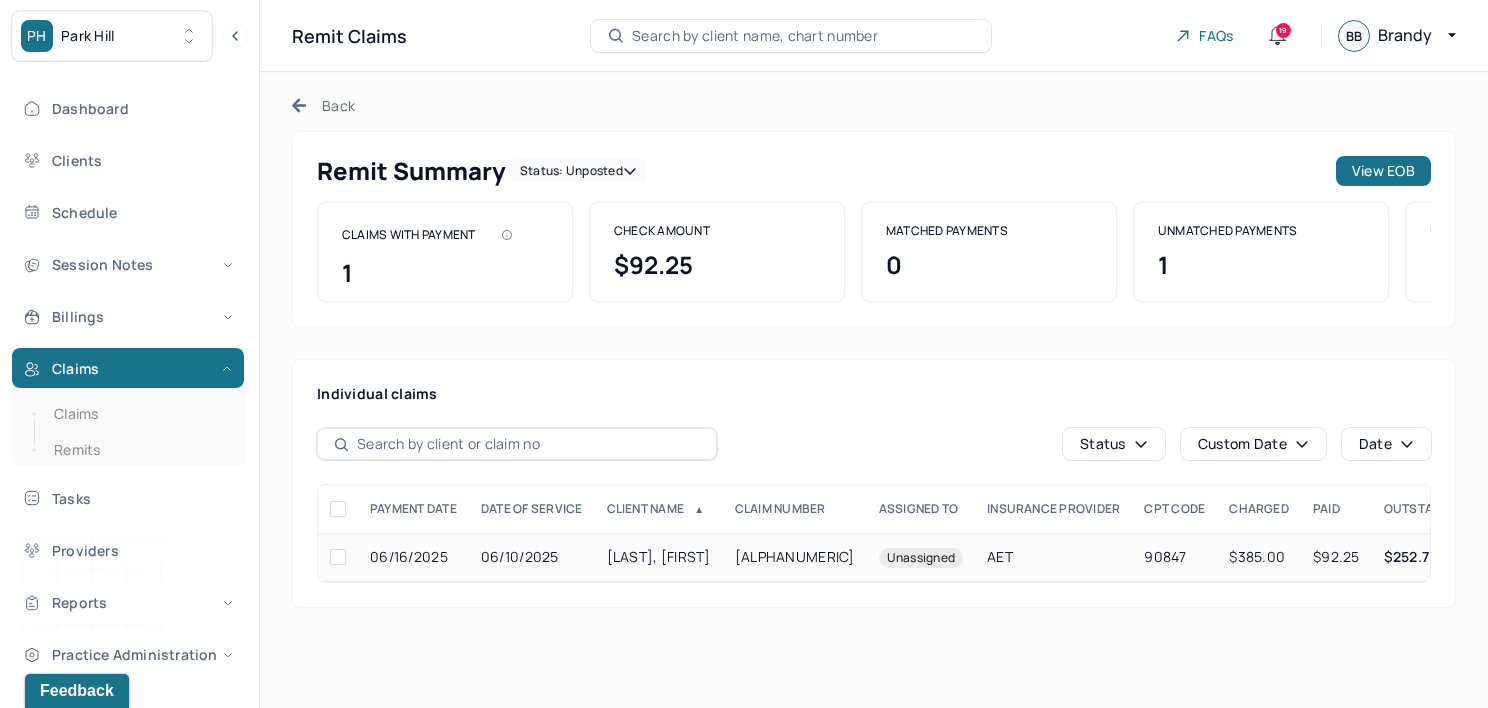 click on "[ALPHANUMERIC]" at bounding box center [795, 557] 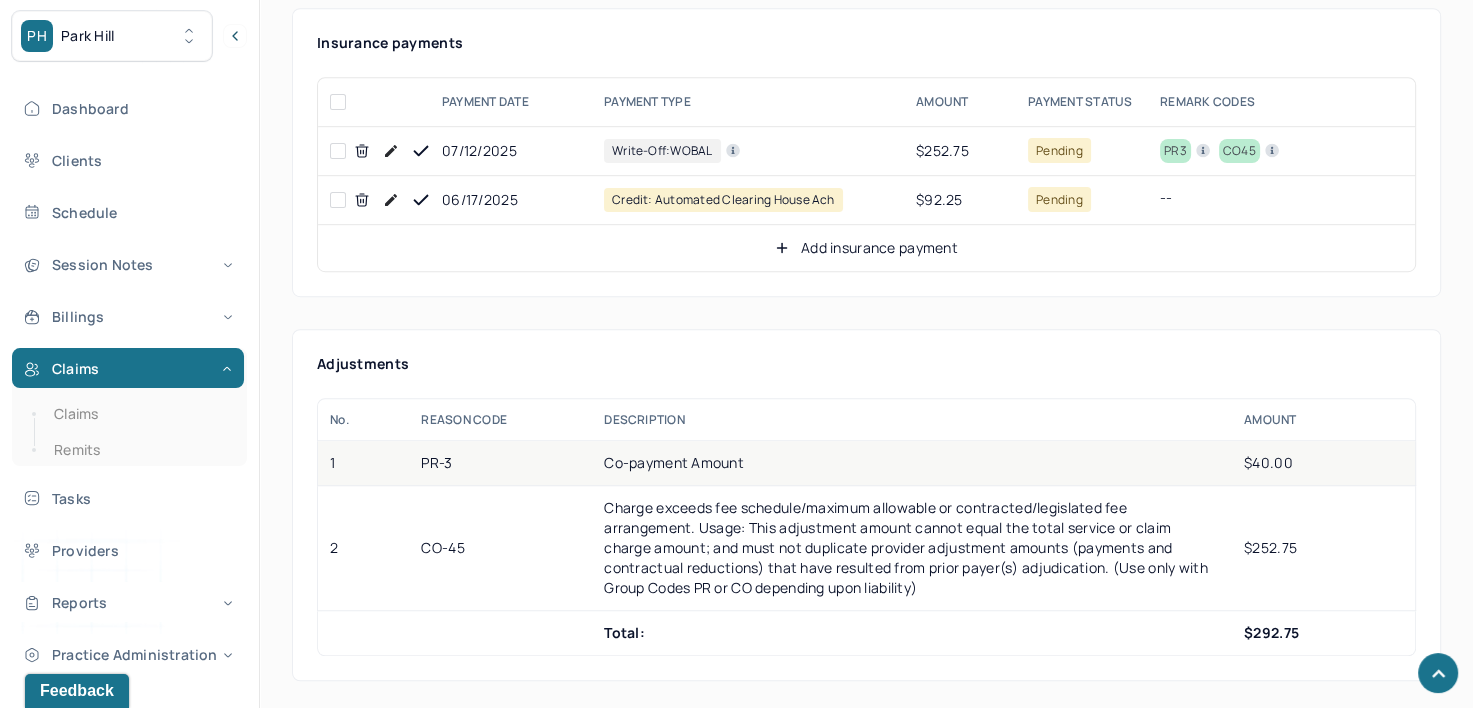 scroll, scrollTop: 1200, scrollLeft: 0, axis: vertical 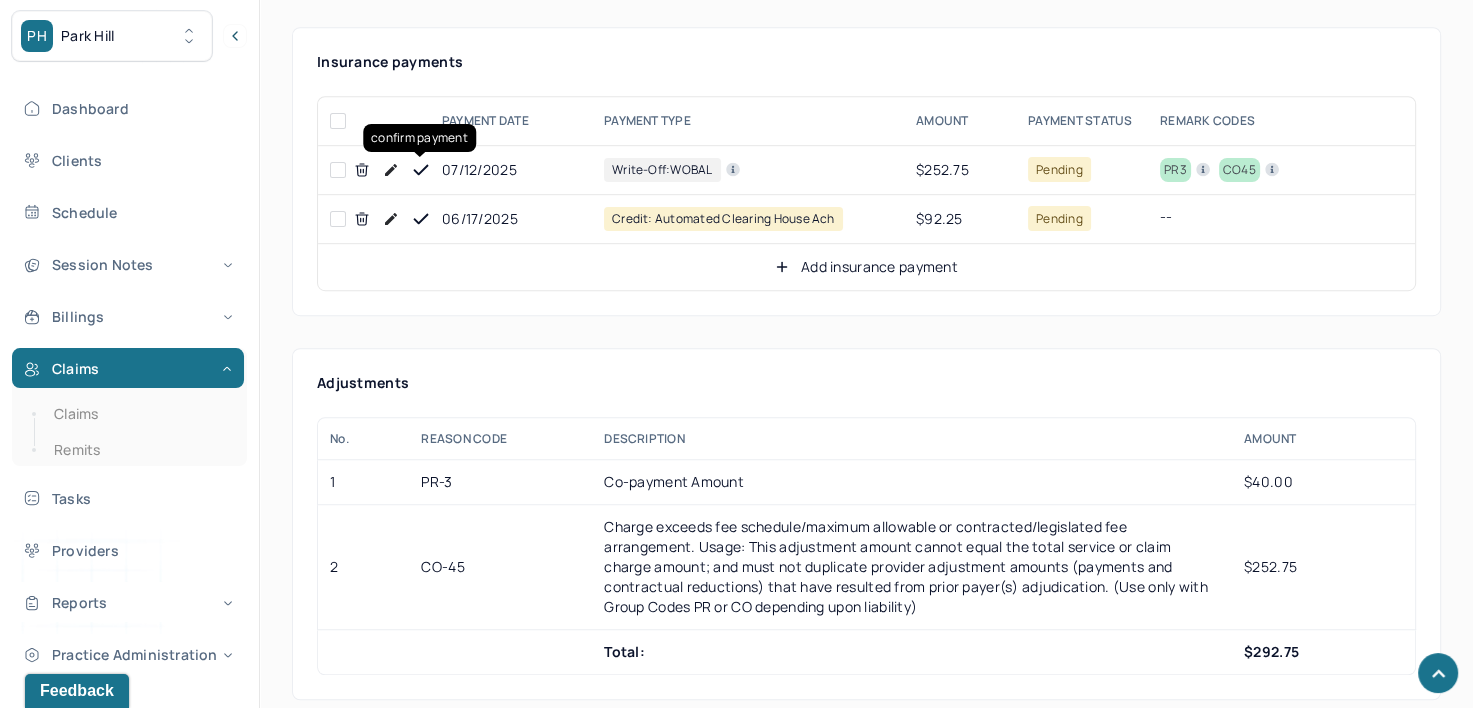click 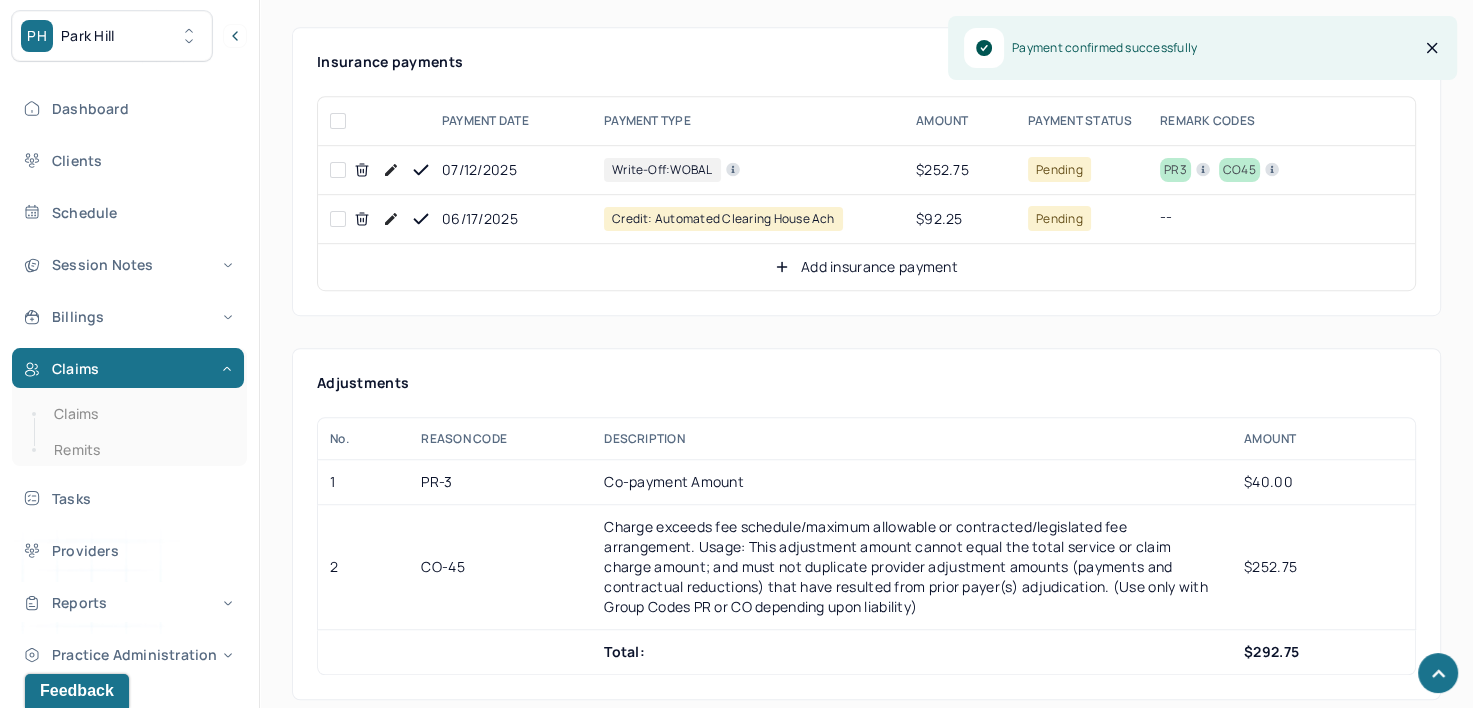 click at bounding box center [421, 219] 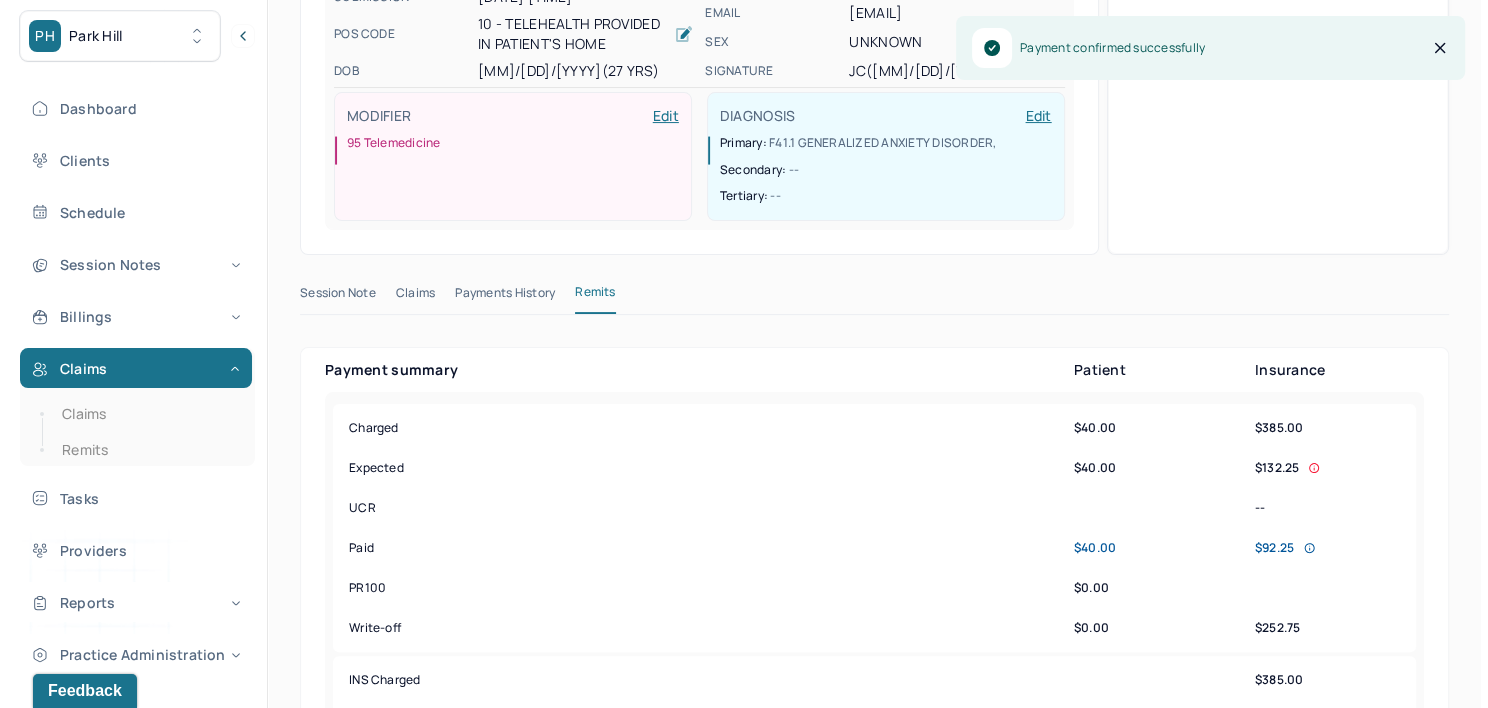 scroll, scrollTop: 0, scrollLeft: 0, axis: both 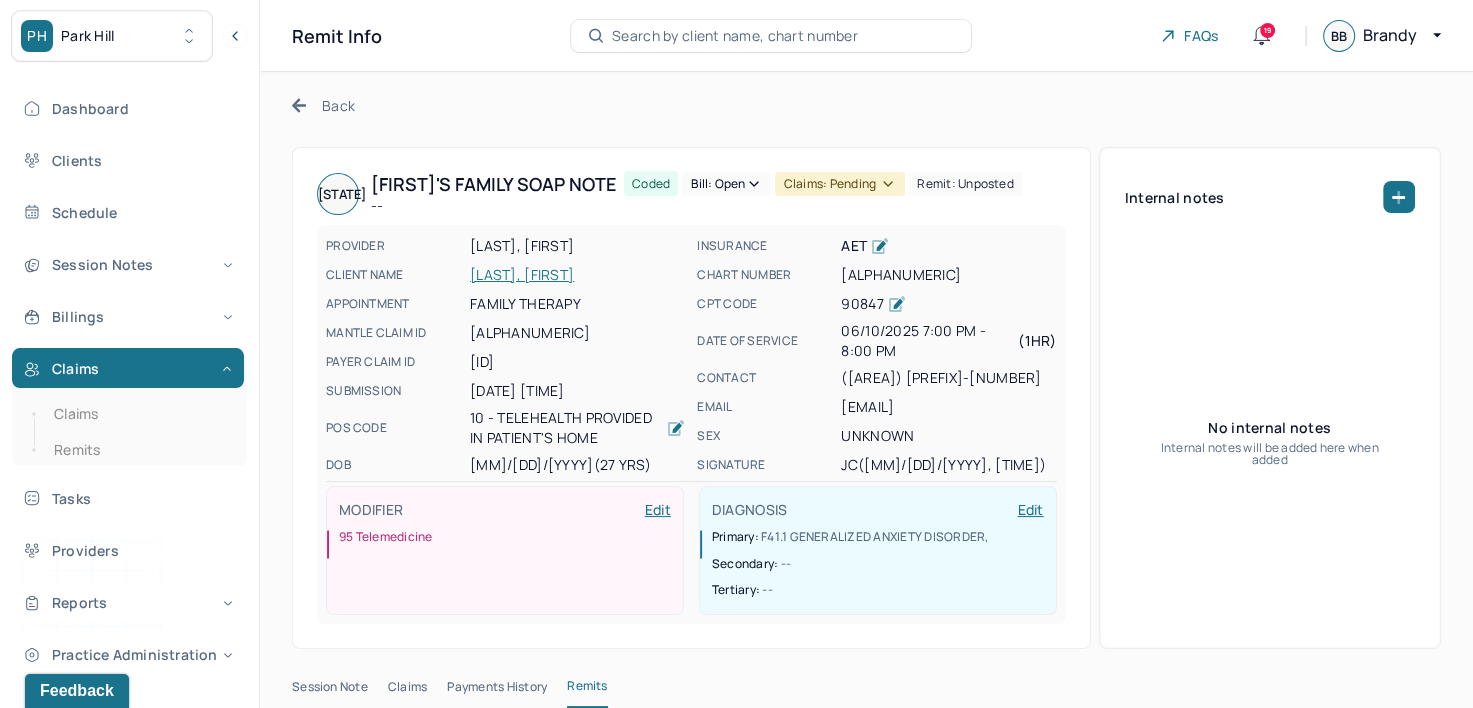 click on "Bill: Open" at bounding box center (726, 184) 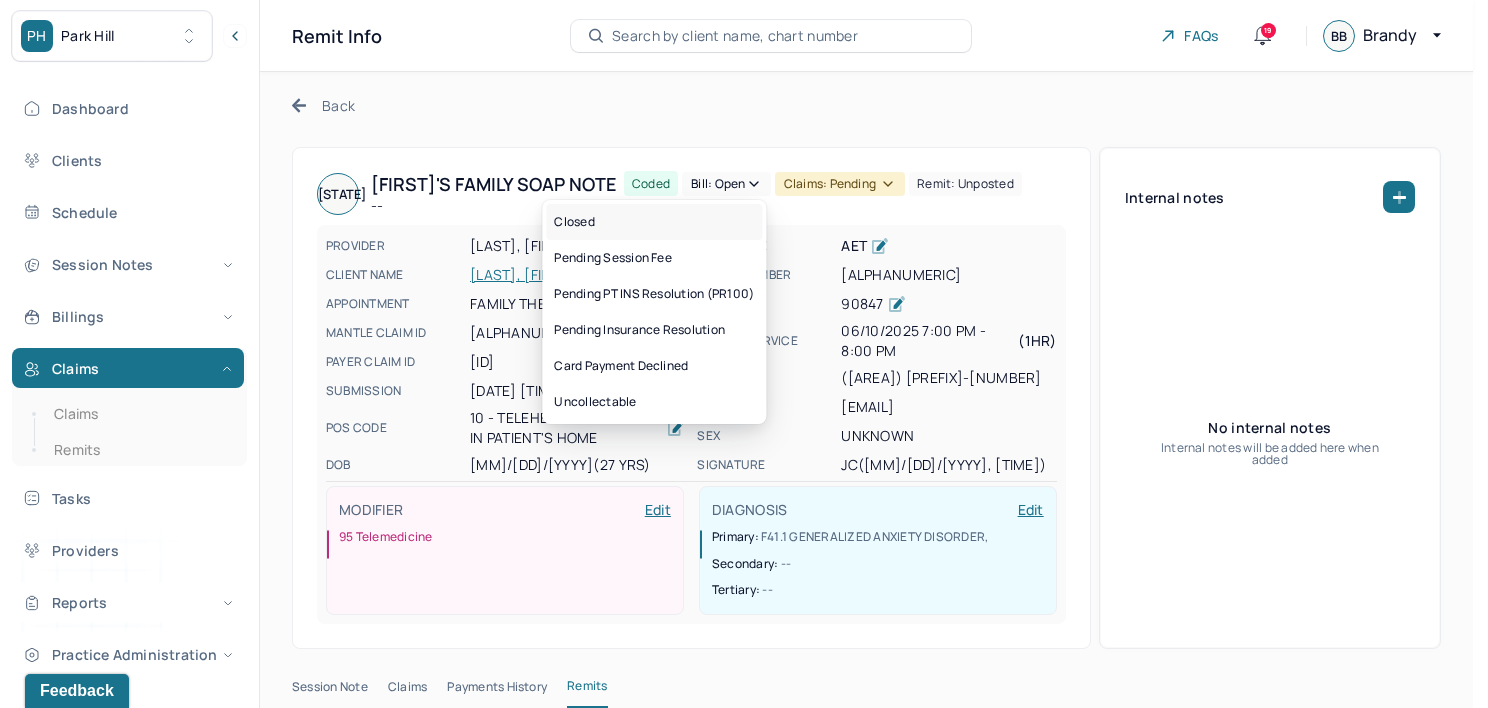 click on "Closed" at bounding box center (654, 222) 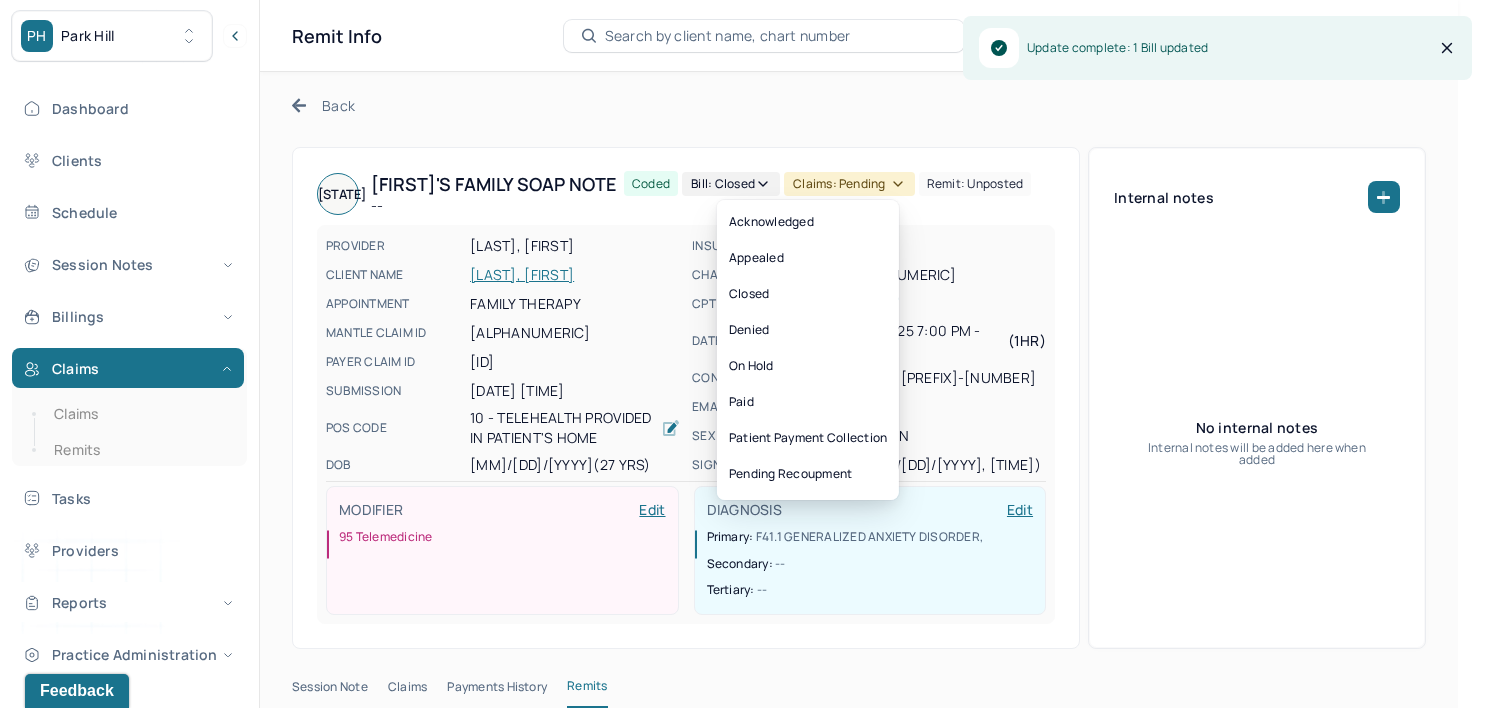 click on "Claims: pending" at bounding box center (849, 184) 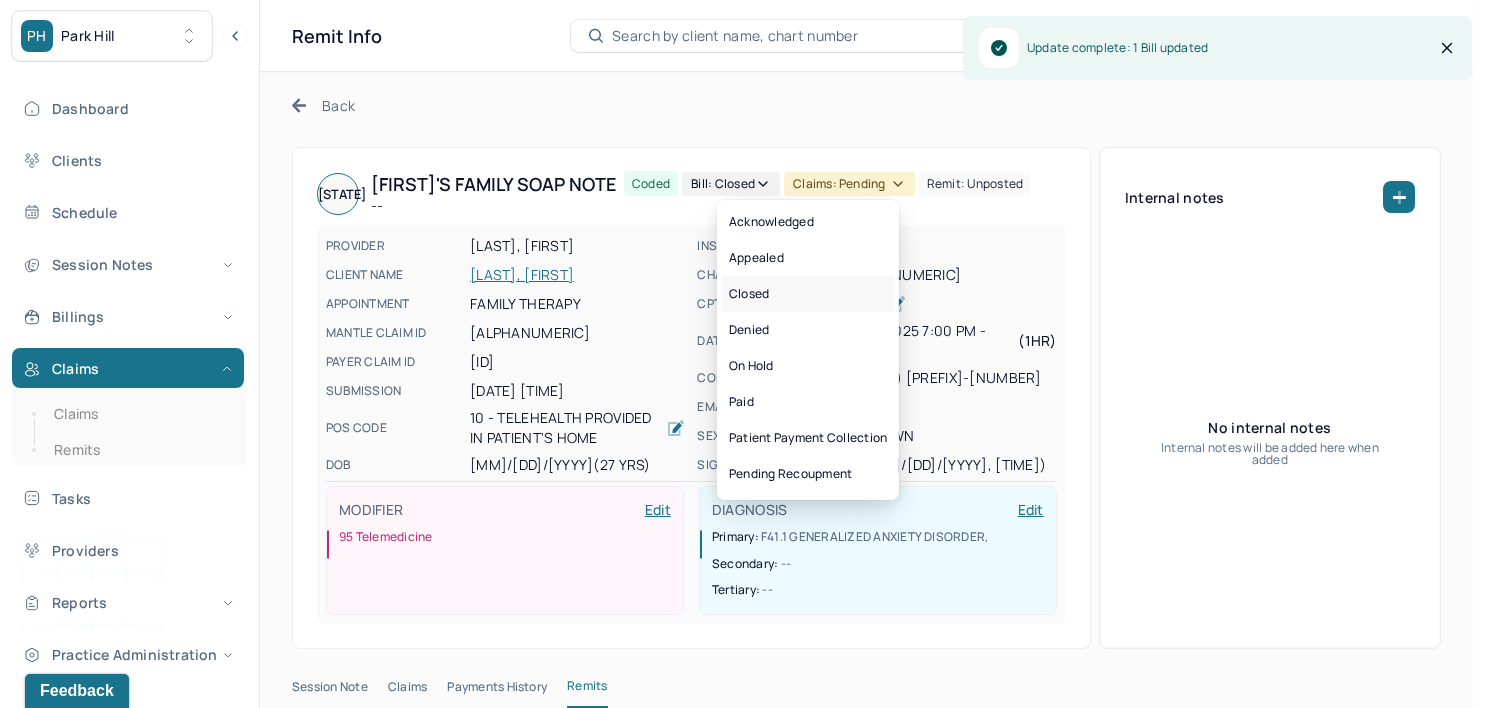 click on "Closed" at bounding box center [808, 294] 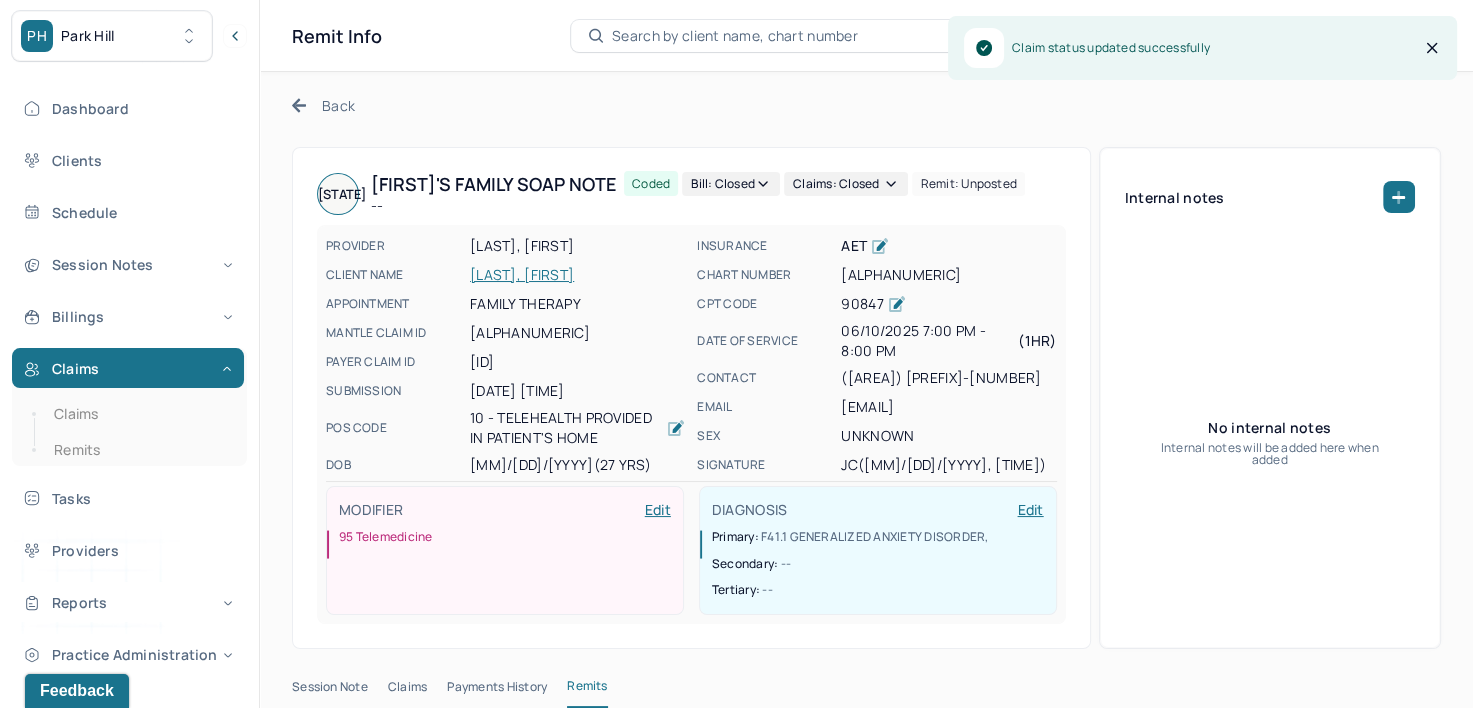 click 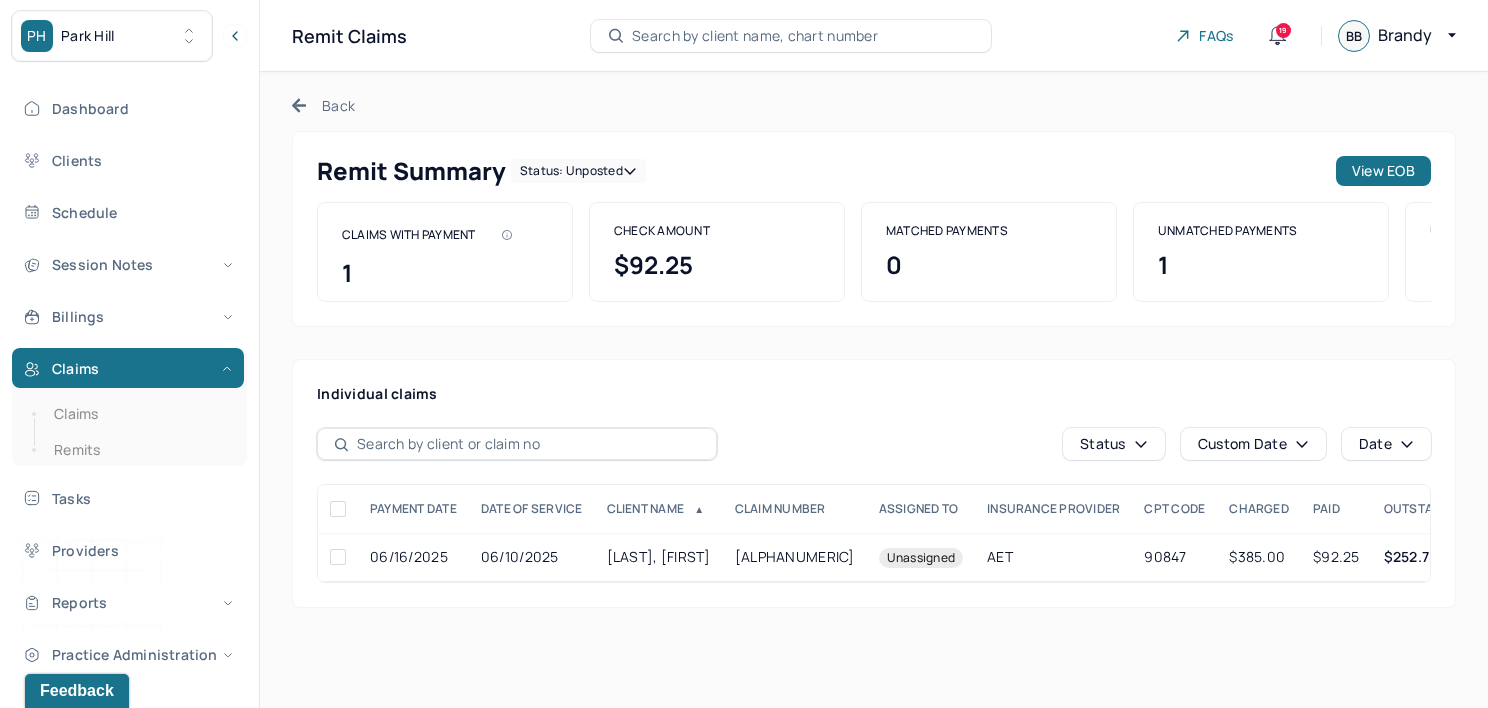 click 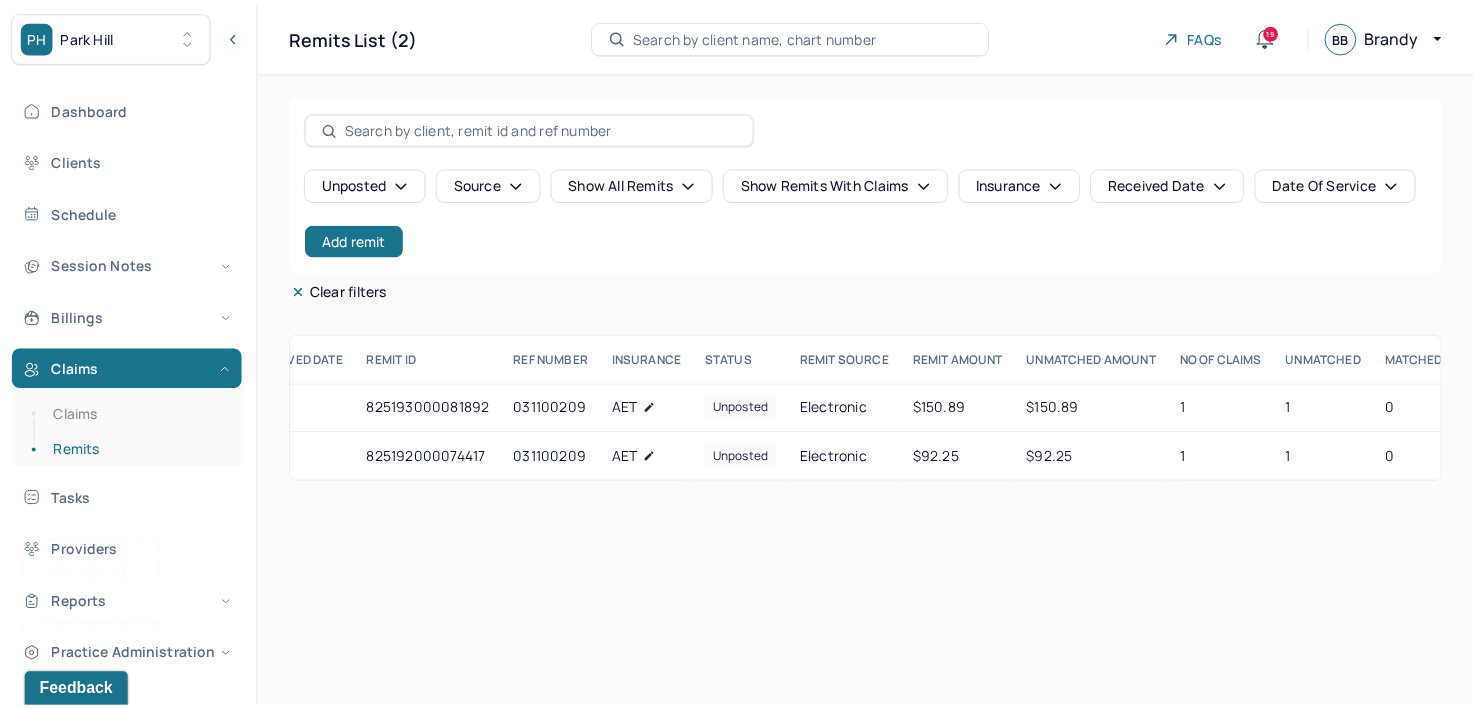 scroll, scrollTop: 0, scrollLeft: 185, axis: horizontal 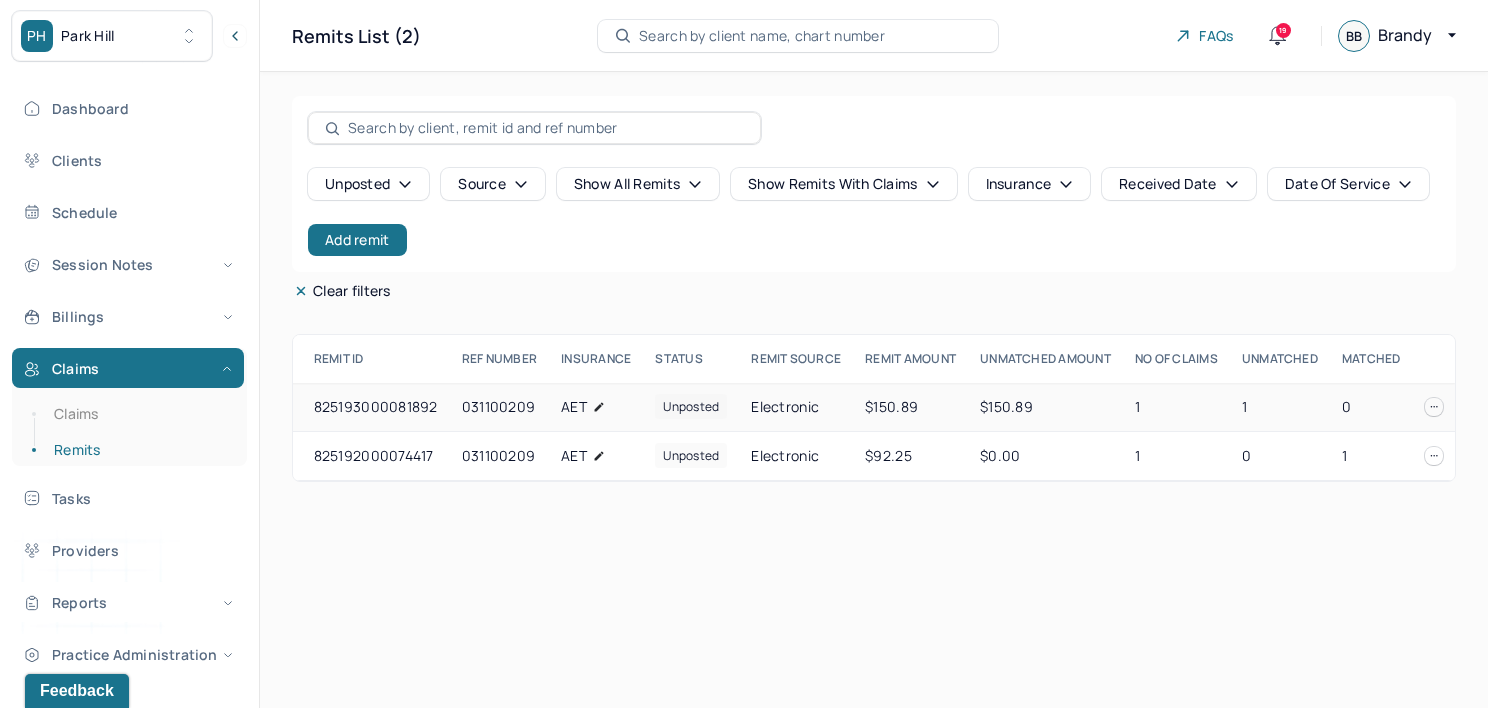 click on "unposted" at bounding box center [691, 407] 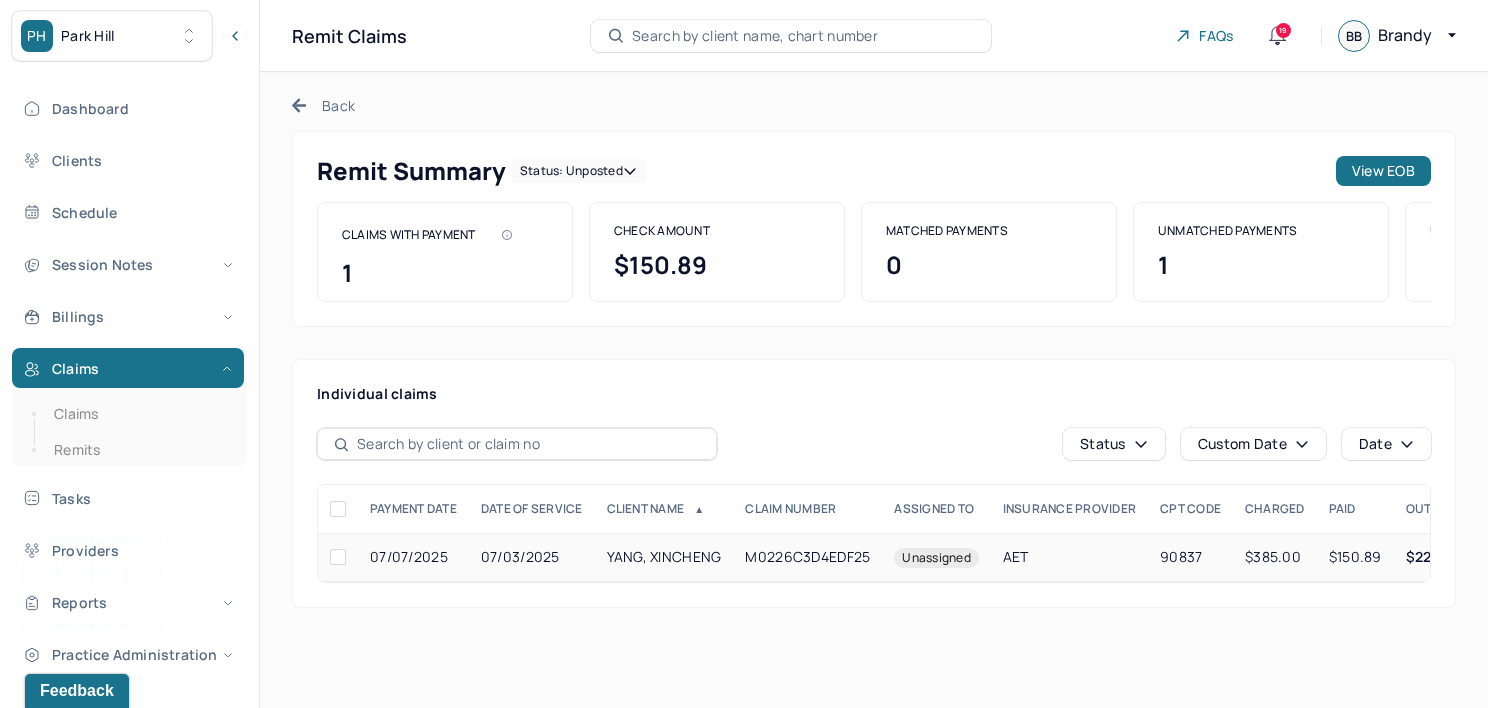 click on "M0226C3D4EDF25" at bounding box center [807, 557] 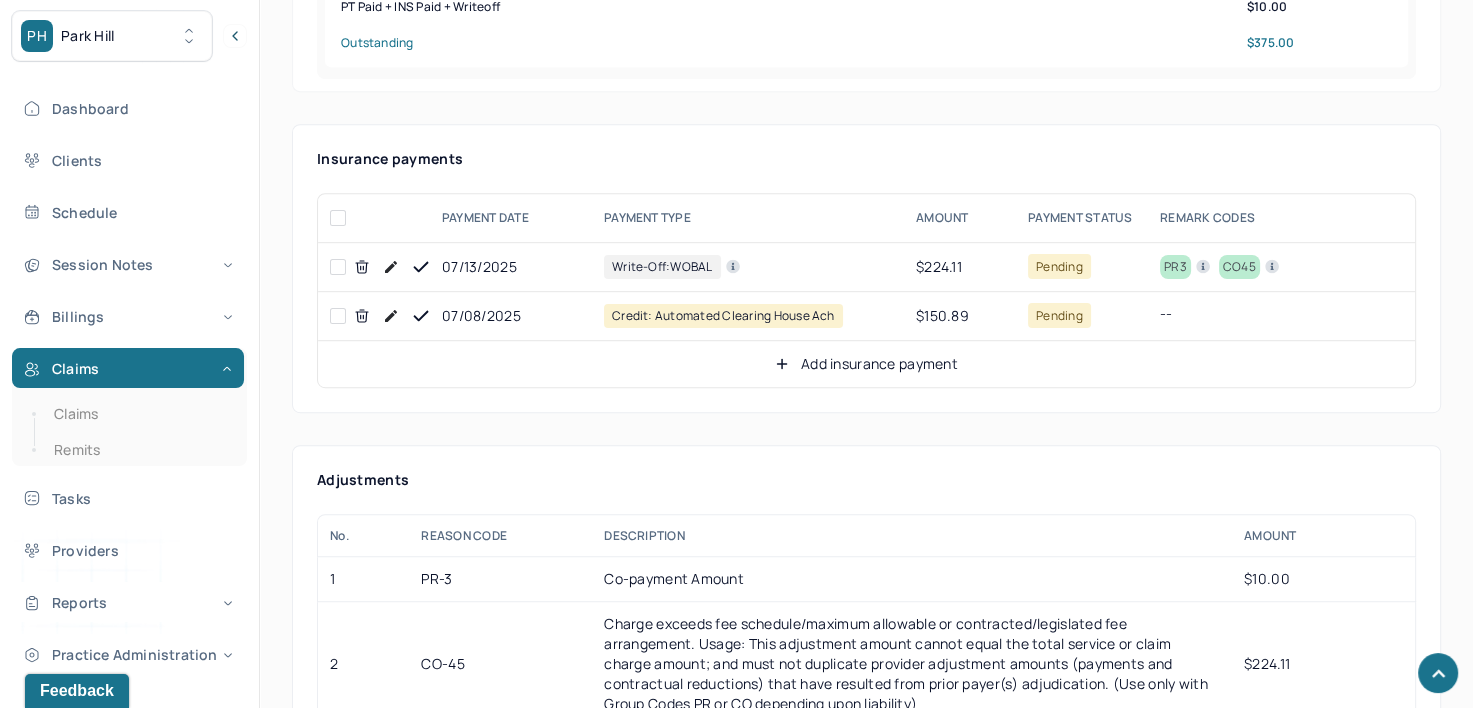 scroll, scrollTop: 1136, scrollLeft: 0, axis: vertical 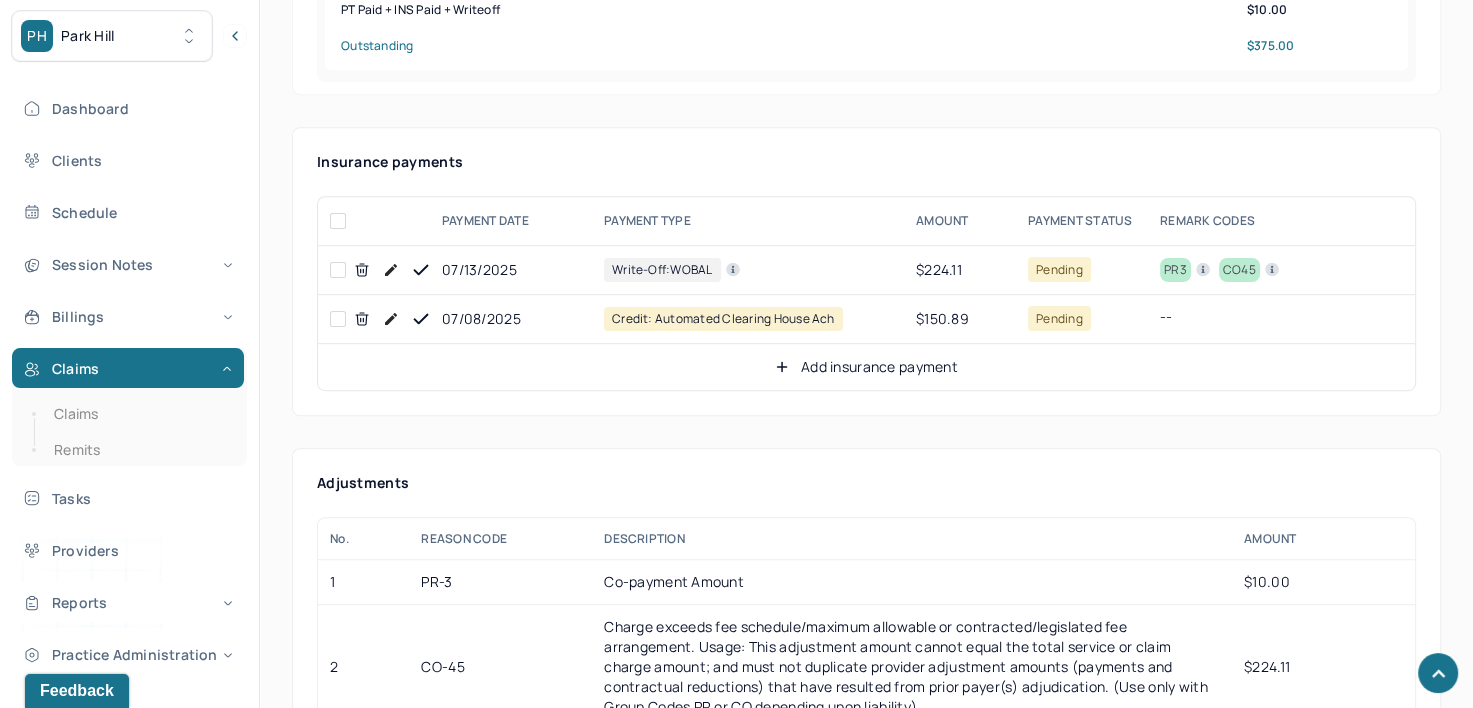 click 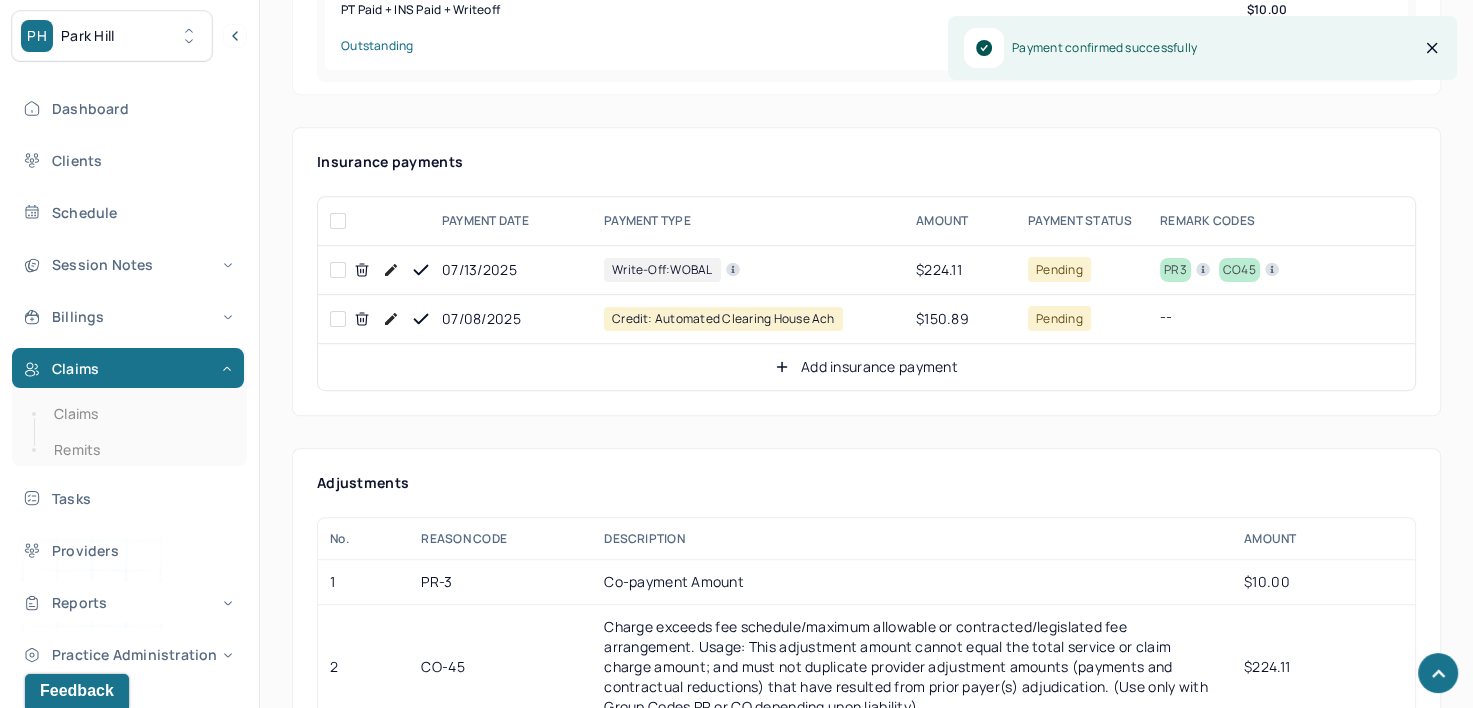 click 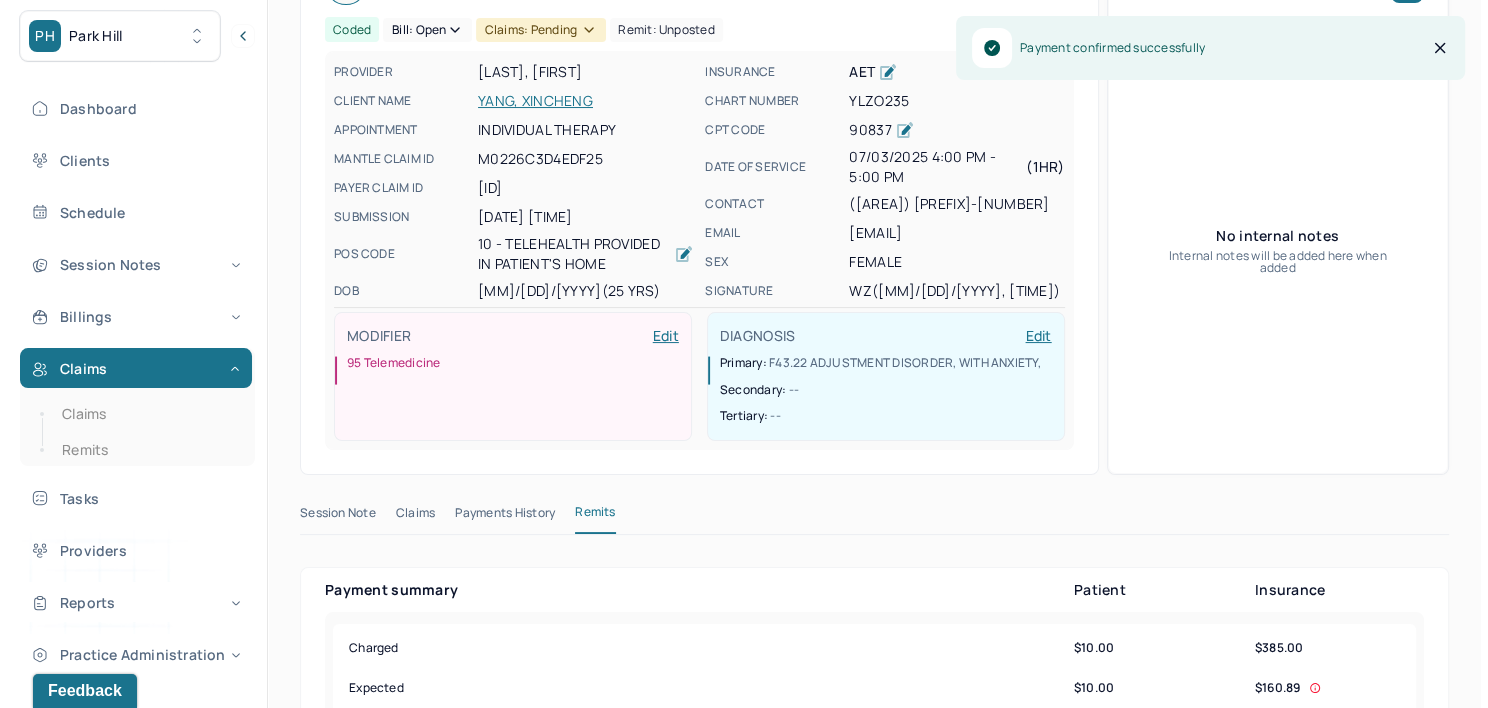 scroll, scrollTop: 0, scrollLeft: 0, axis: both 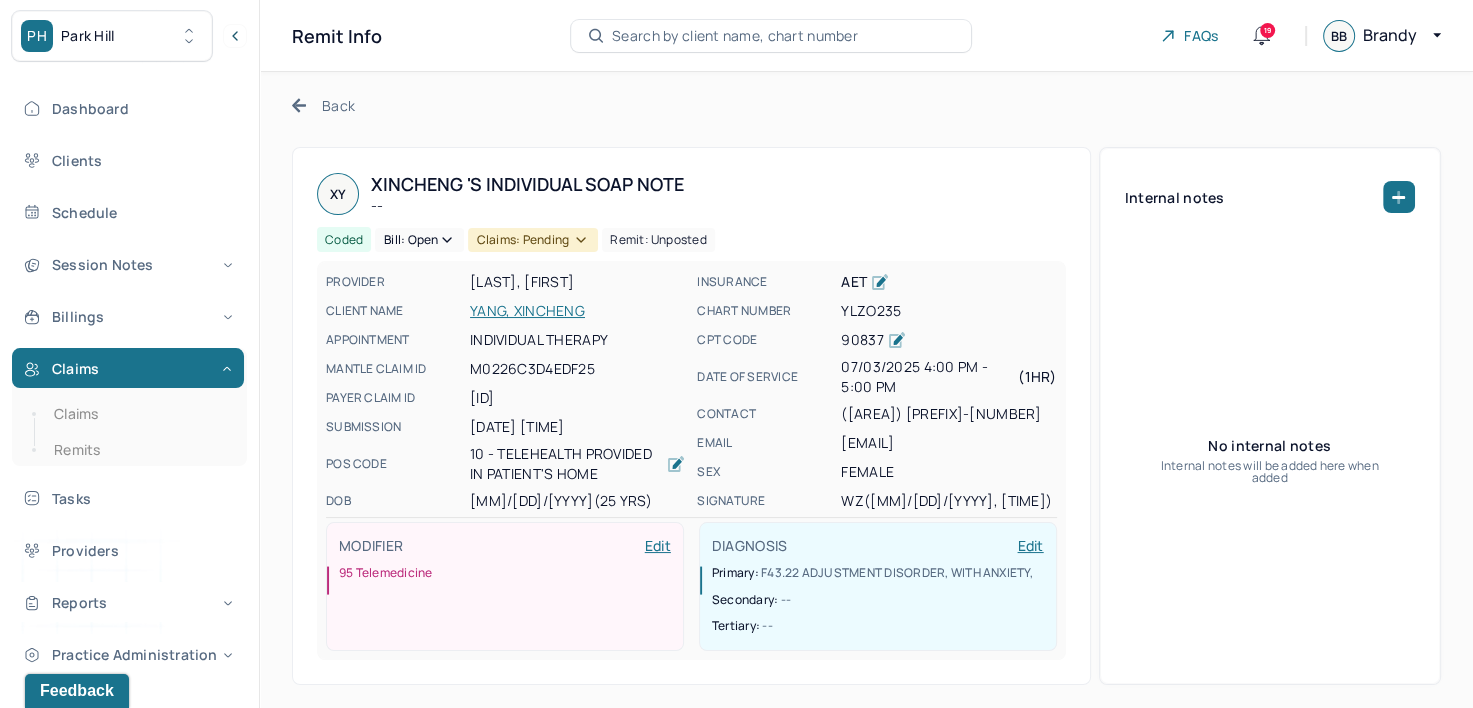 click 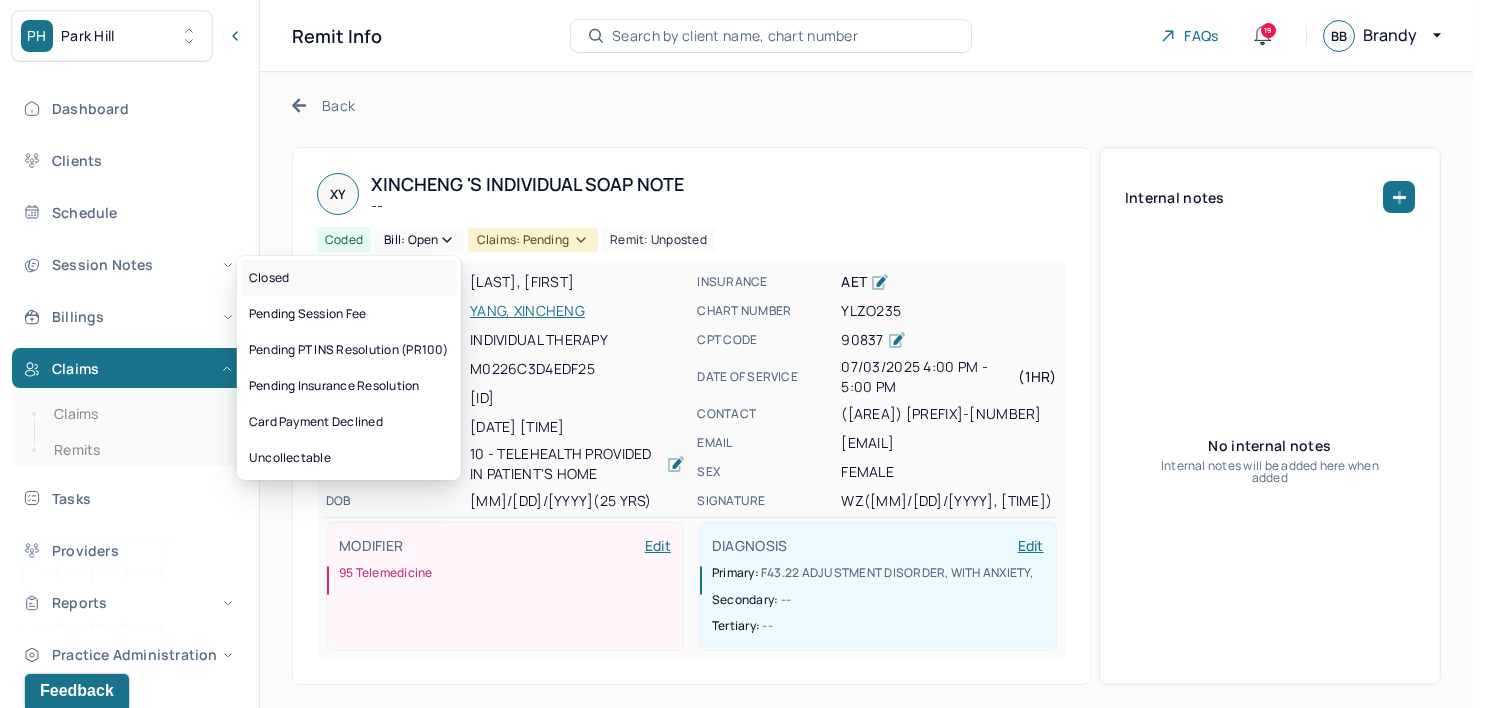 click on "Closed" at bounding box center (349, 278) 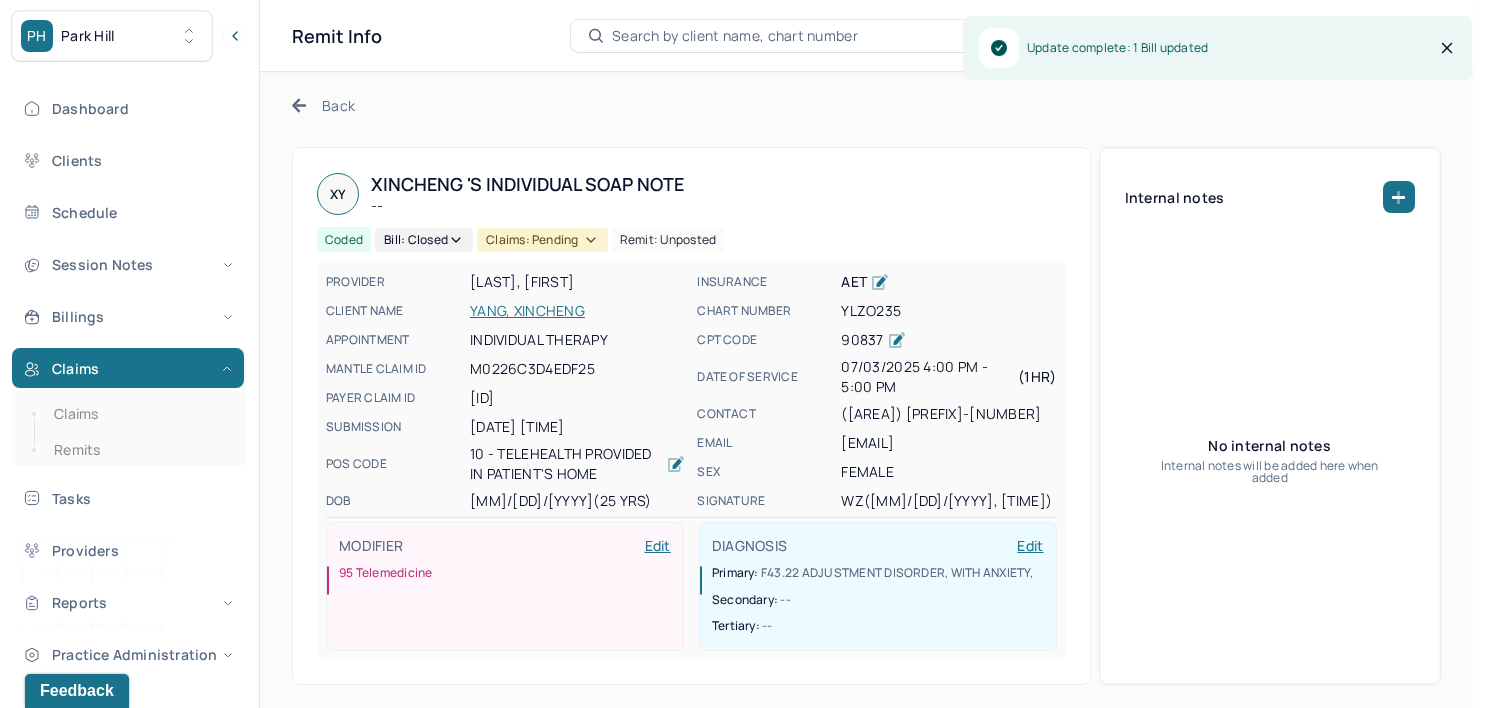 click on "Claims: pending" at bounding box center [542, 240] 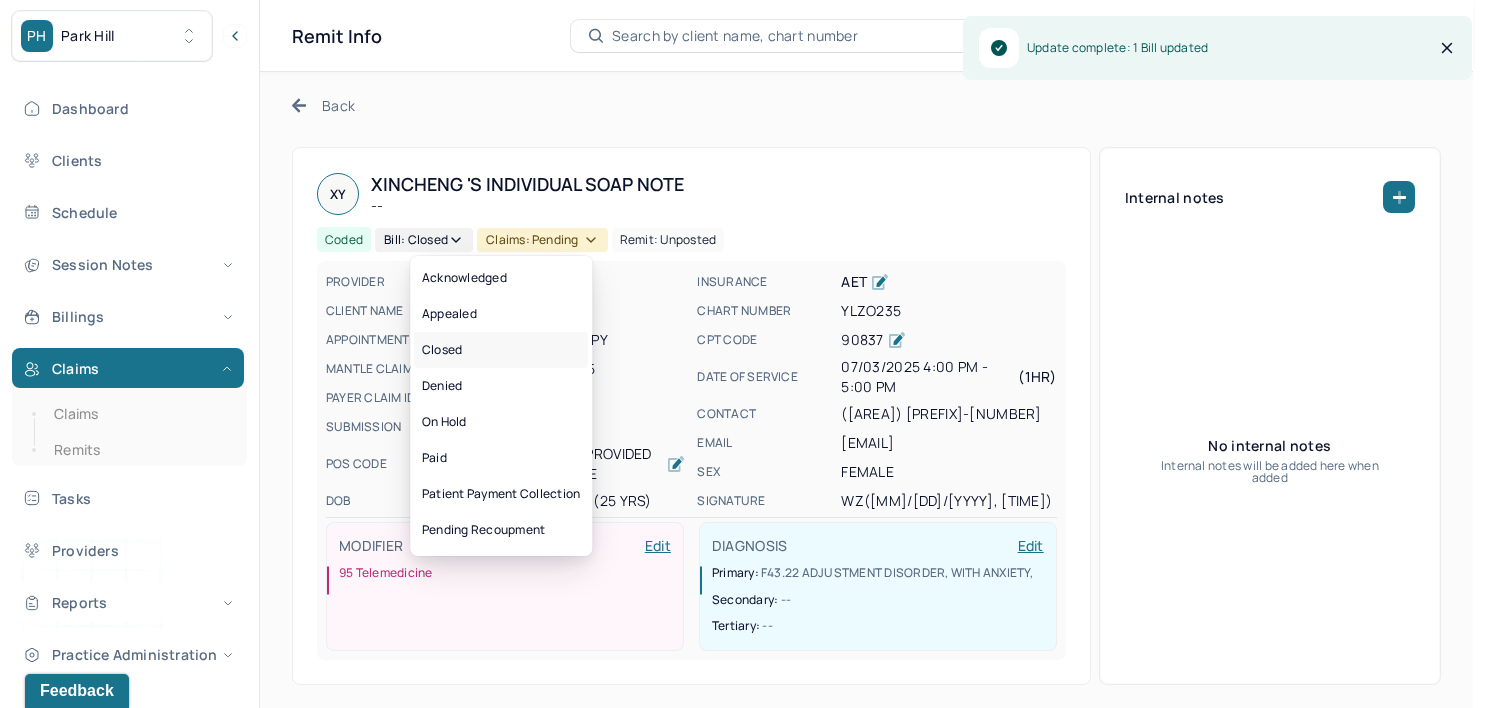 click on "Closed" at bounding box center (501, 350) 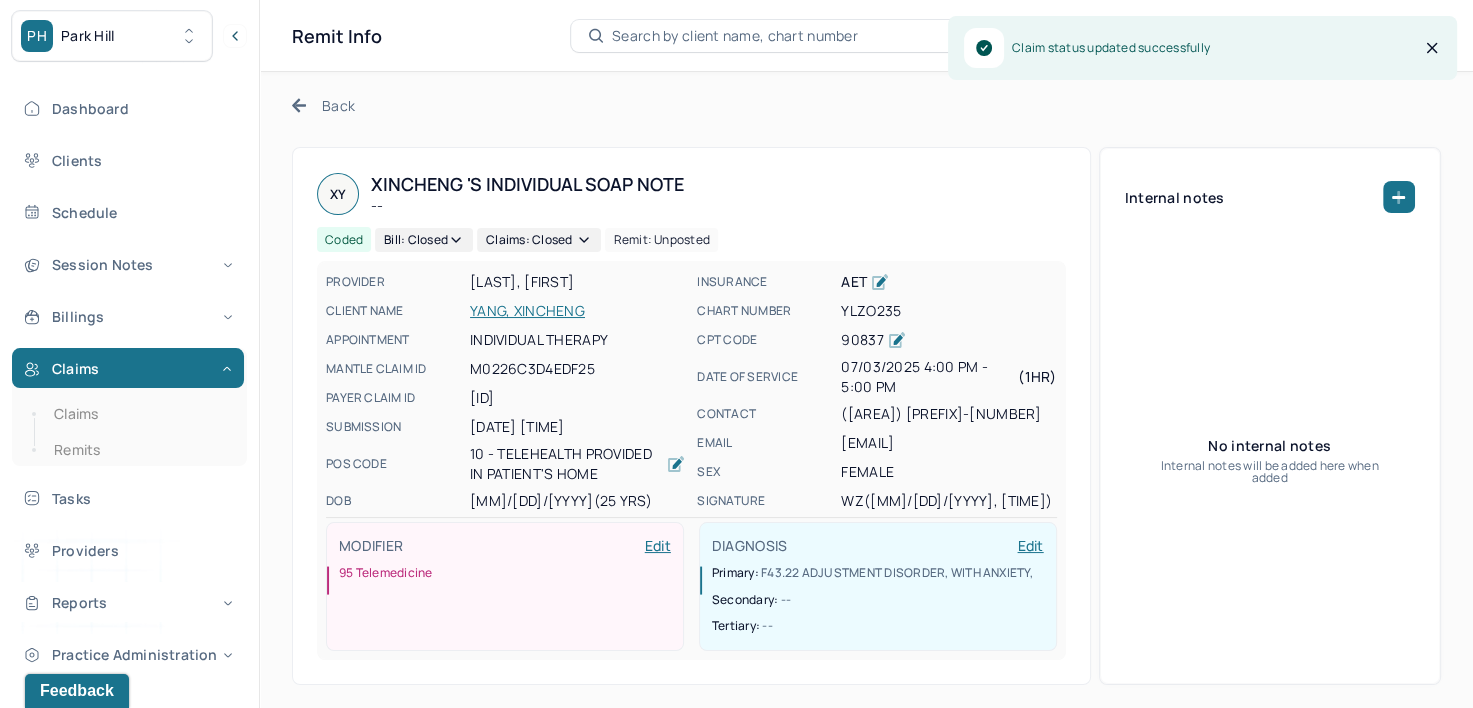 click 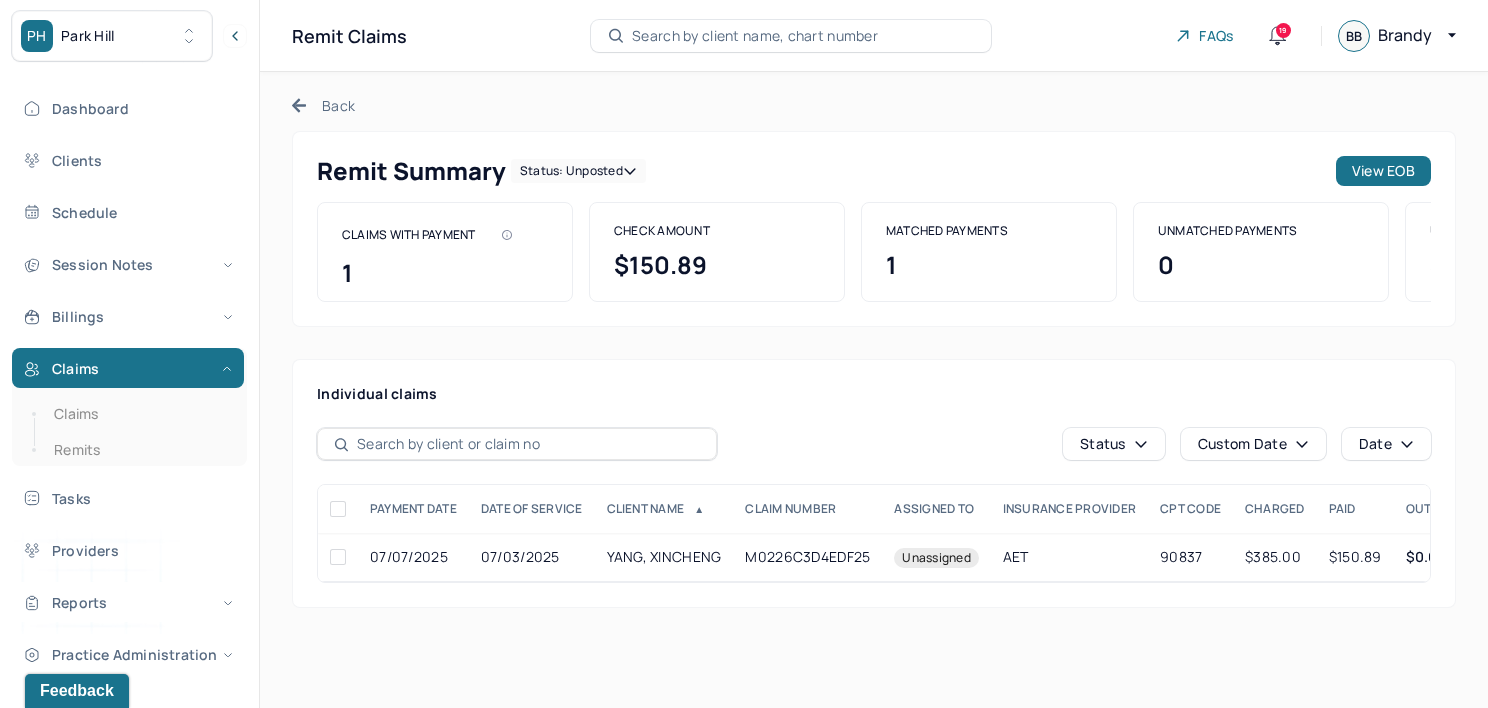 click 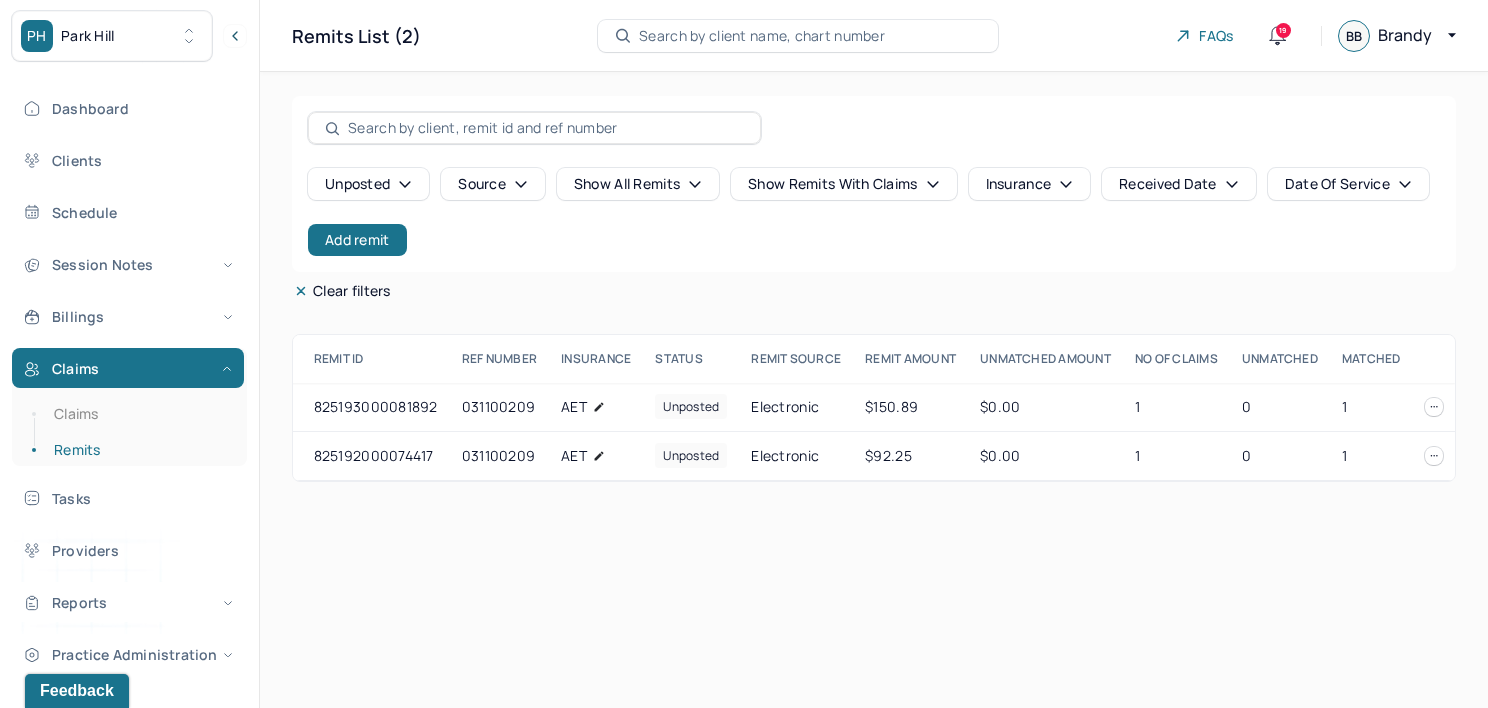 scroll, scrollTop: 0, scrollLeft: 0, axis: both 